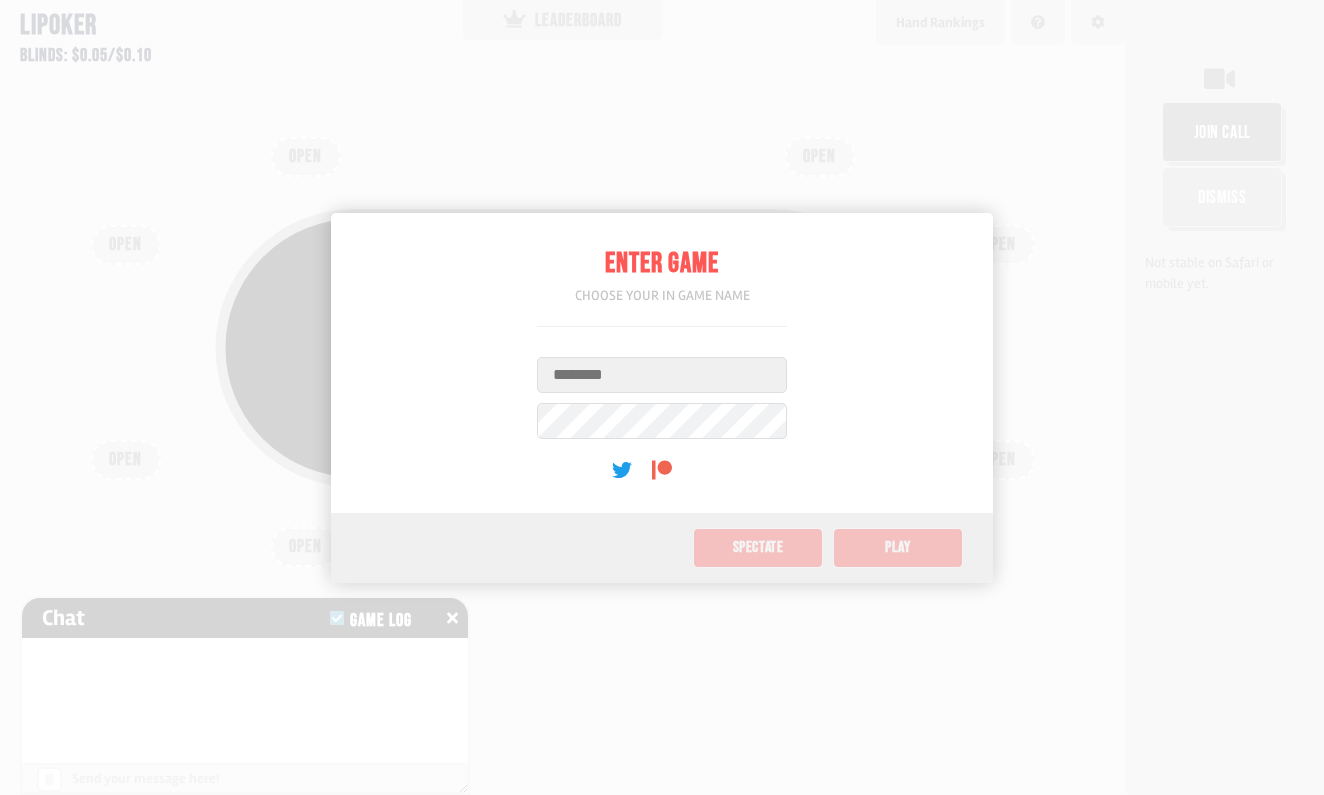 scroll, scrollTop: 0, scrollLeft: 0, axis: both 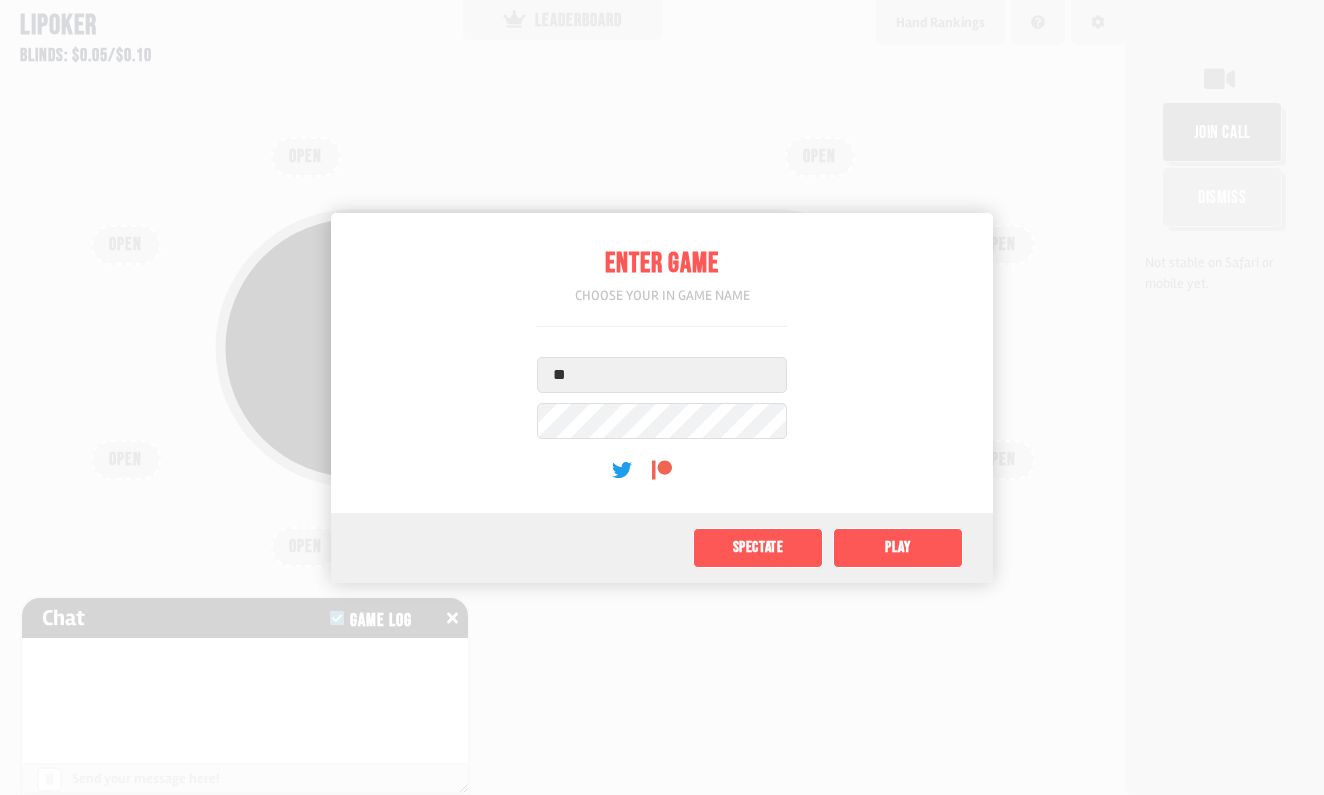 type on "*" 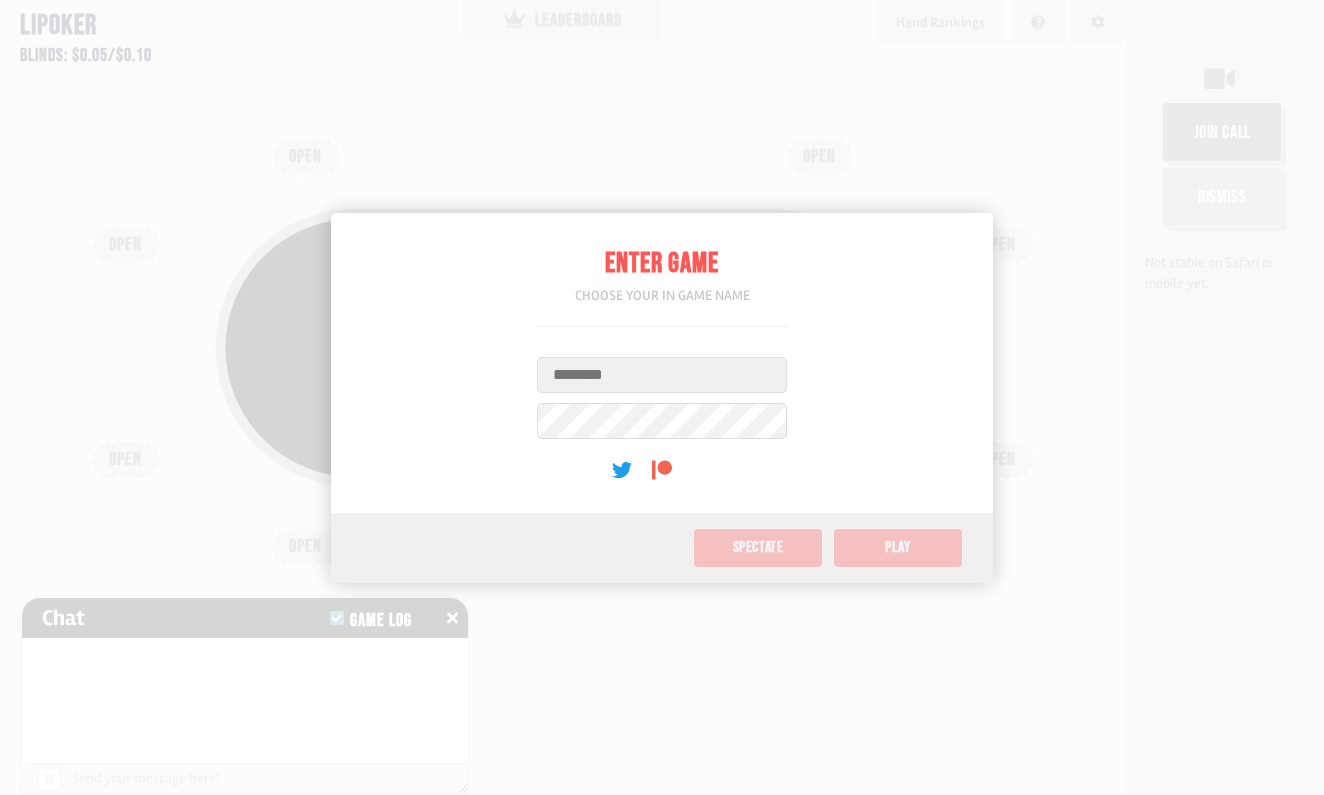 type on "*" 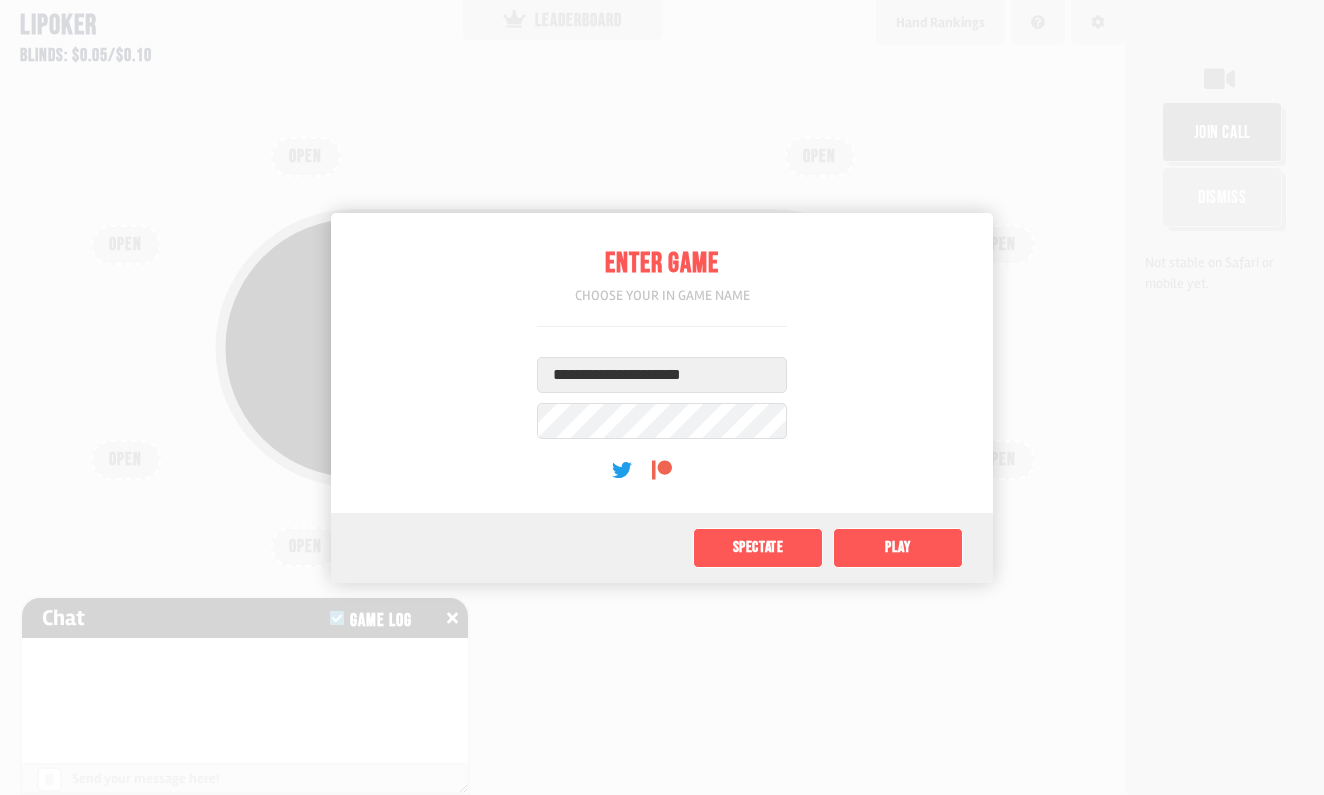 click on "**********" at bounding box center [662, 375] 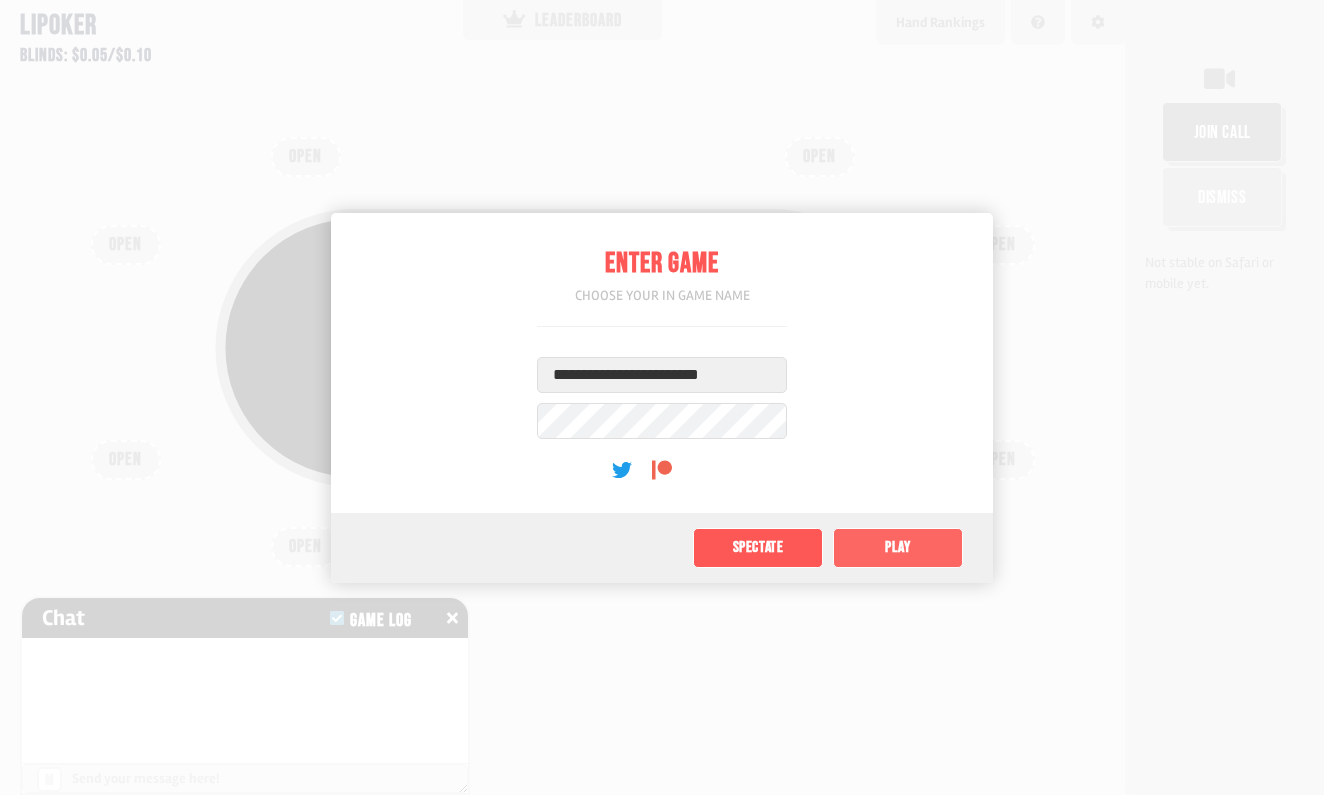 type on "**********" 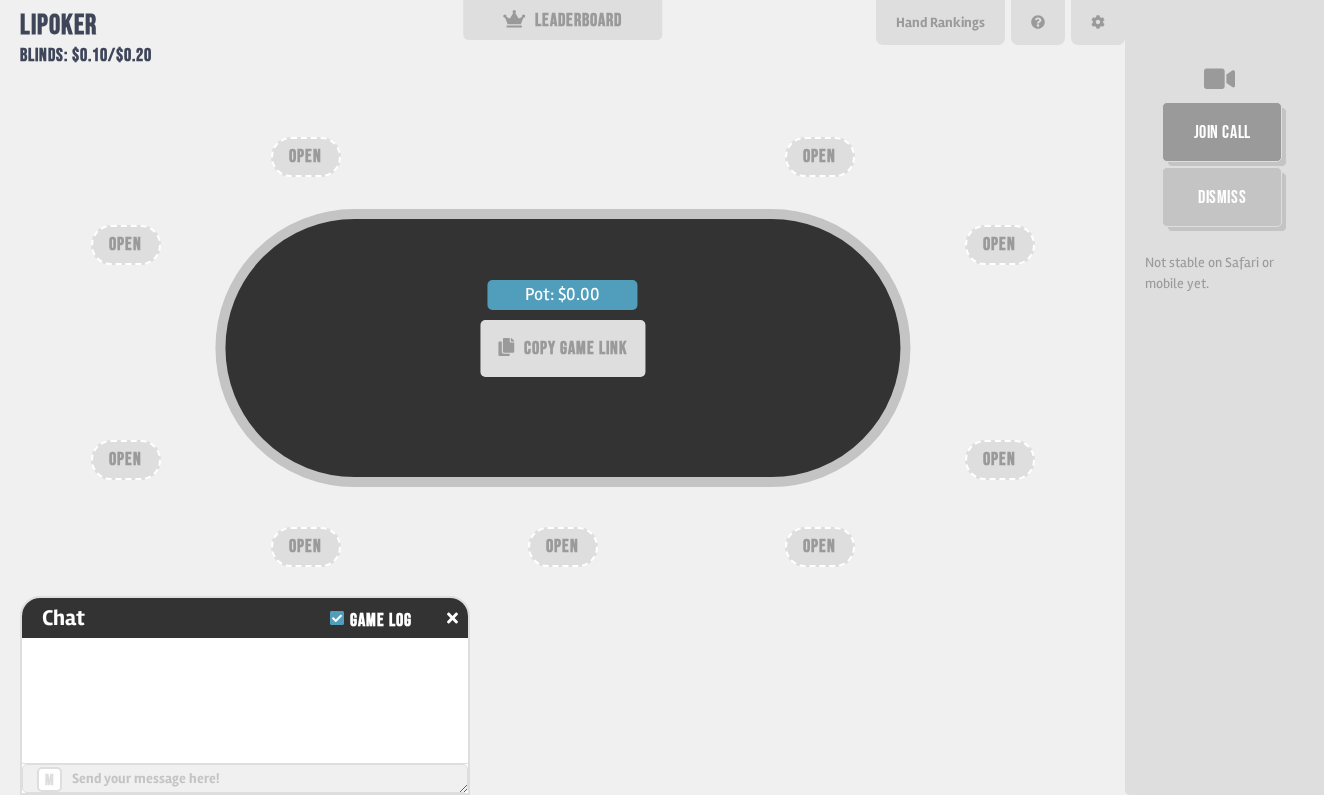 type on "**" 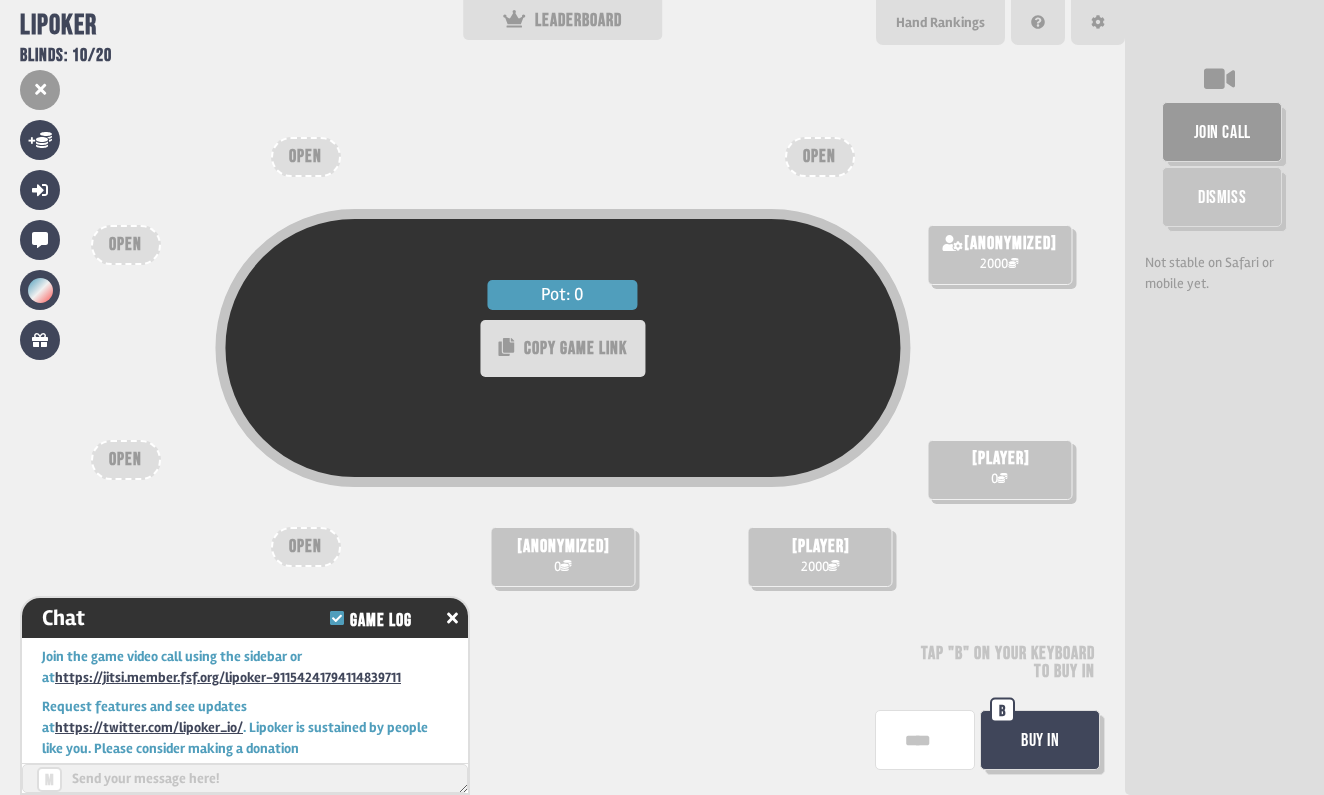 scroll, scrollTop: 9, scrollLeft: 0, axis: vertical 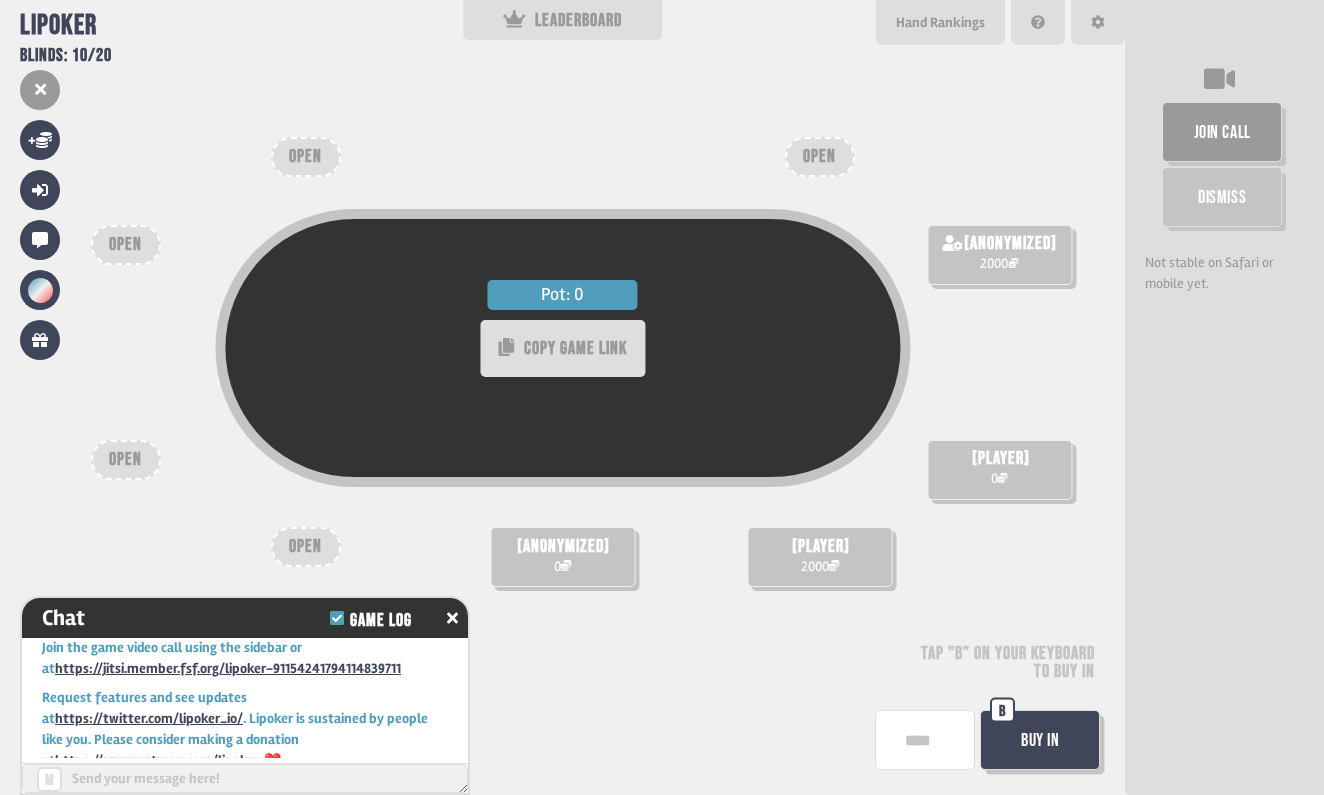 click at bounding box center (925, 740) 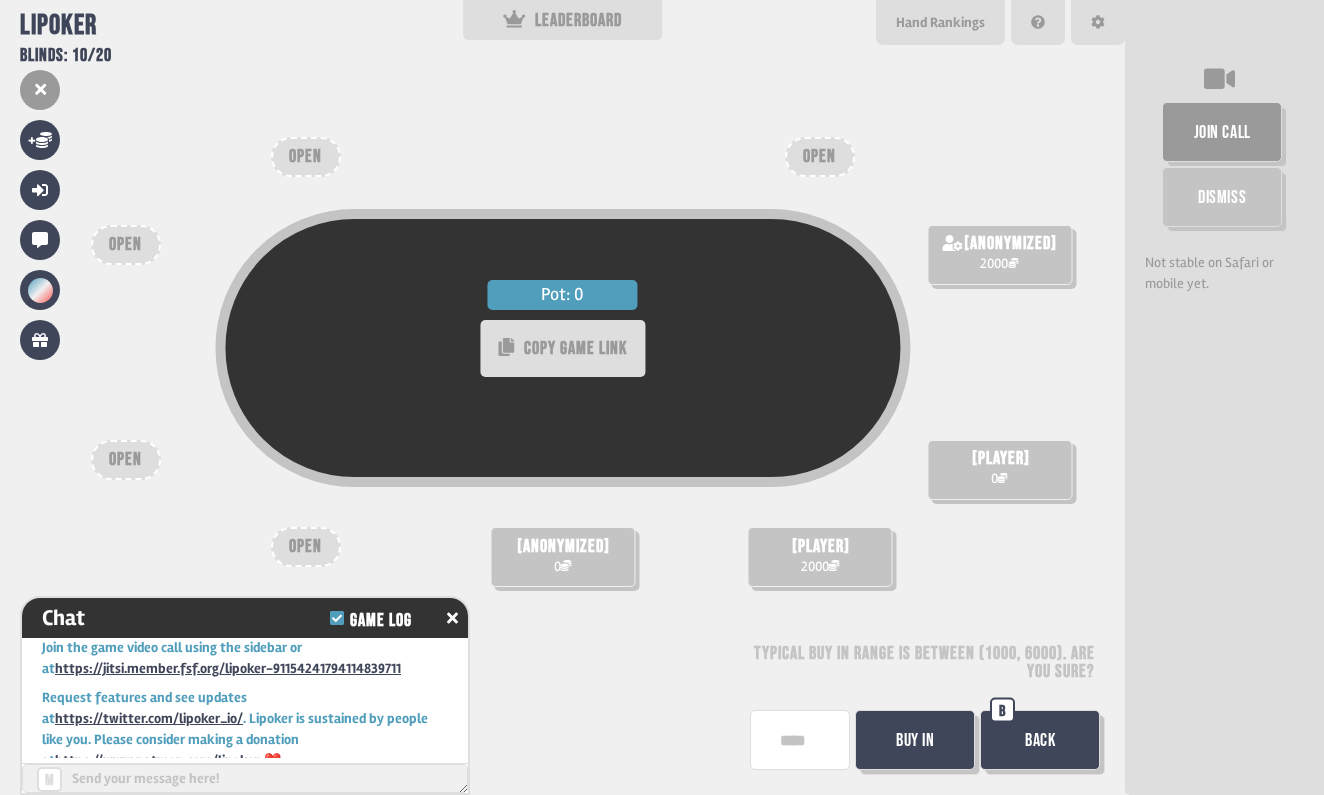 type on "*****" 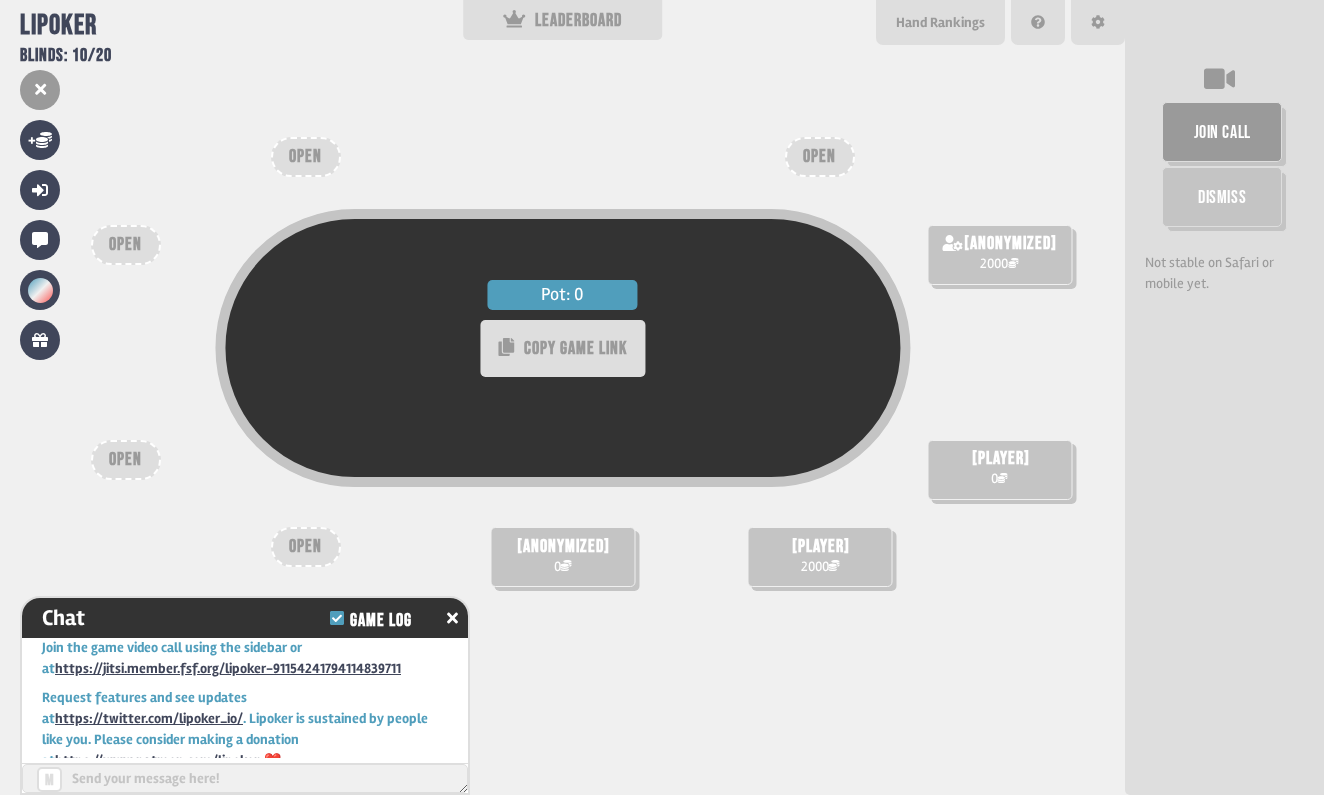 scroll, scrollTop: 38, scrollLeft: 0, axis: vertical 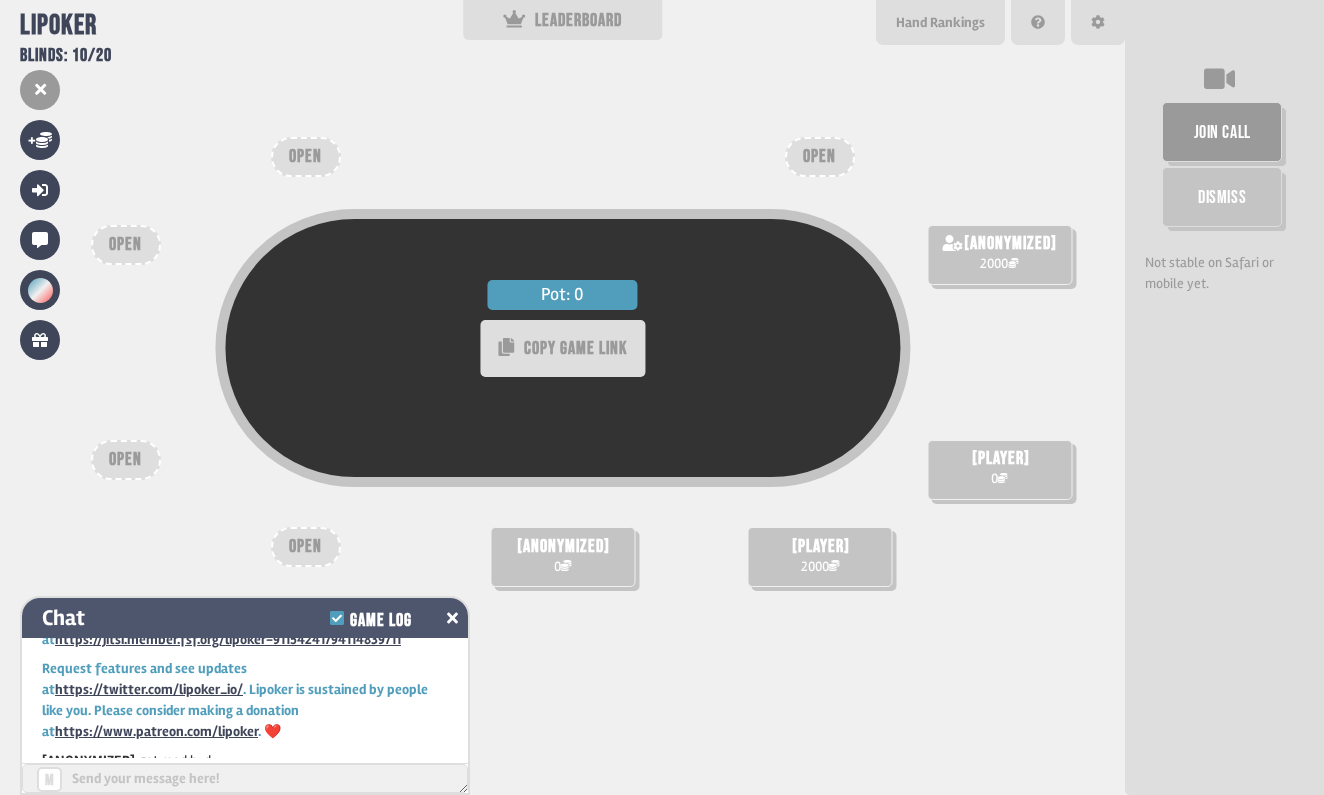 click at bounding box center (452, 618) 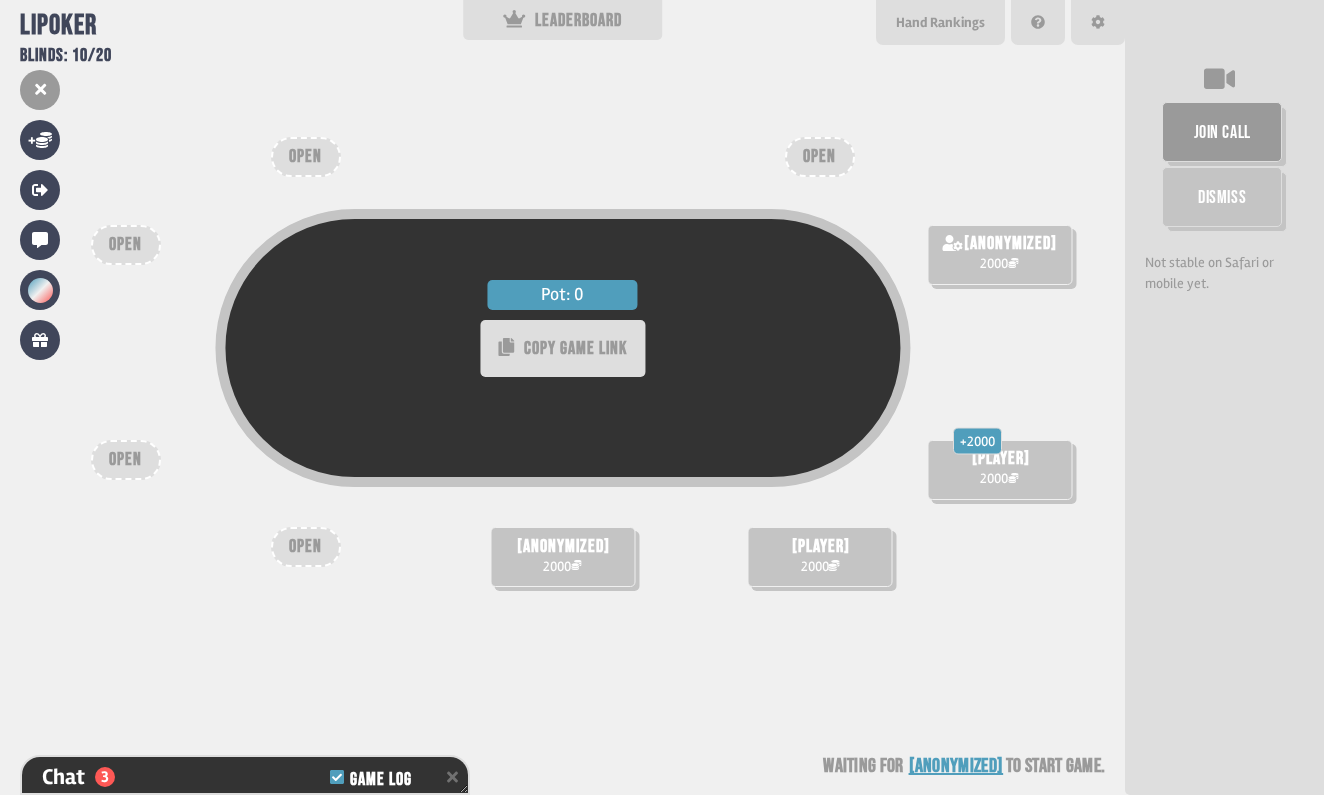 scroll, scrollTop: 274, scrollLeft: 0, axis: vertical 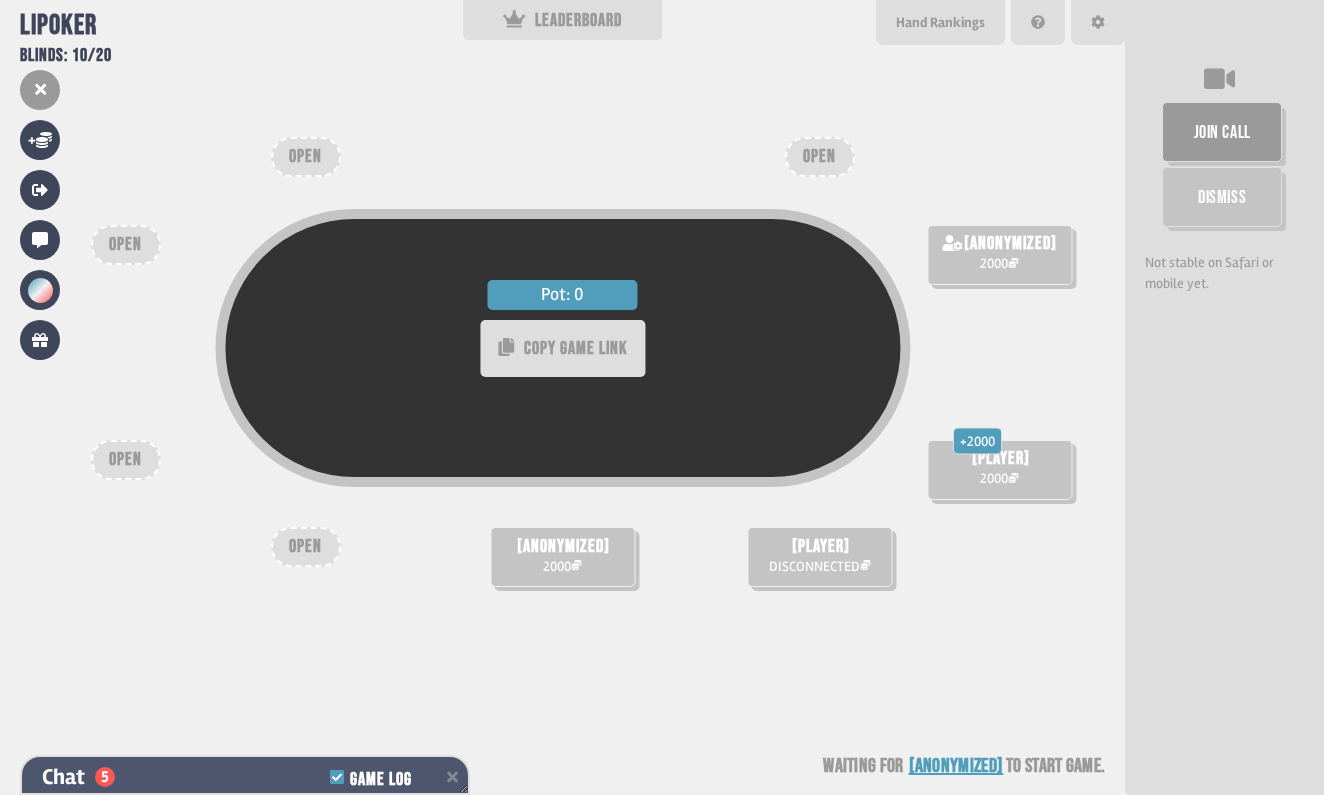 click on "Chat   5 Game Log" at bounding box center [245, 777] 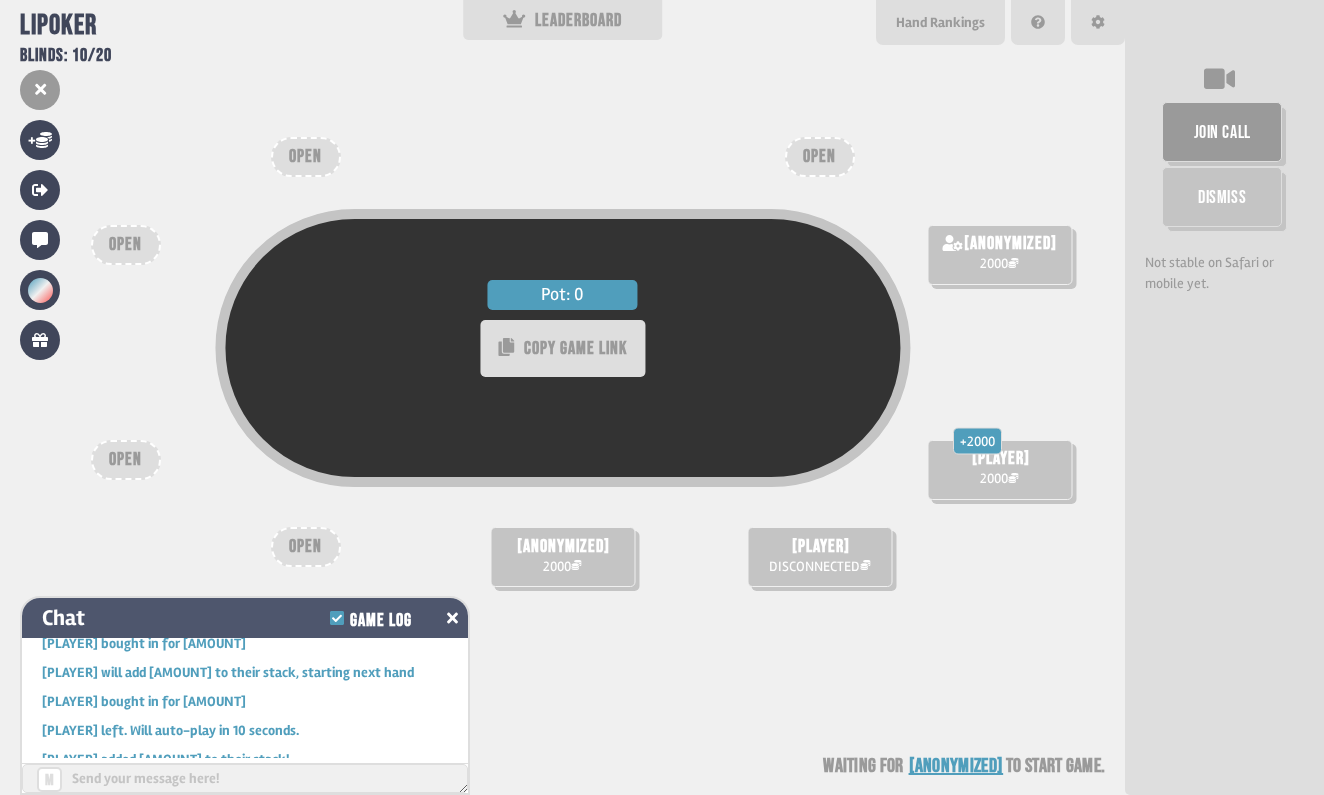scroll, scrollTop: 183, scrollLeft: 0, axis: vertical 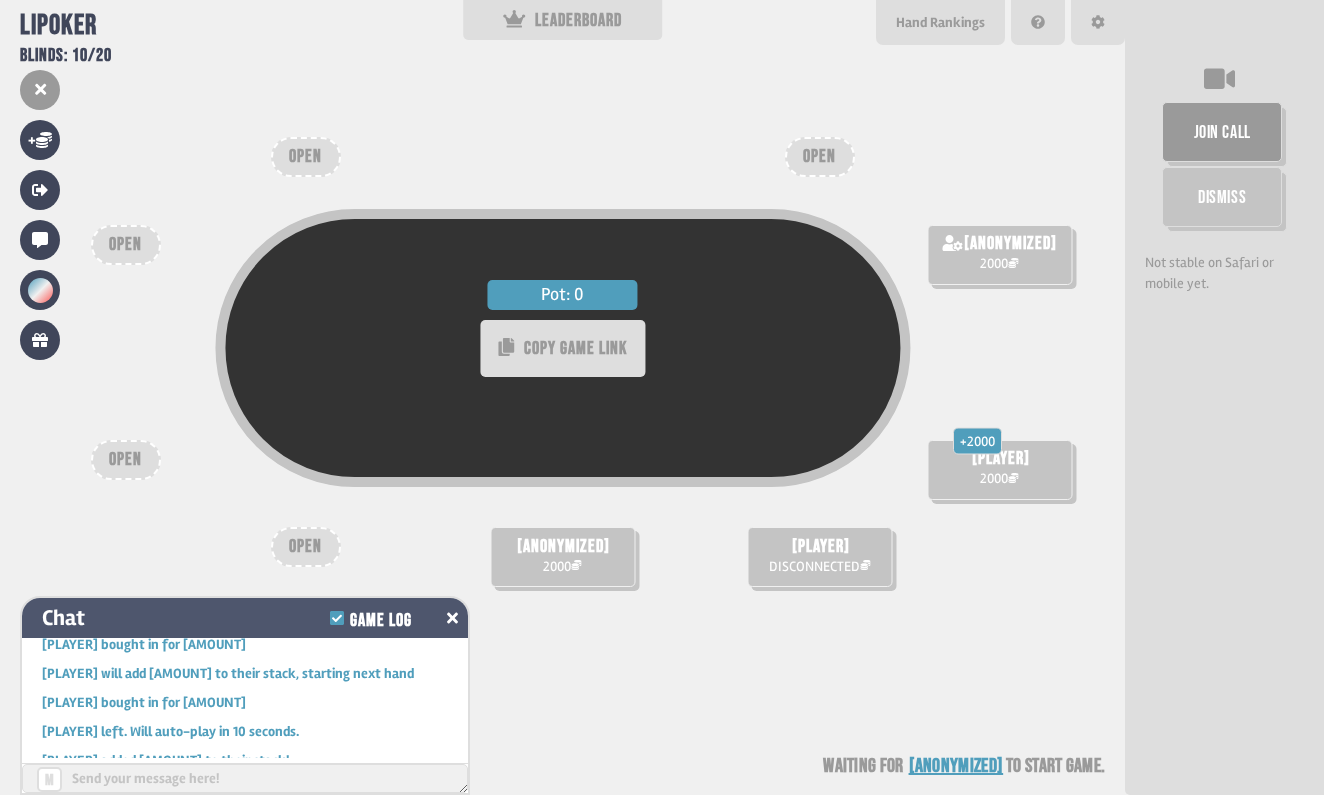 click at bounding box center (245, 778) 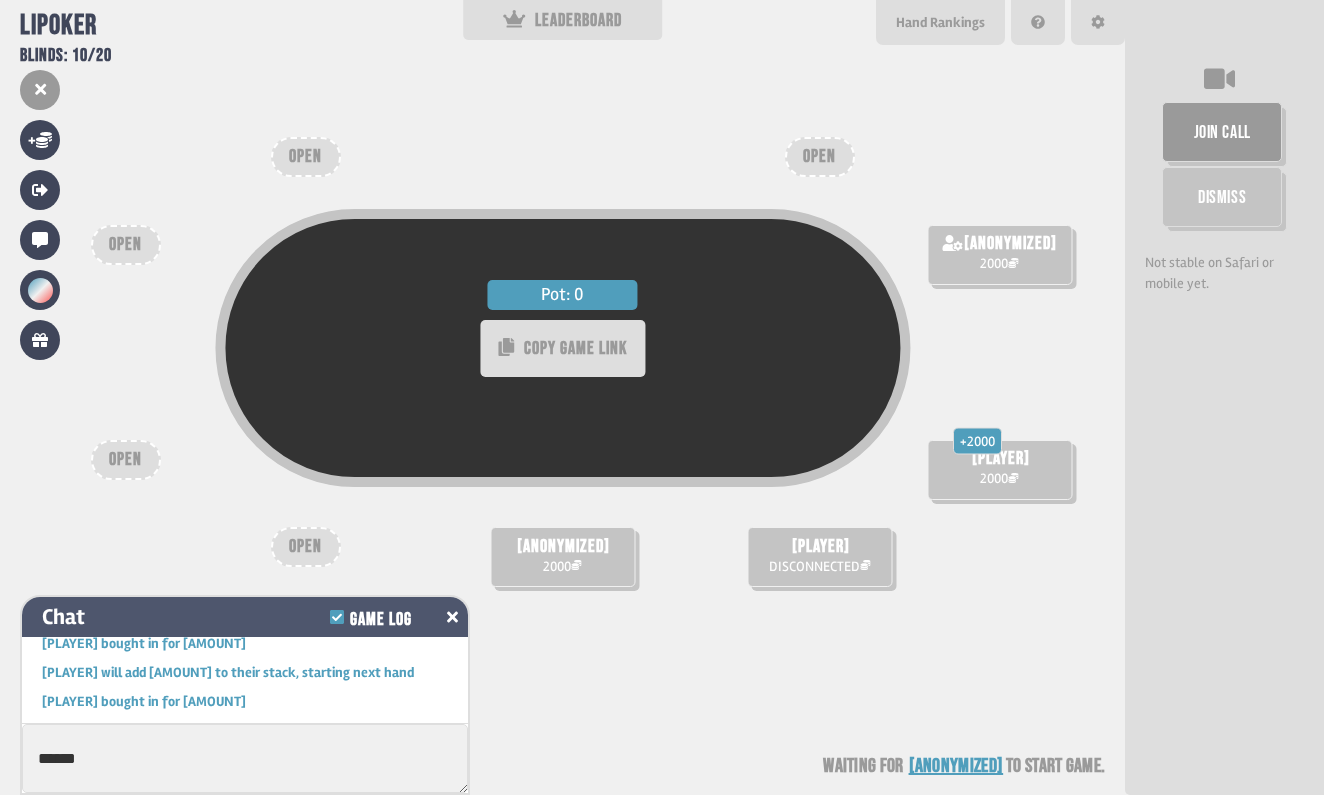 type on "******" 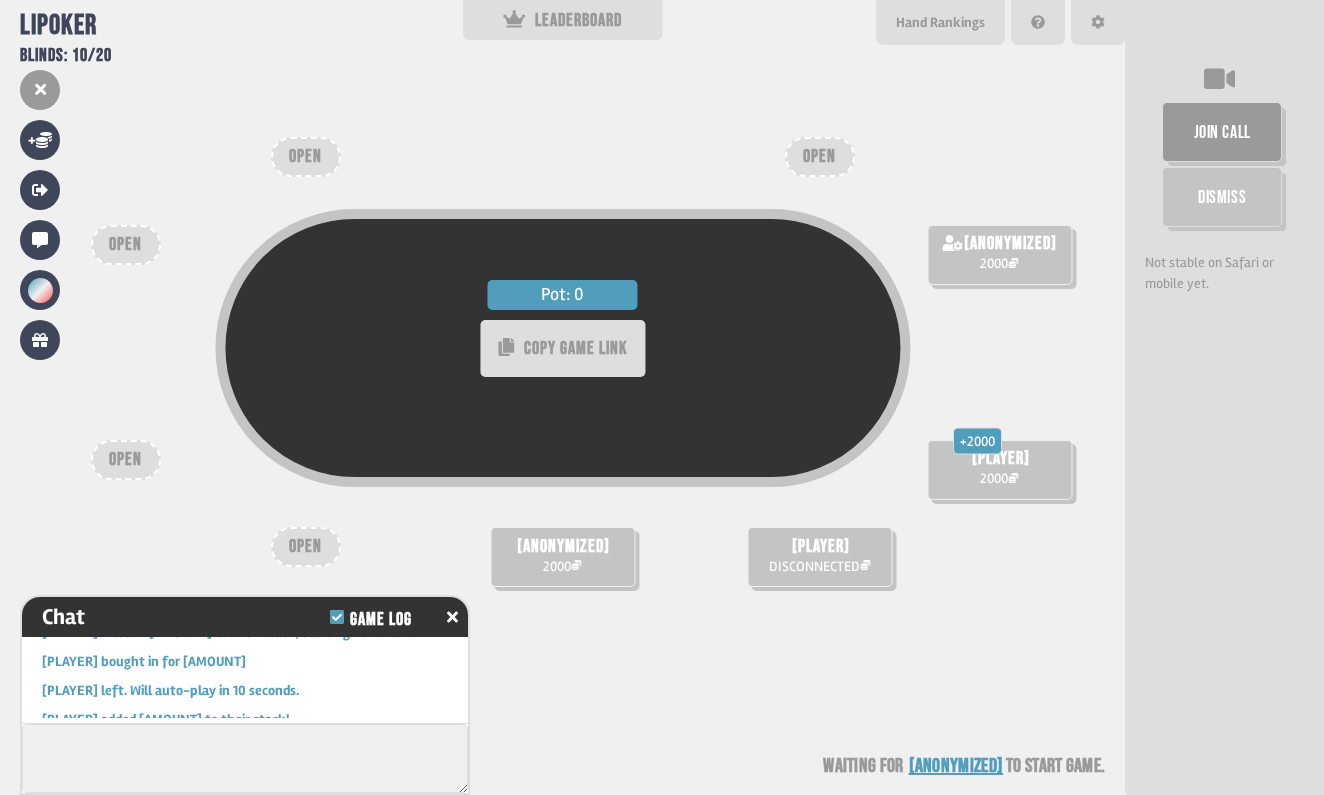 scroll, scrollTop: 222, scrollLeft: 0, axis: vertical 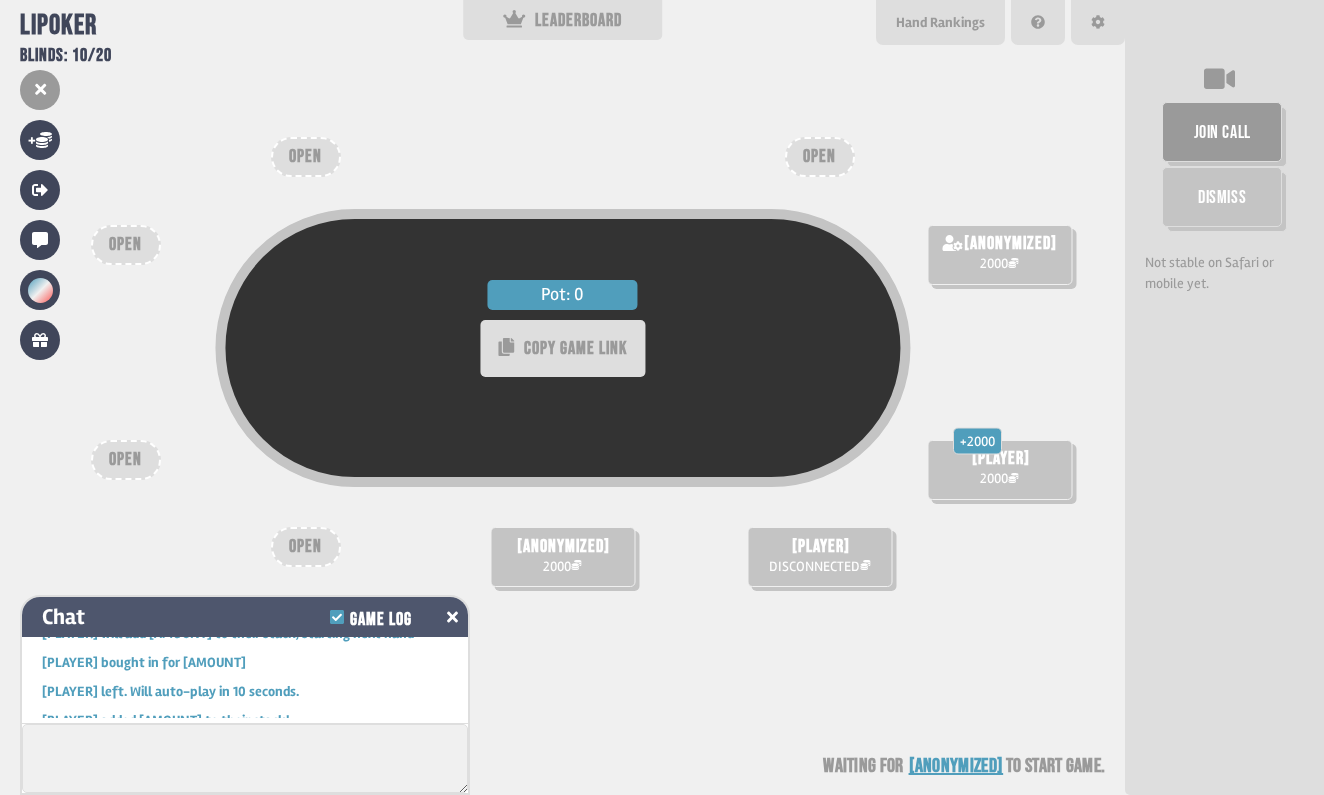 click at bounding box center (452, 617) 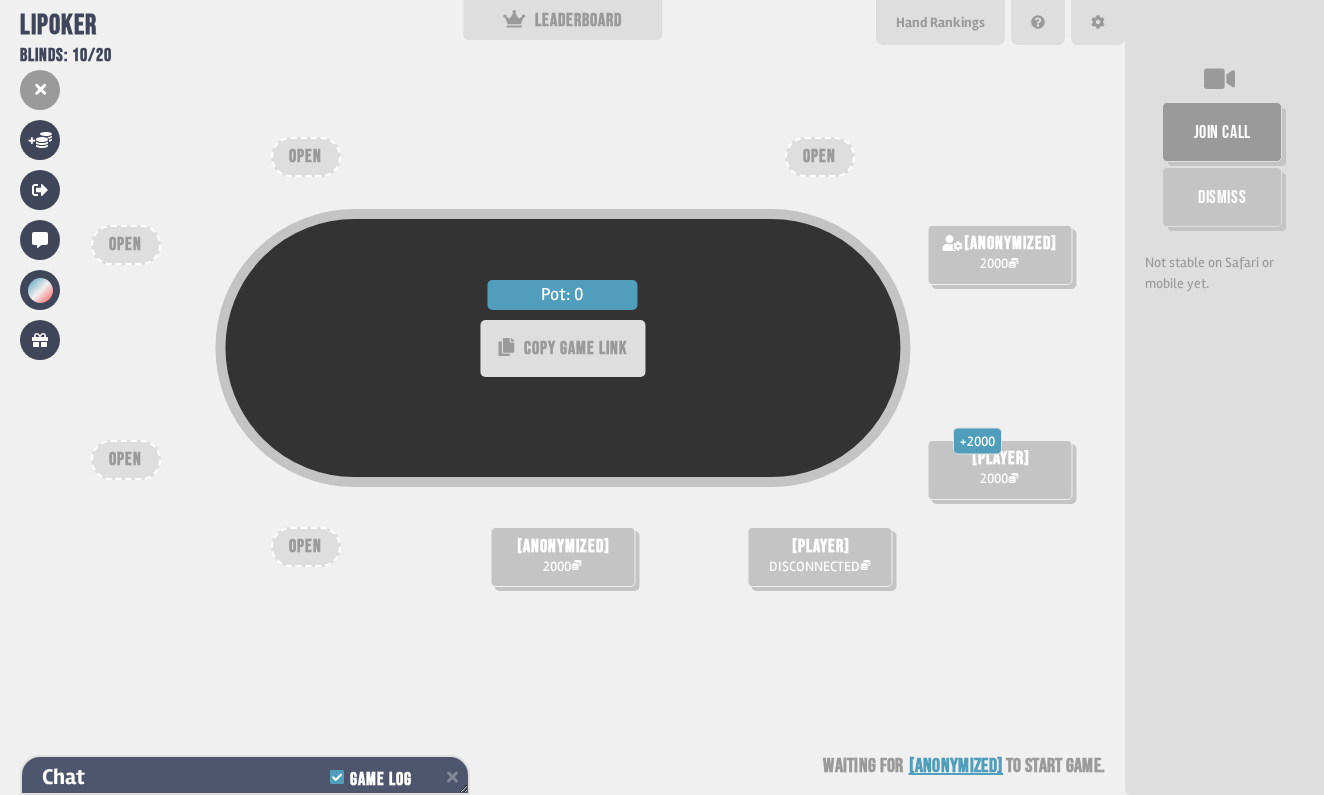 scroll, scrollTop: 303, scrollLeft: 0, axis: vertical 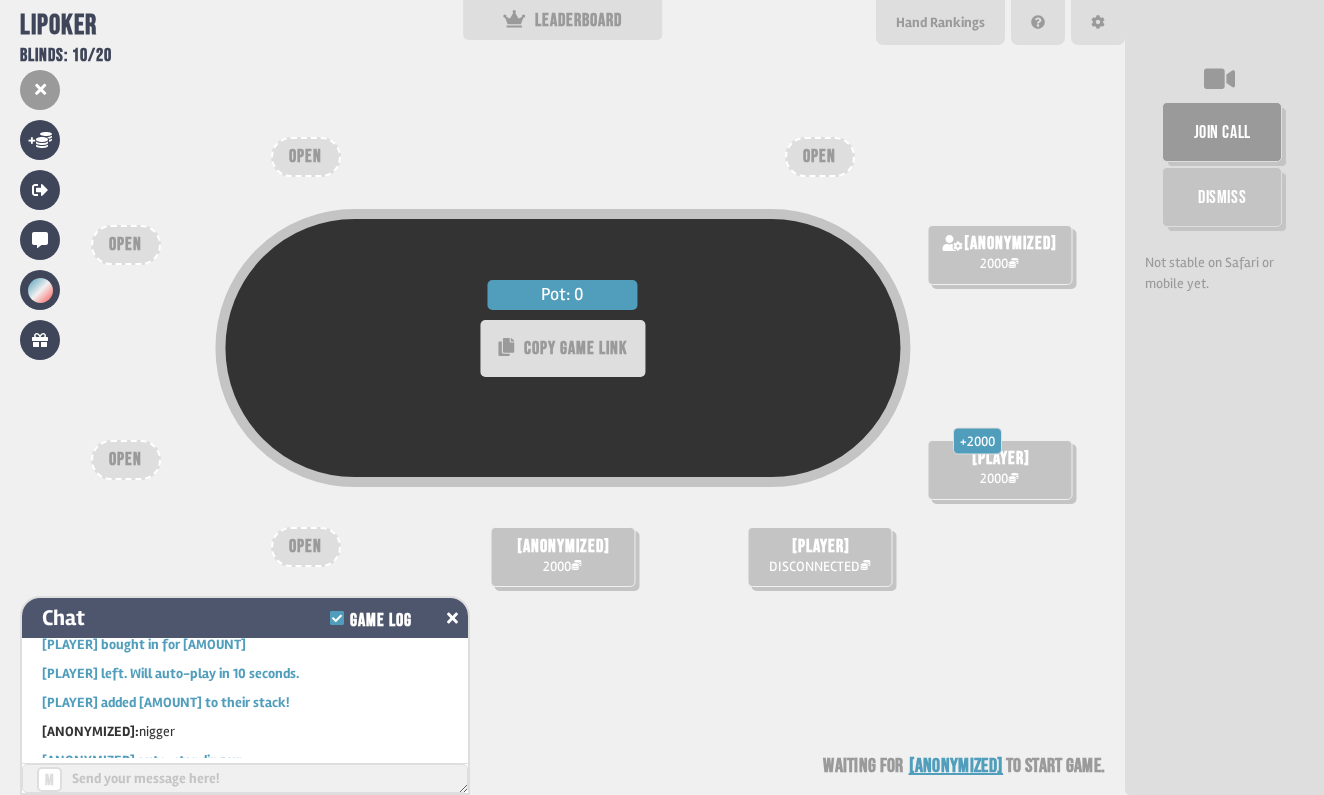 click 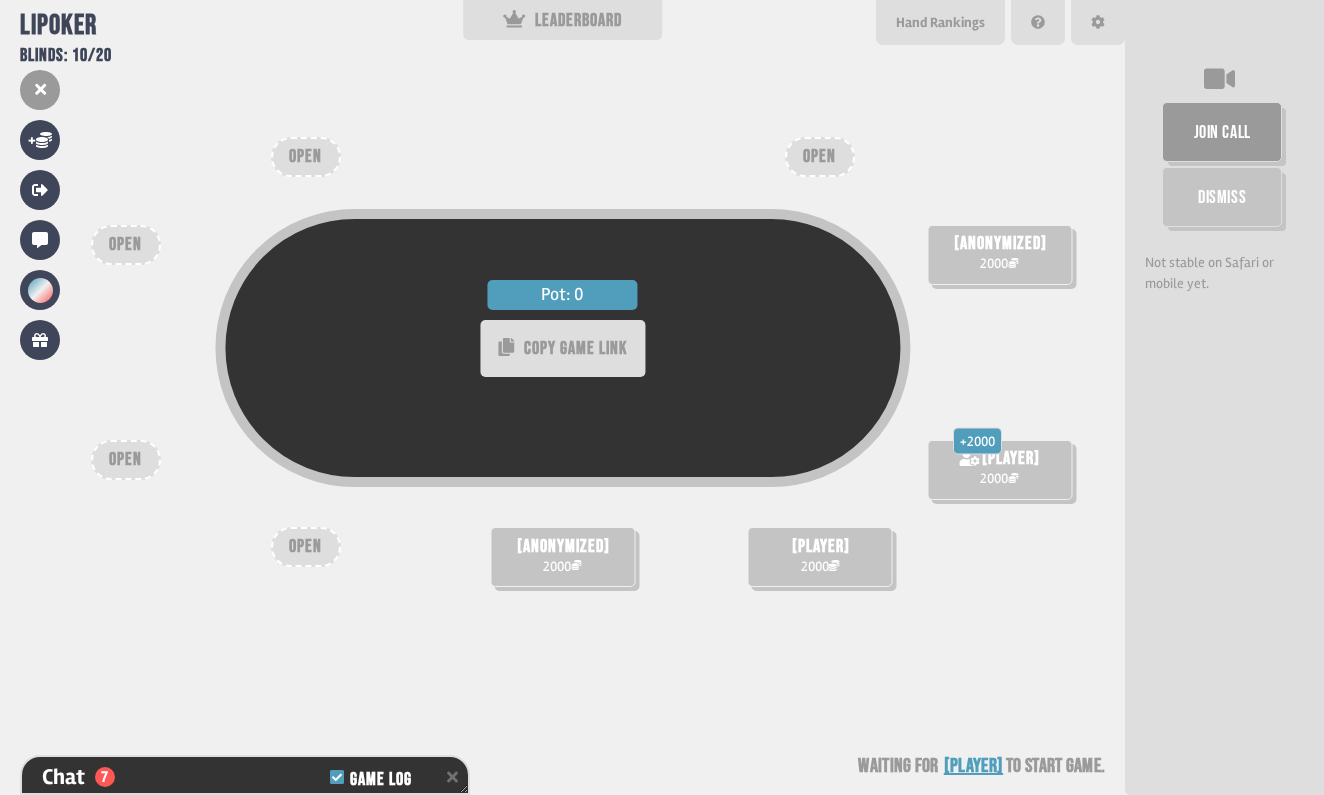 scroll, scrollTop: 622, scrollLeft: 0, axis: vertical 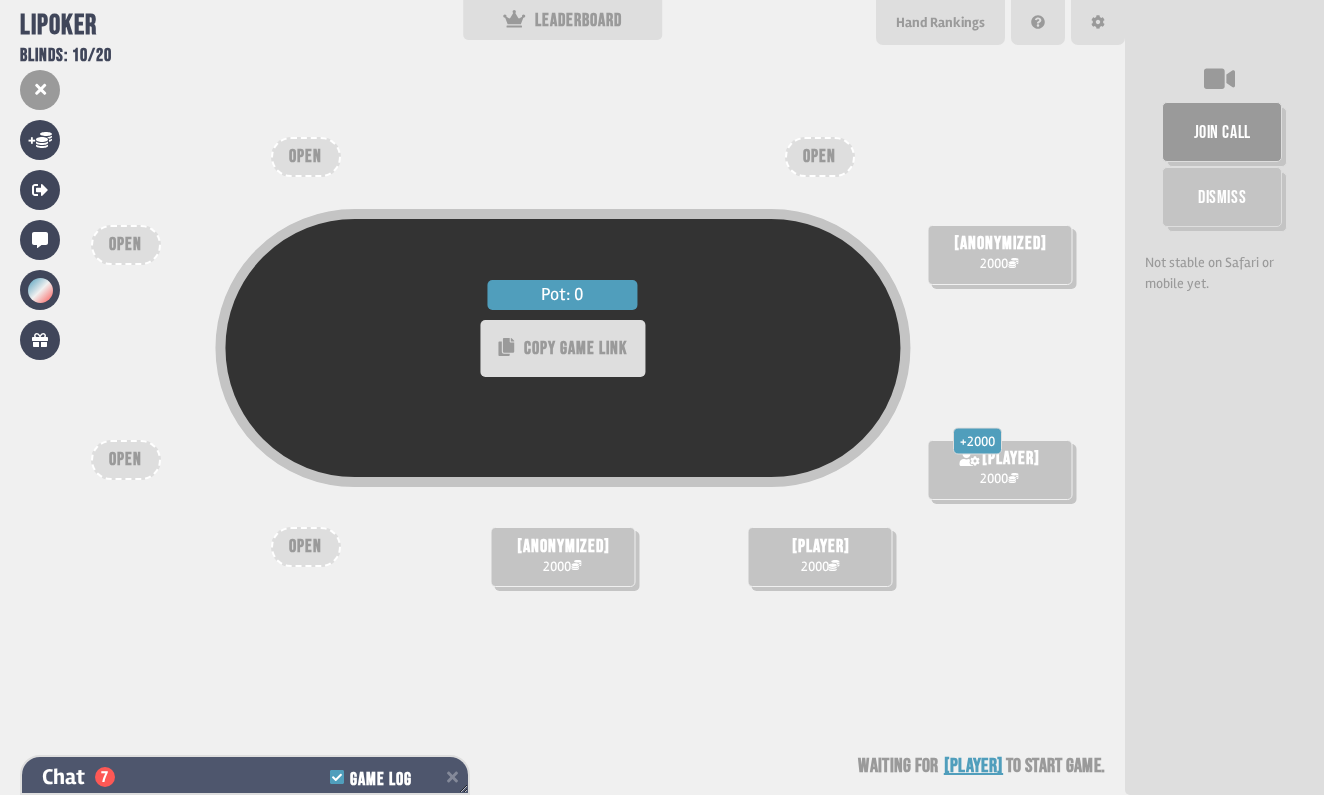 click on "Chat   7 Game Log" at bounding box center (245, 777) 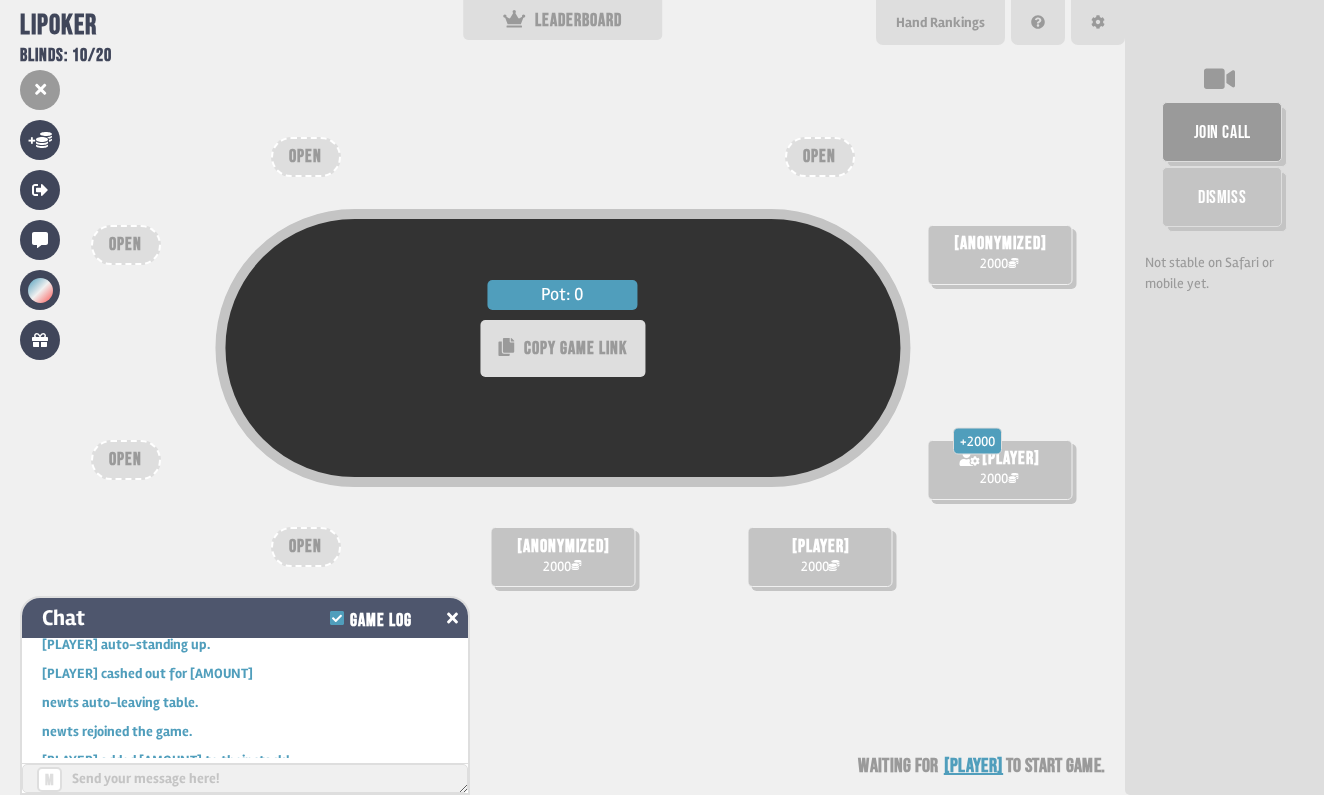 scroll, scrollTop: 502, scrollLeft: 0, axis: vertical 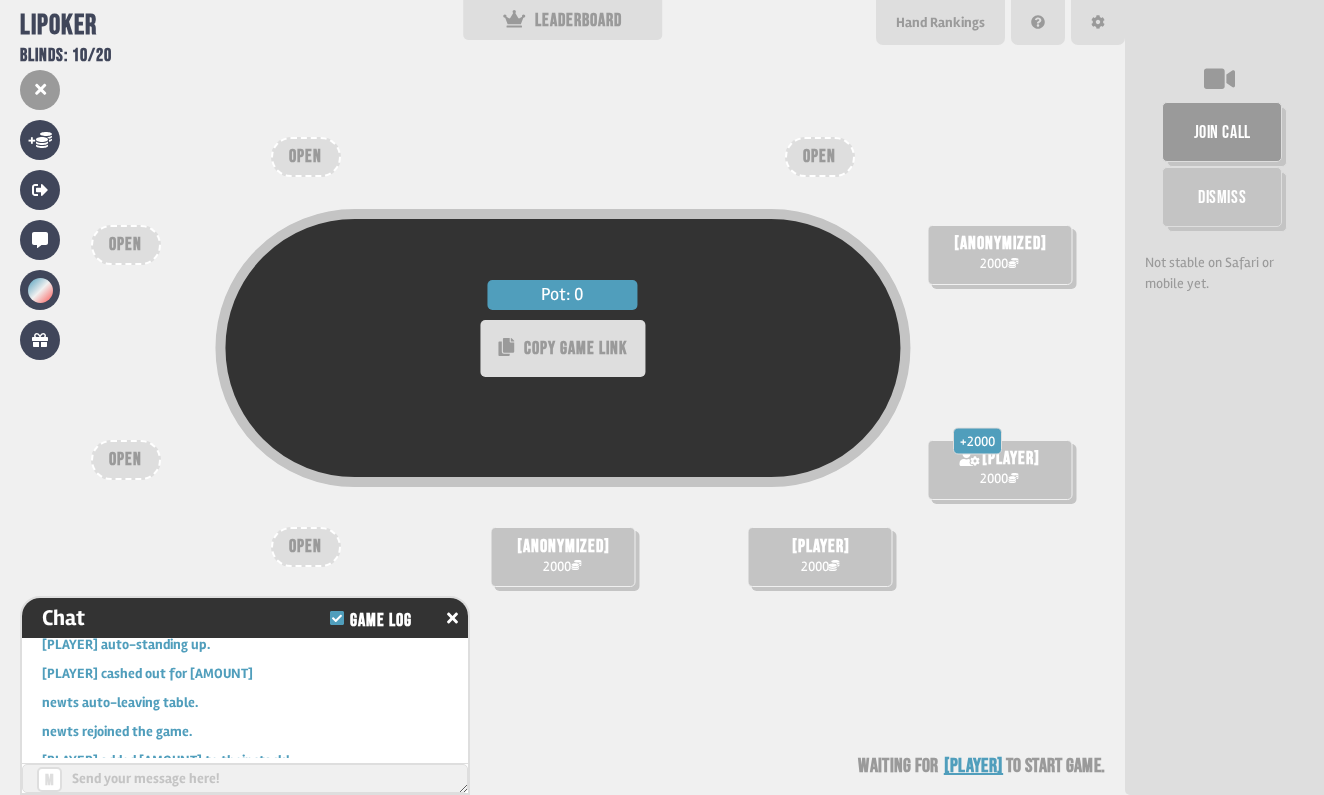click at bounding box center [245, 778] 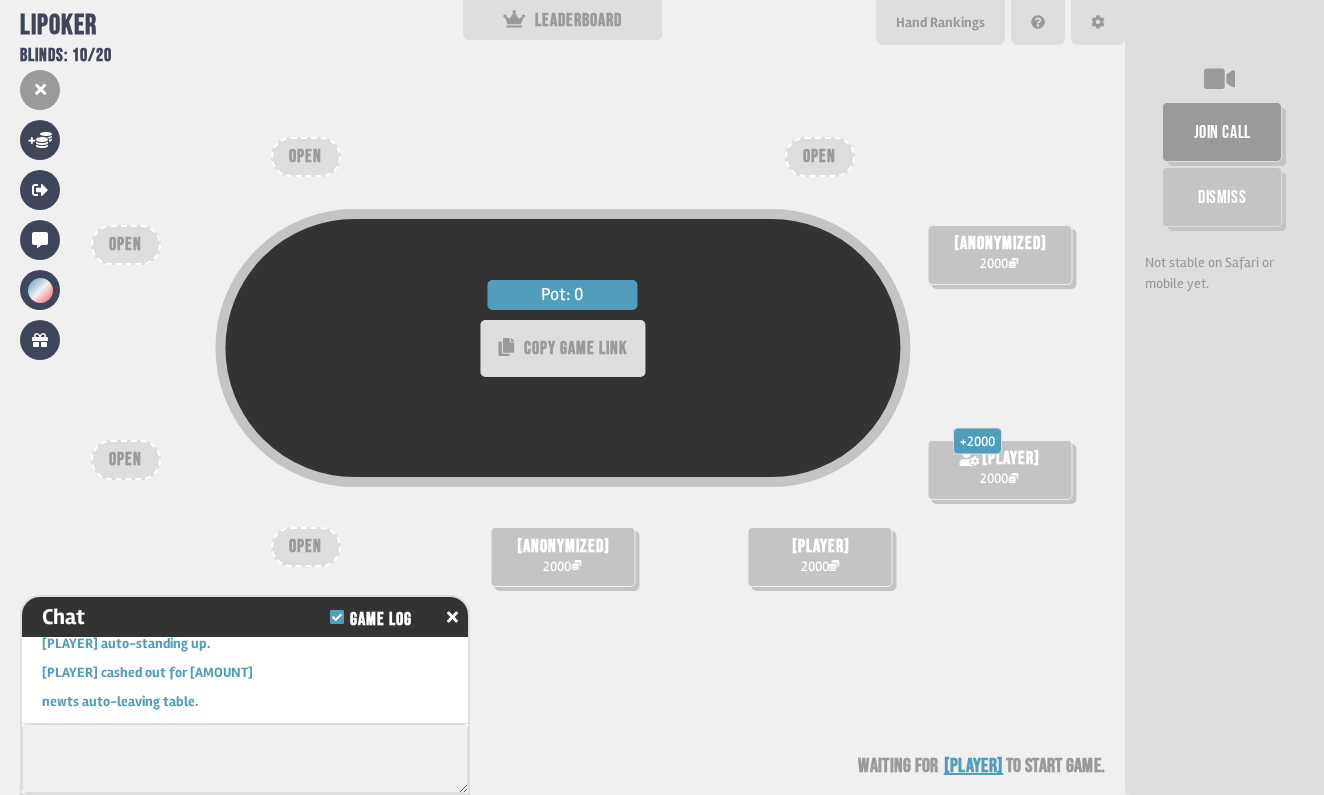scroll, scrollTop: 621, scrollLeft: 0, axis: vertical 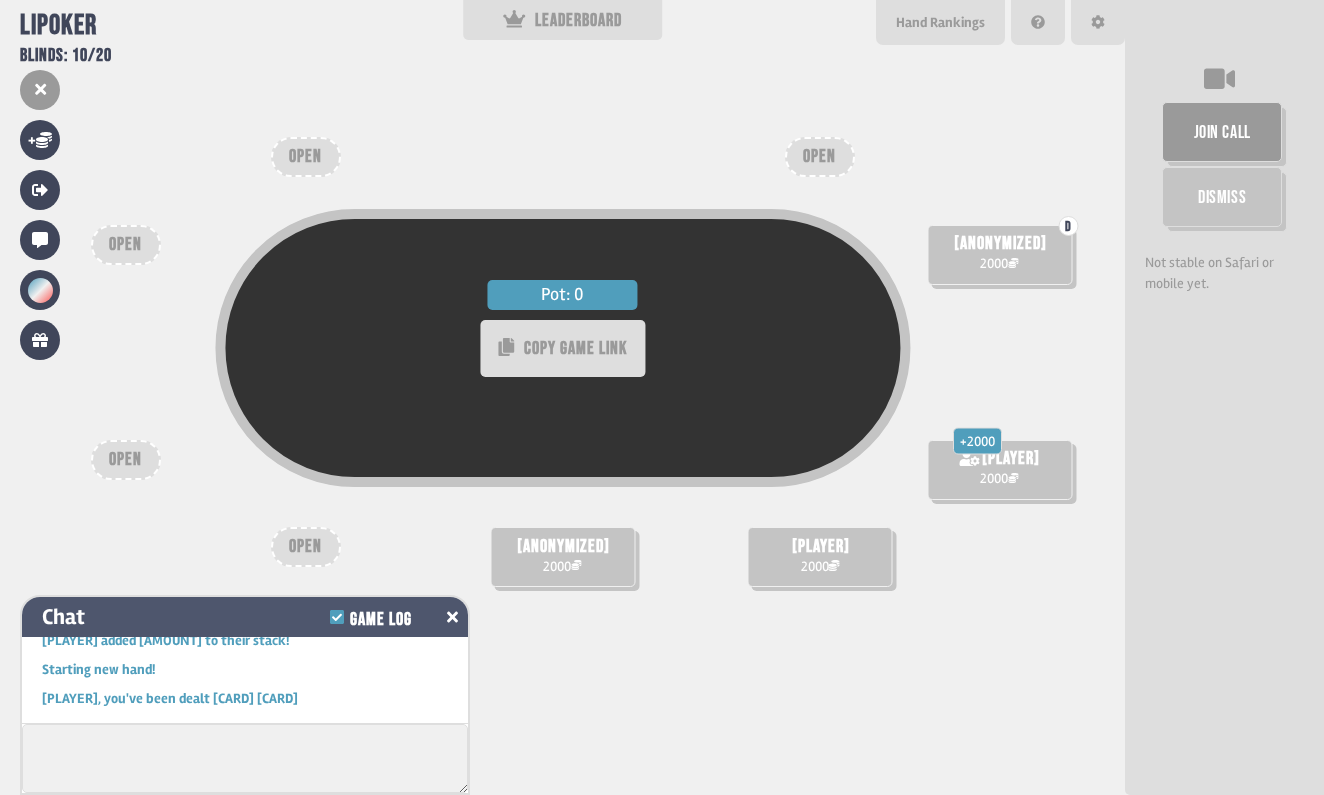 click 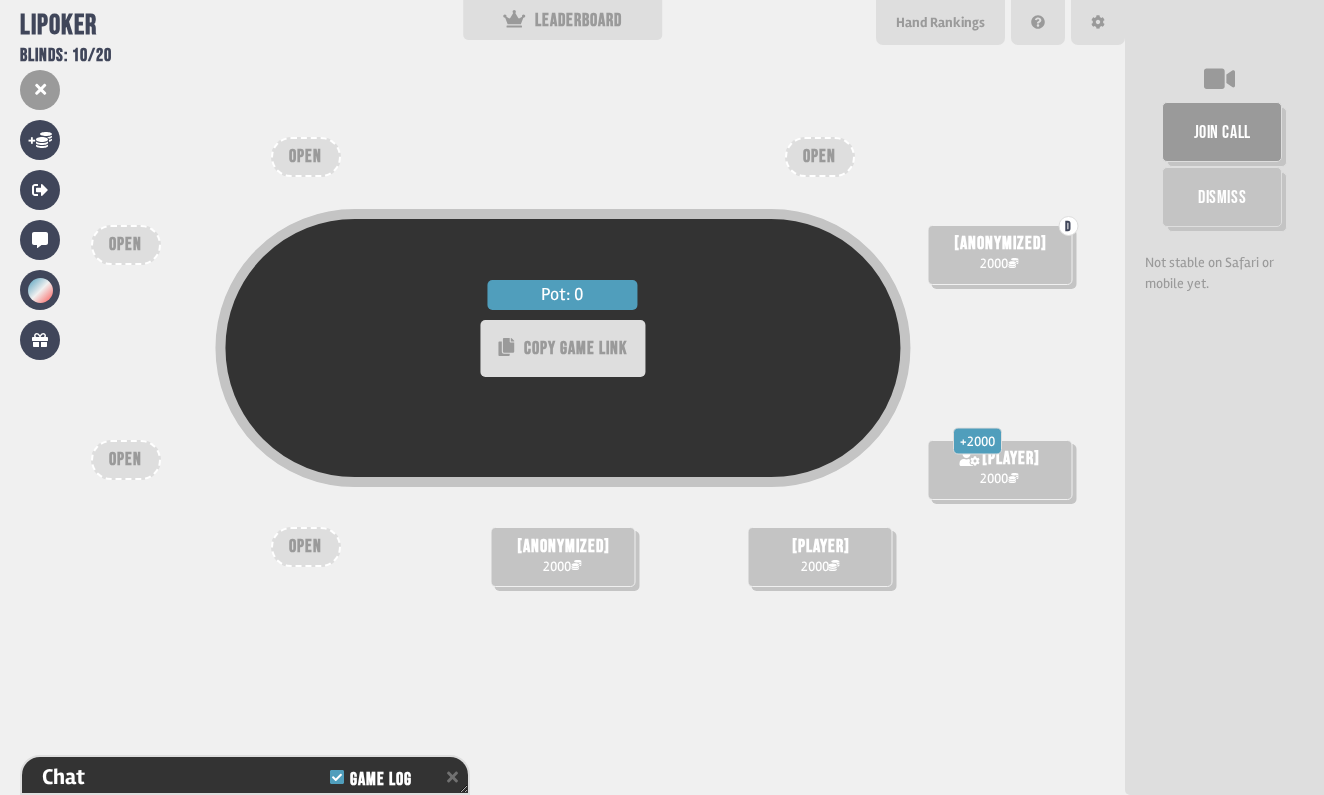 scroll, scrollTop: 709, scrollLeft: 0, axis: vertical 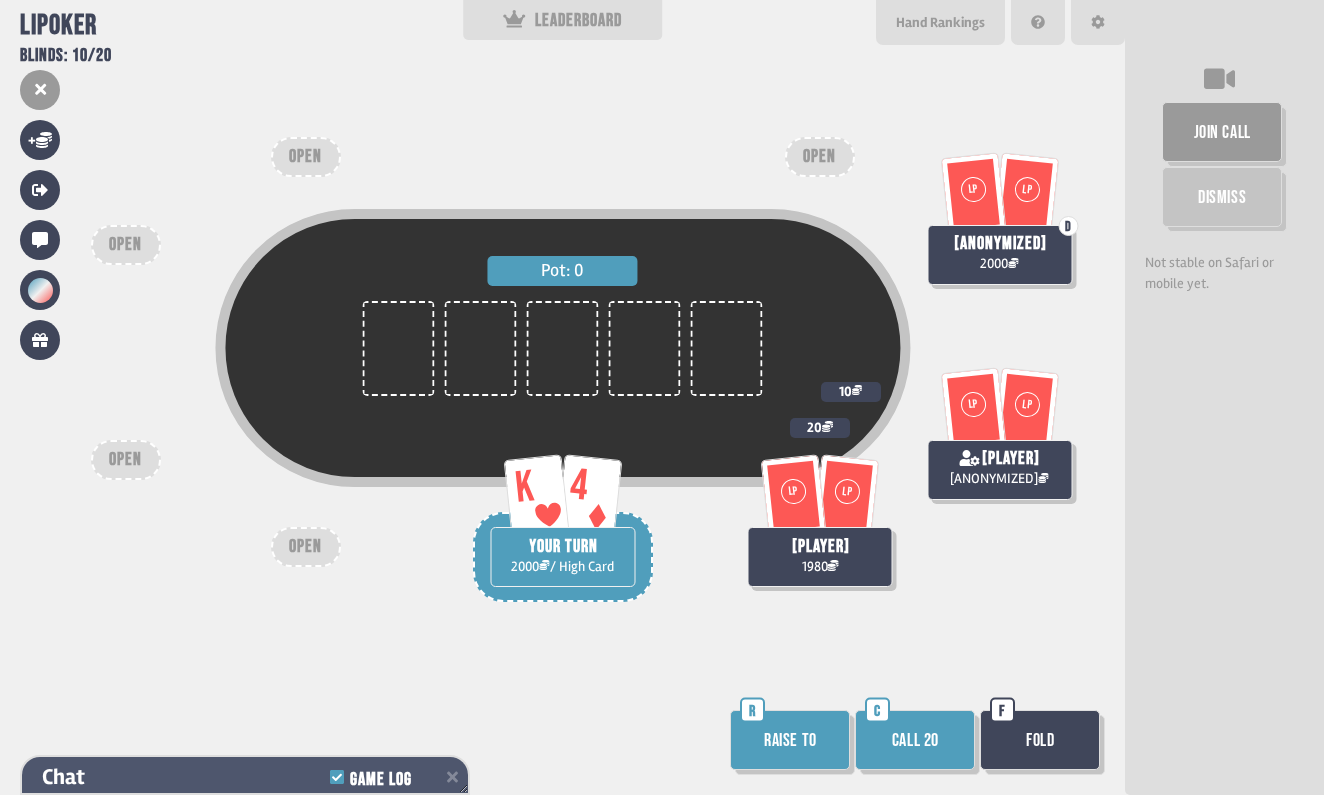click on "Chat   Game Log" at bounding box center (245, 777) 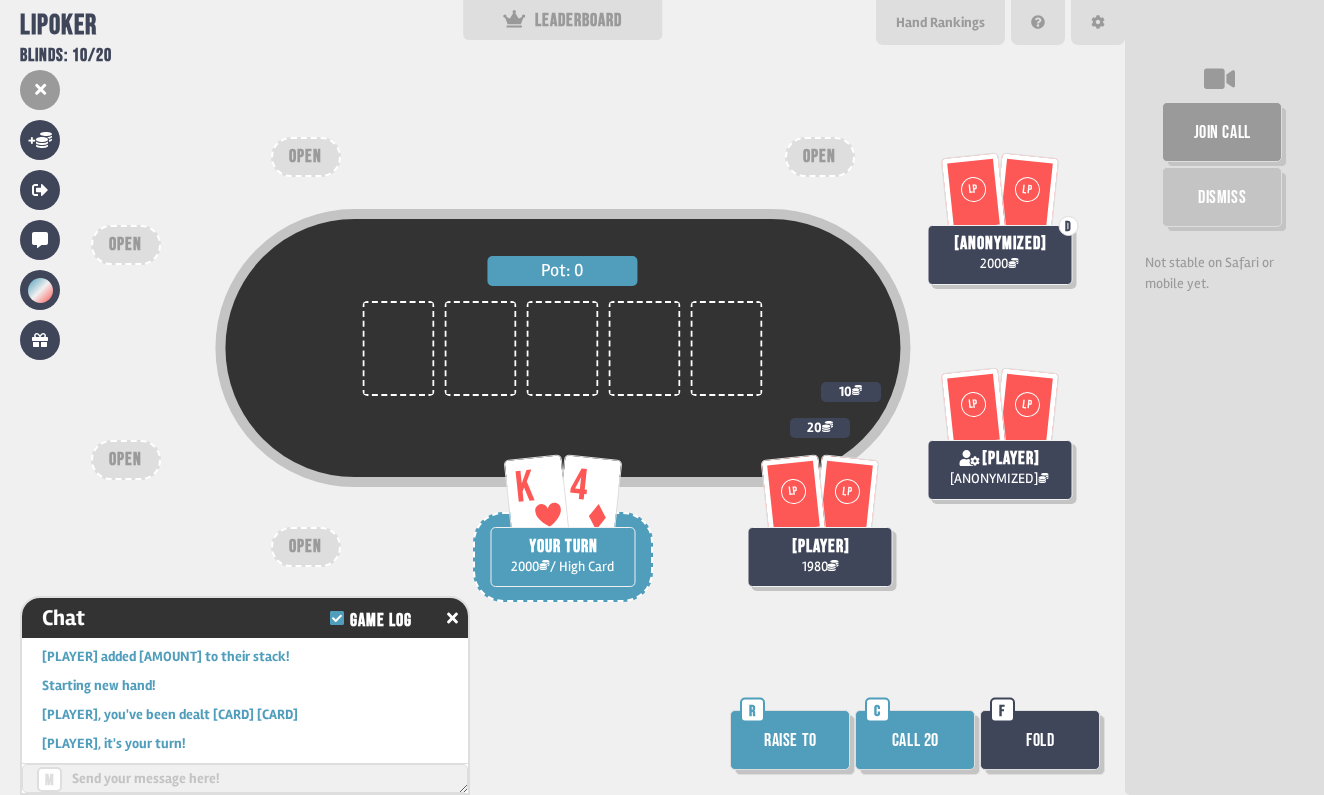 scroll, scrollTop: 589, scrollLeft: 0, axis: vertical 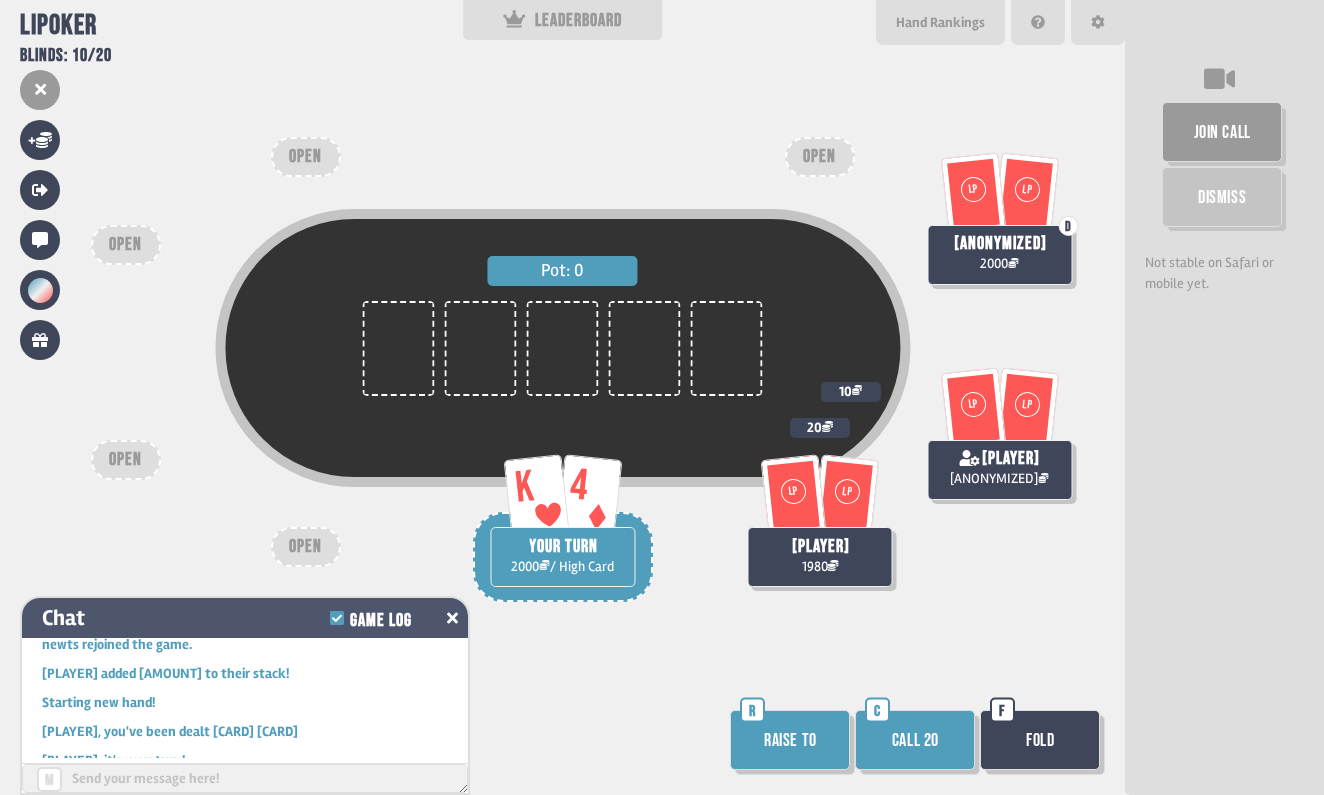 click 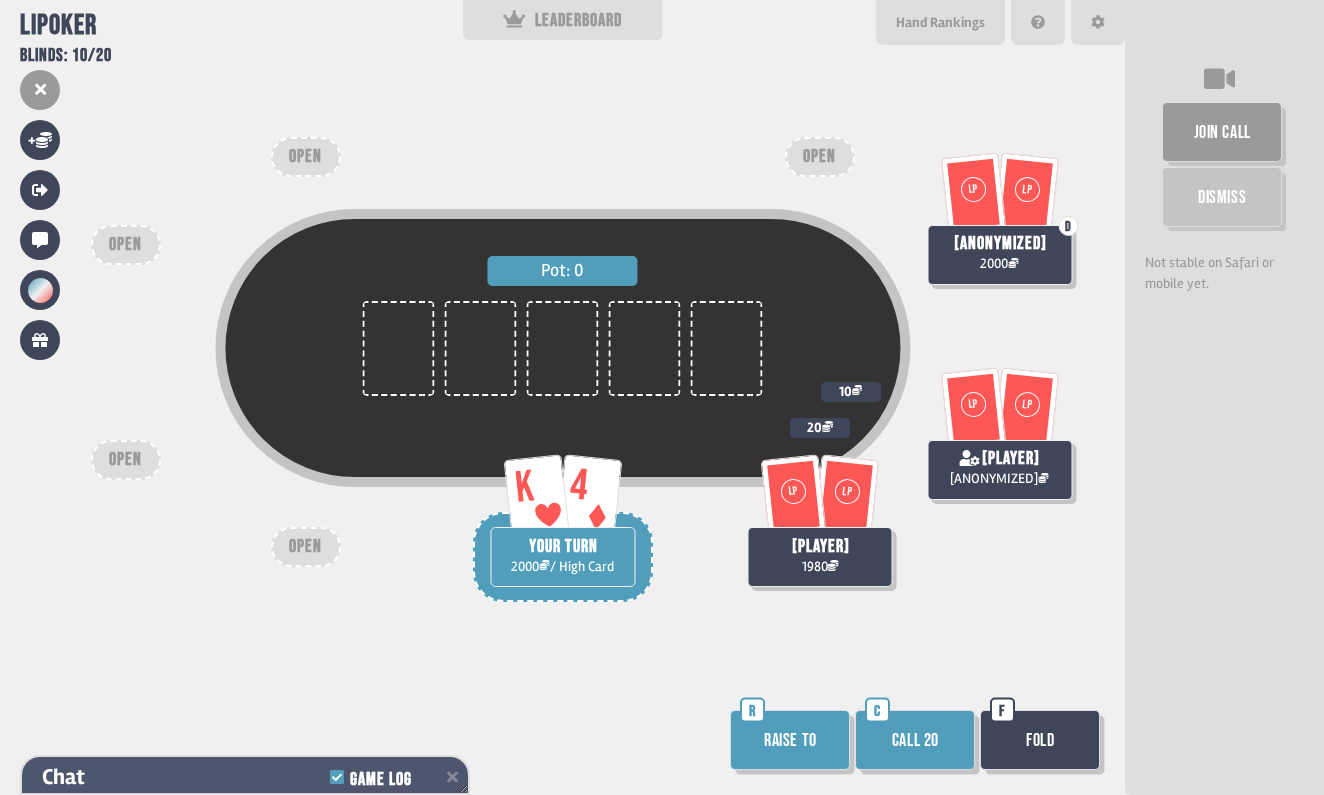 scroll, scrollTop: 709, scrollLeft: 0, axis: vertical 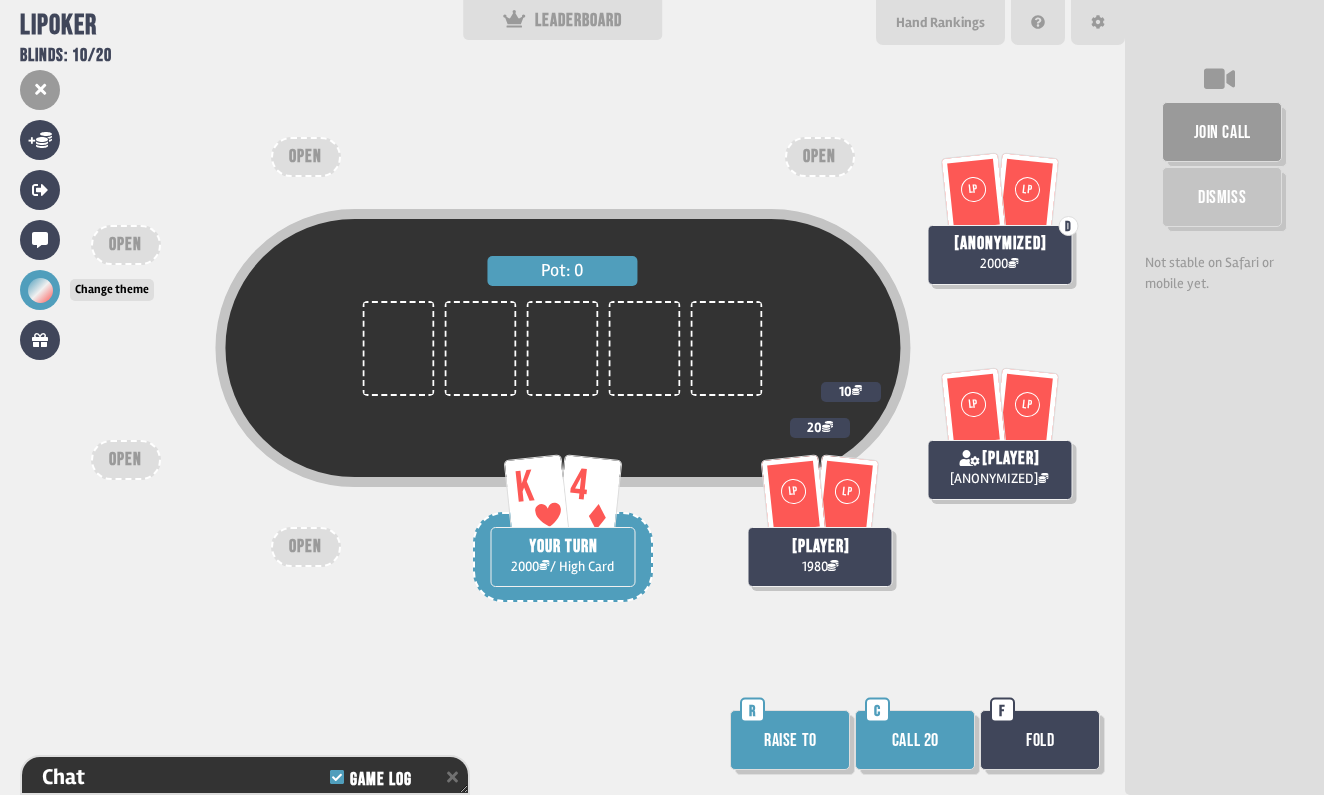 click at bounding box center [40, 290] 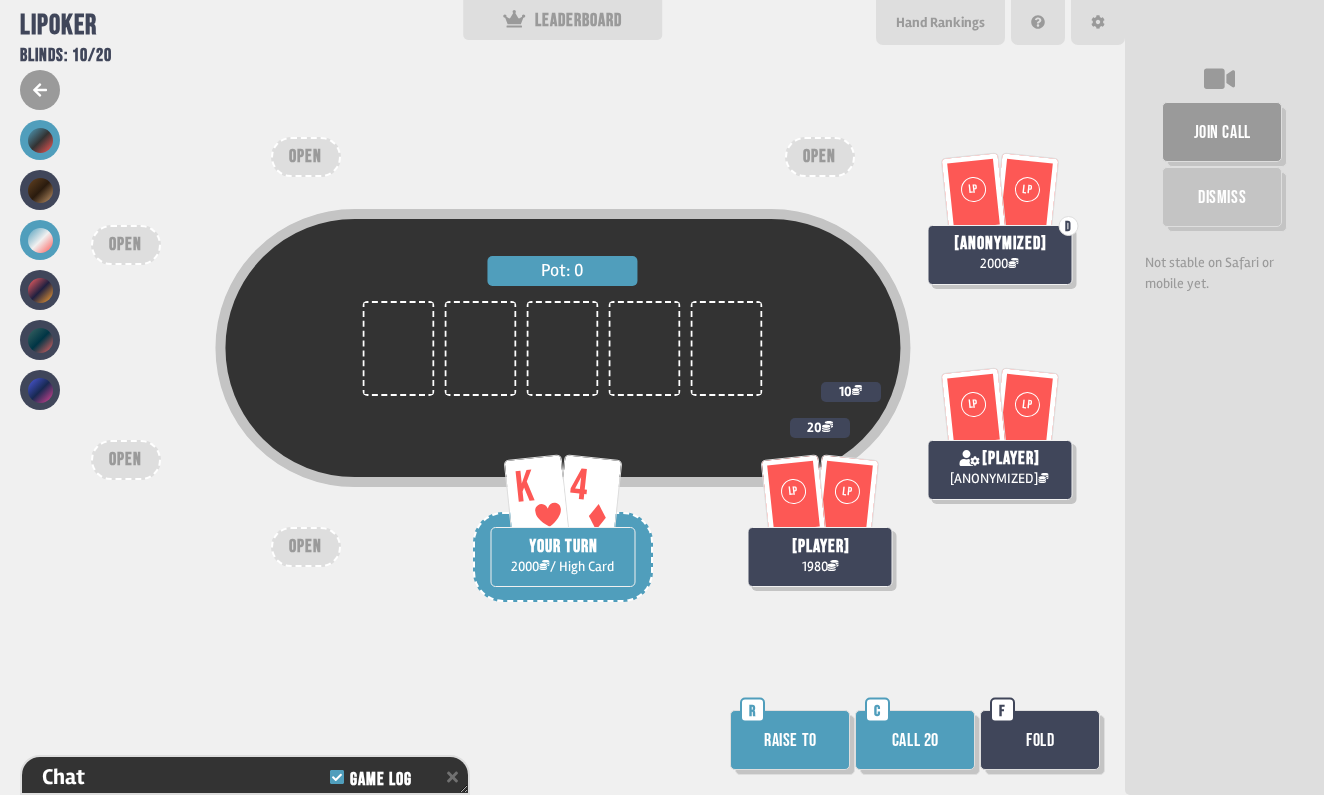 click at bounding box center (40, 140) 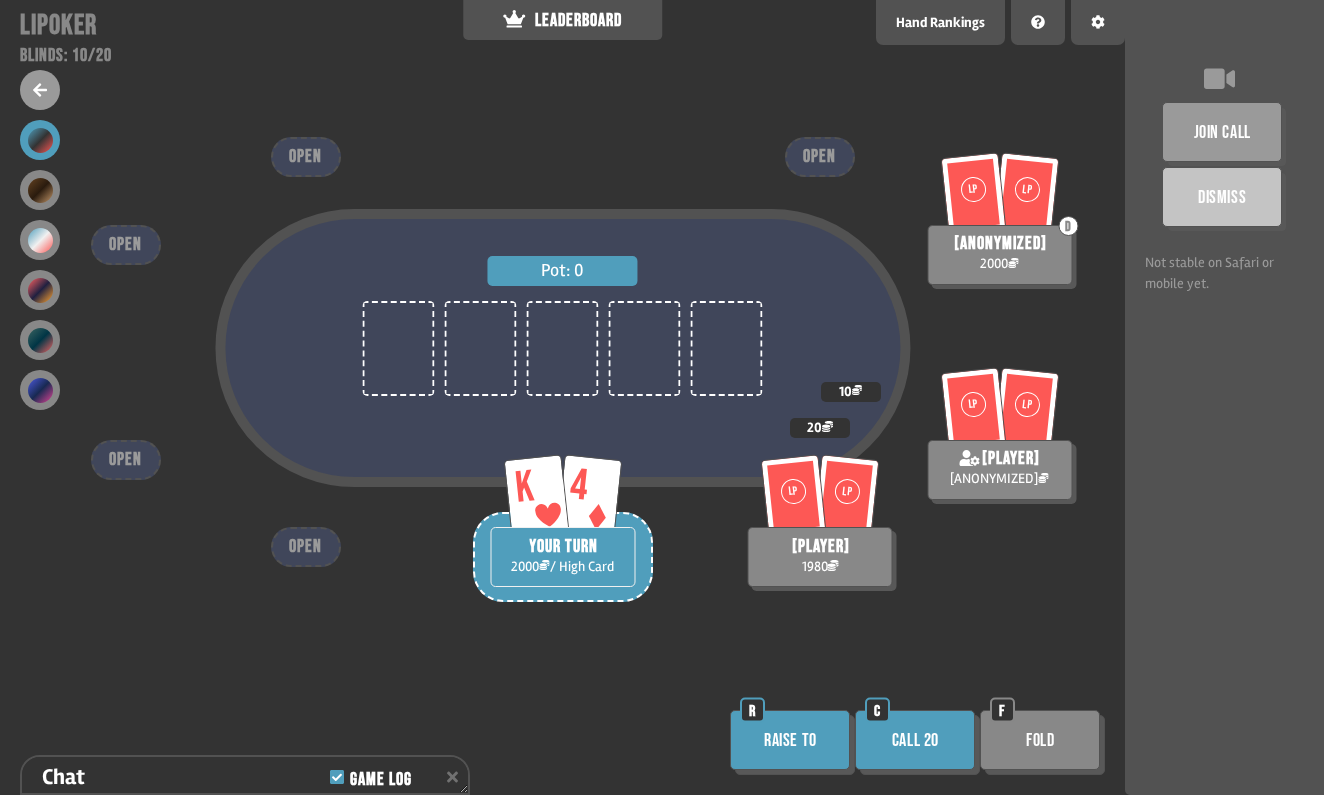 click on "Call 20" at bounding box center (915, 740) 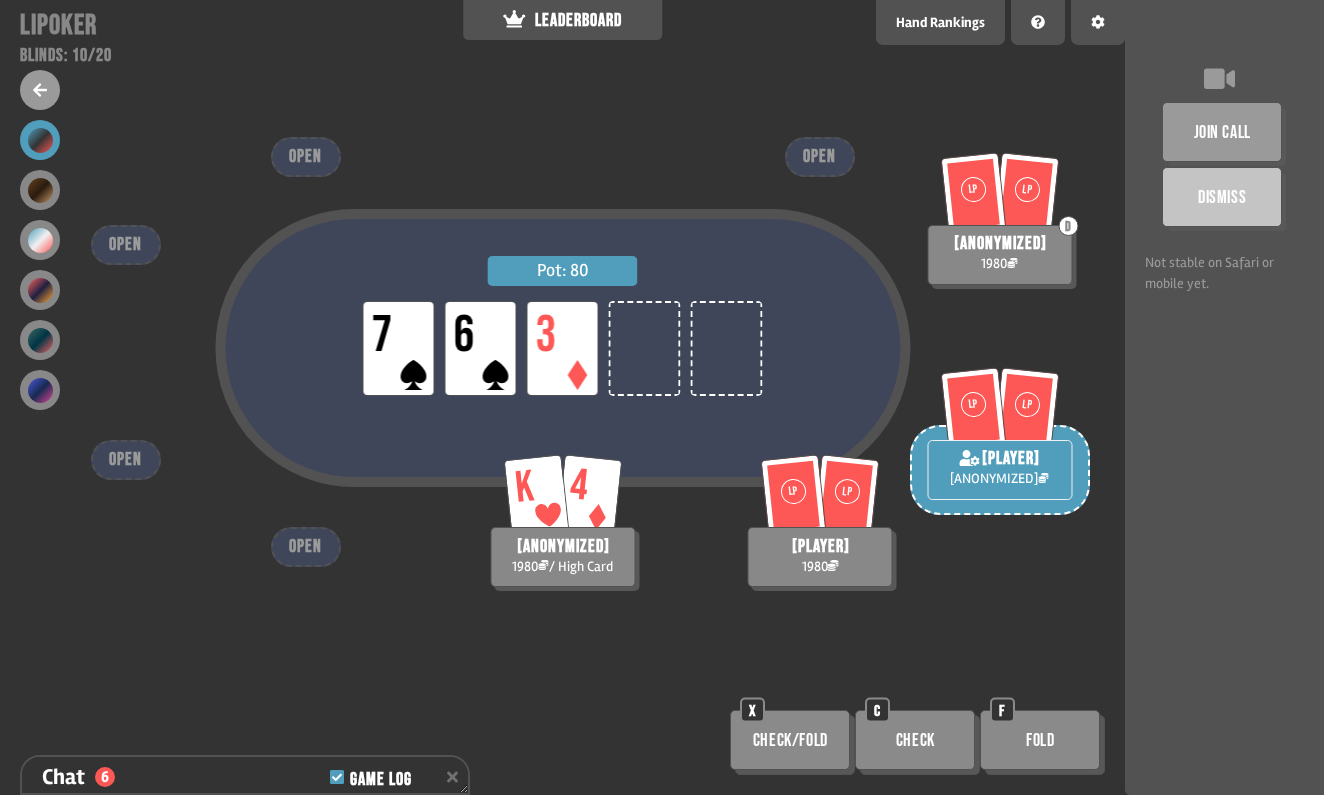 scroll, scrollTop: 883, scrollLeft: 0, axis: vertical 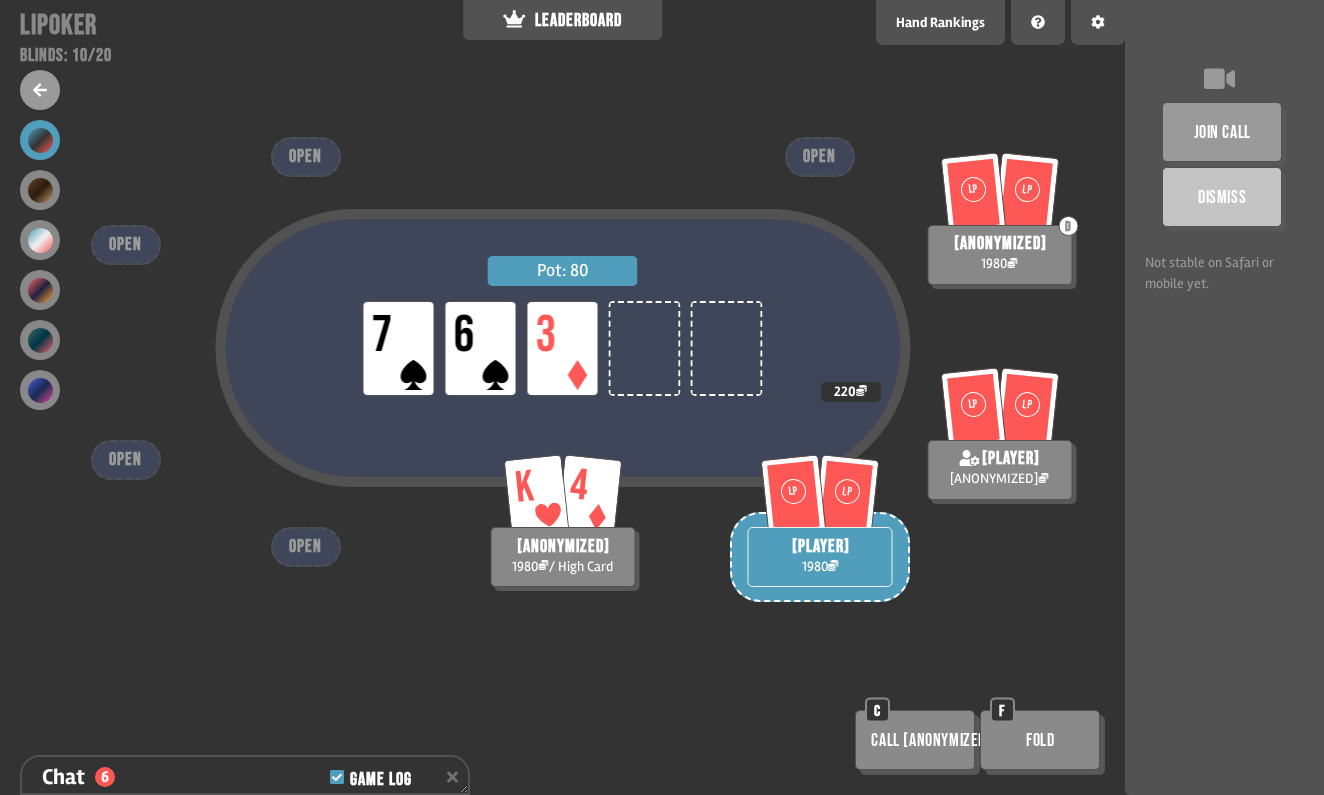 click on "Call [ANONYMIZED]" at bounding box center [915, 740] 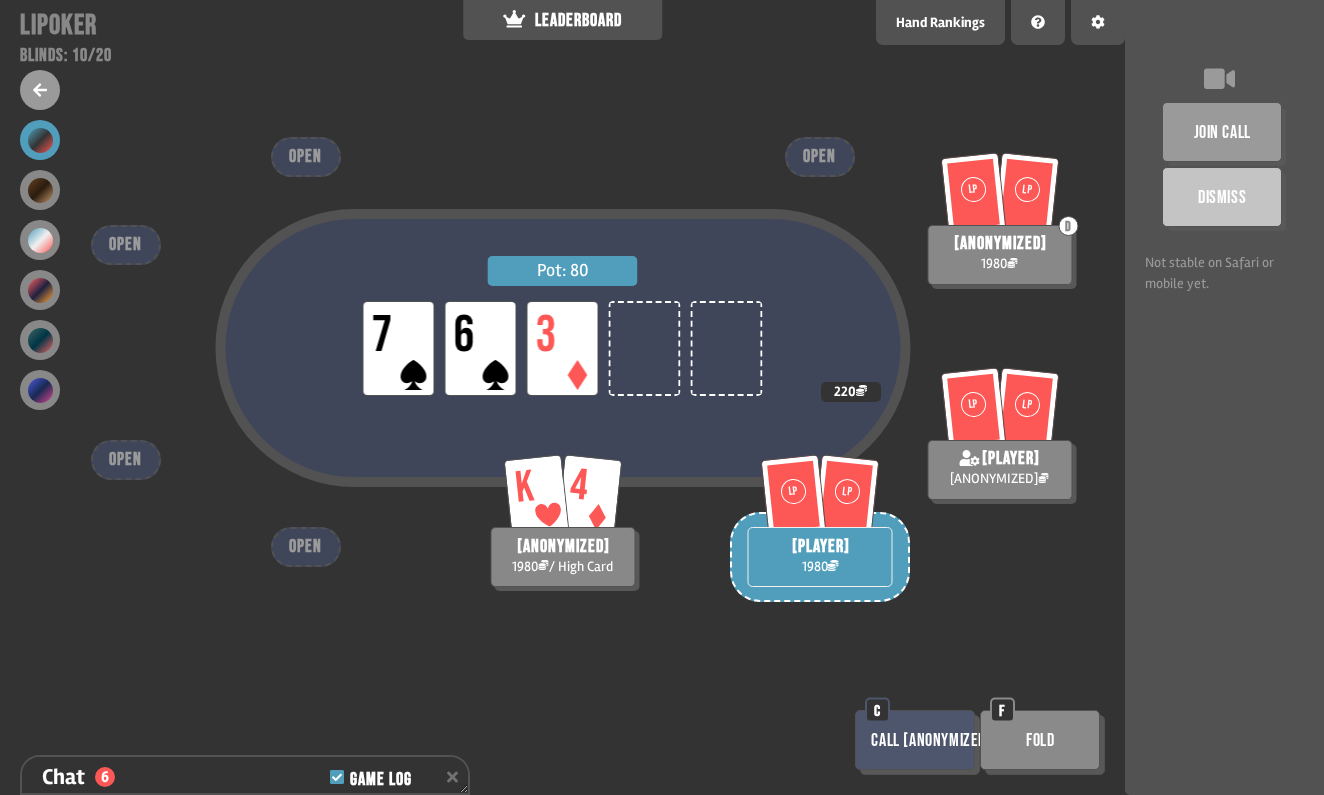 click on "Call [ANONYMIZED]" at bounding box center (915, 740) 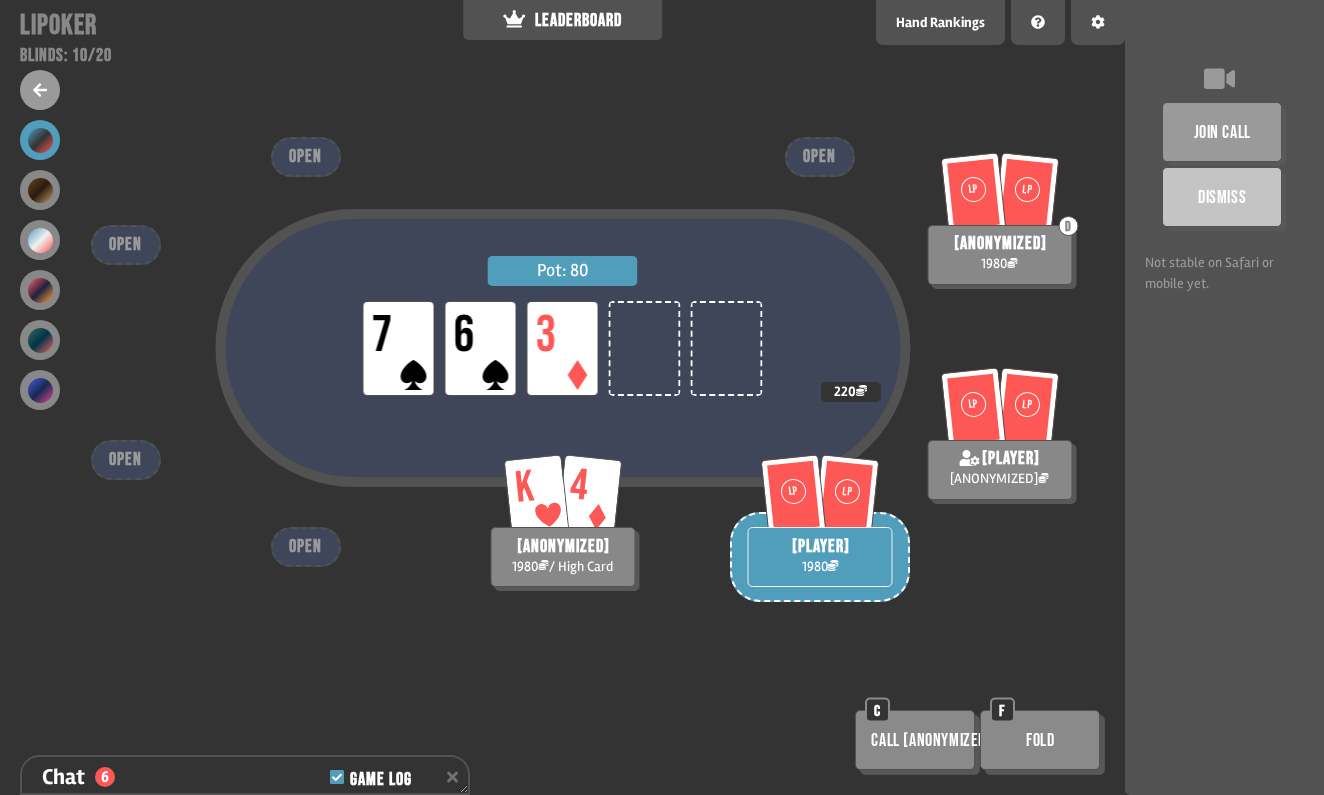 scroll, scrollTop: 912, scrollLeft: 0, axis: vertical 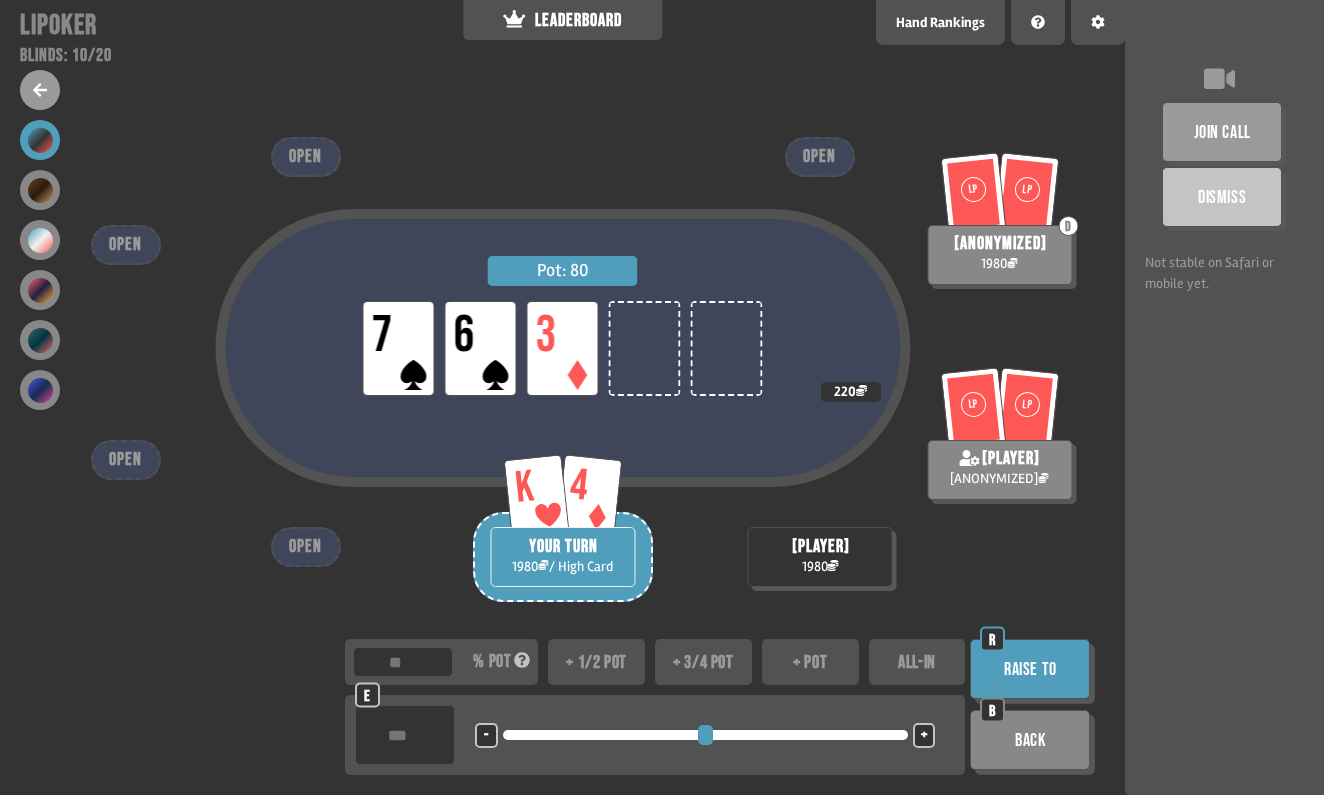type on "***" 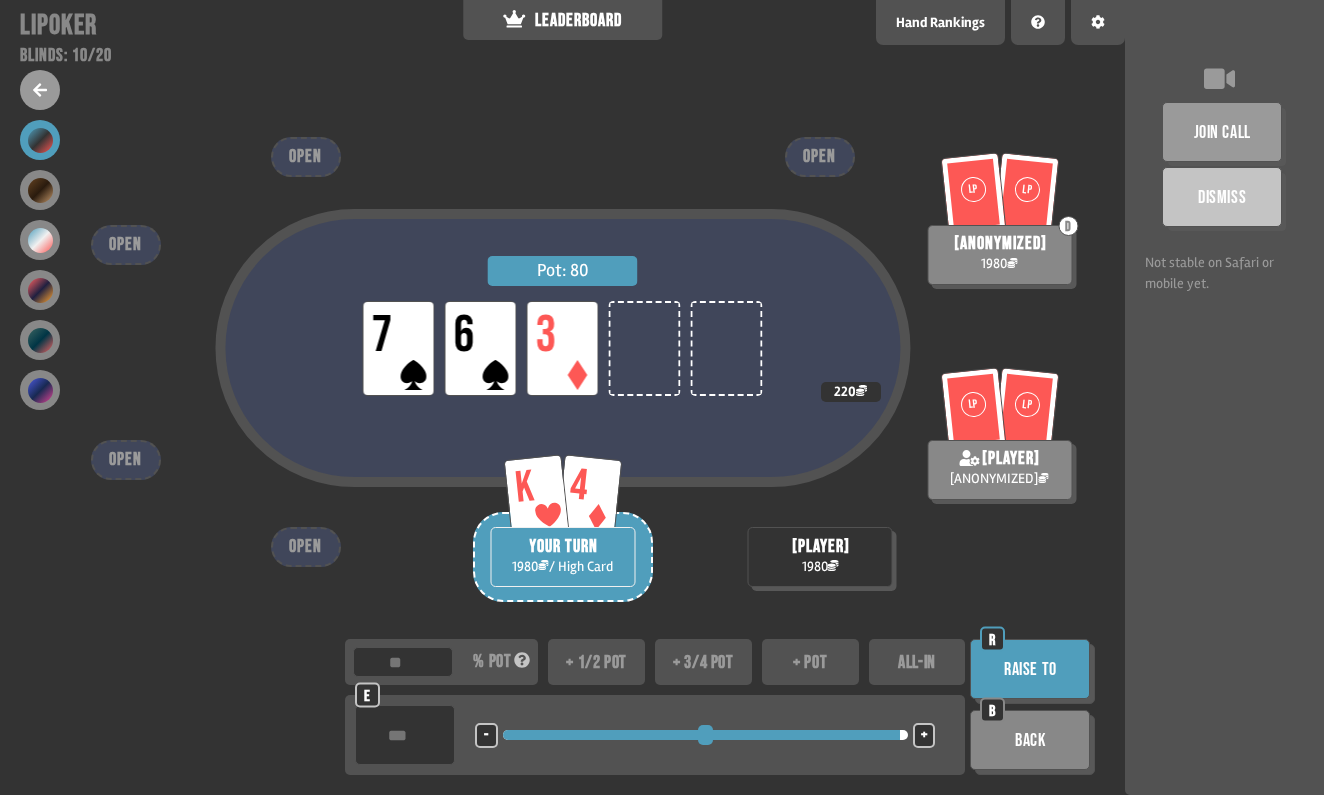 type on "***" 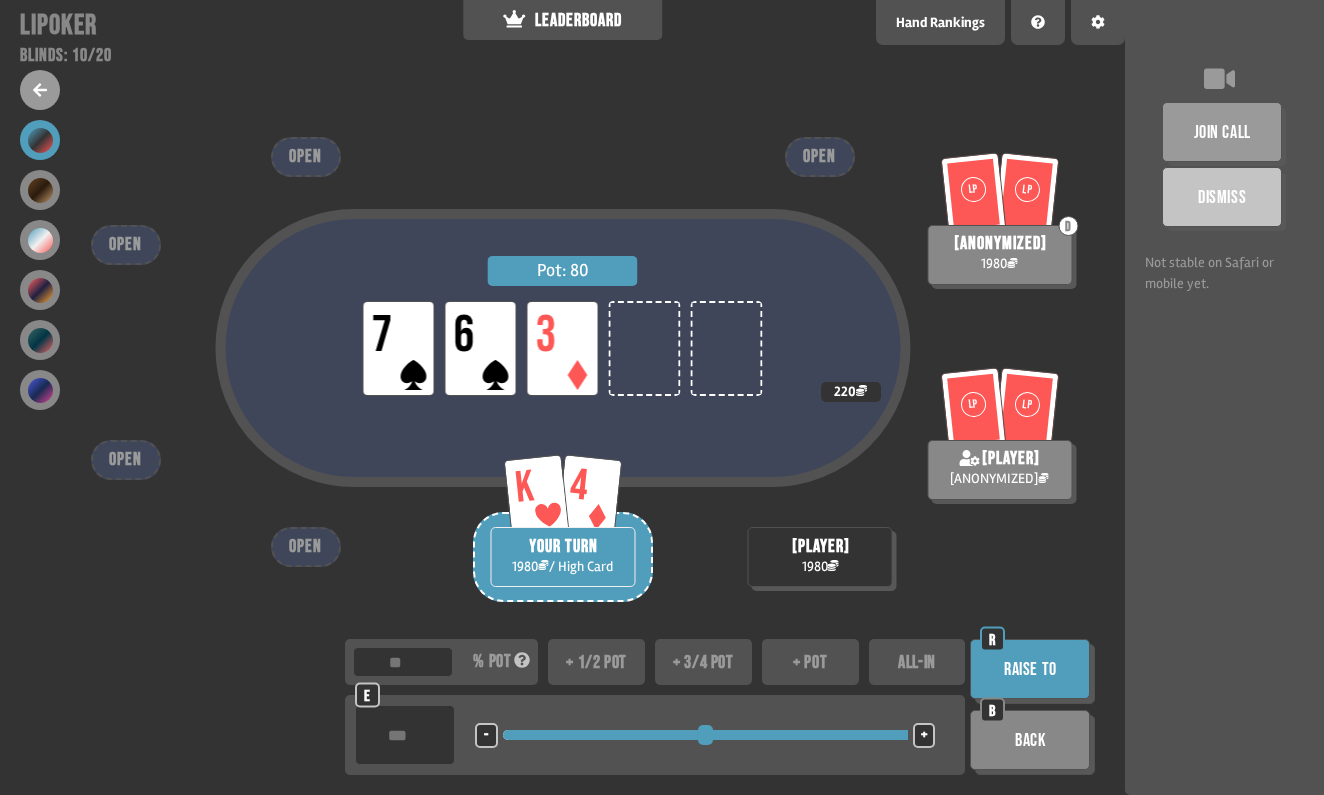 drag, startPoint x: 882, startPoint y: 726, endPoint x: 937, endPoint y: 727, distance: 55.00909 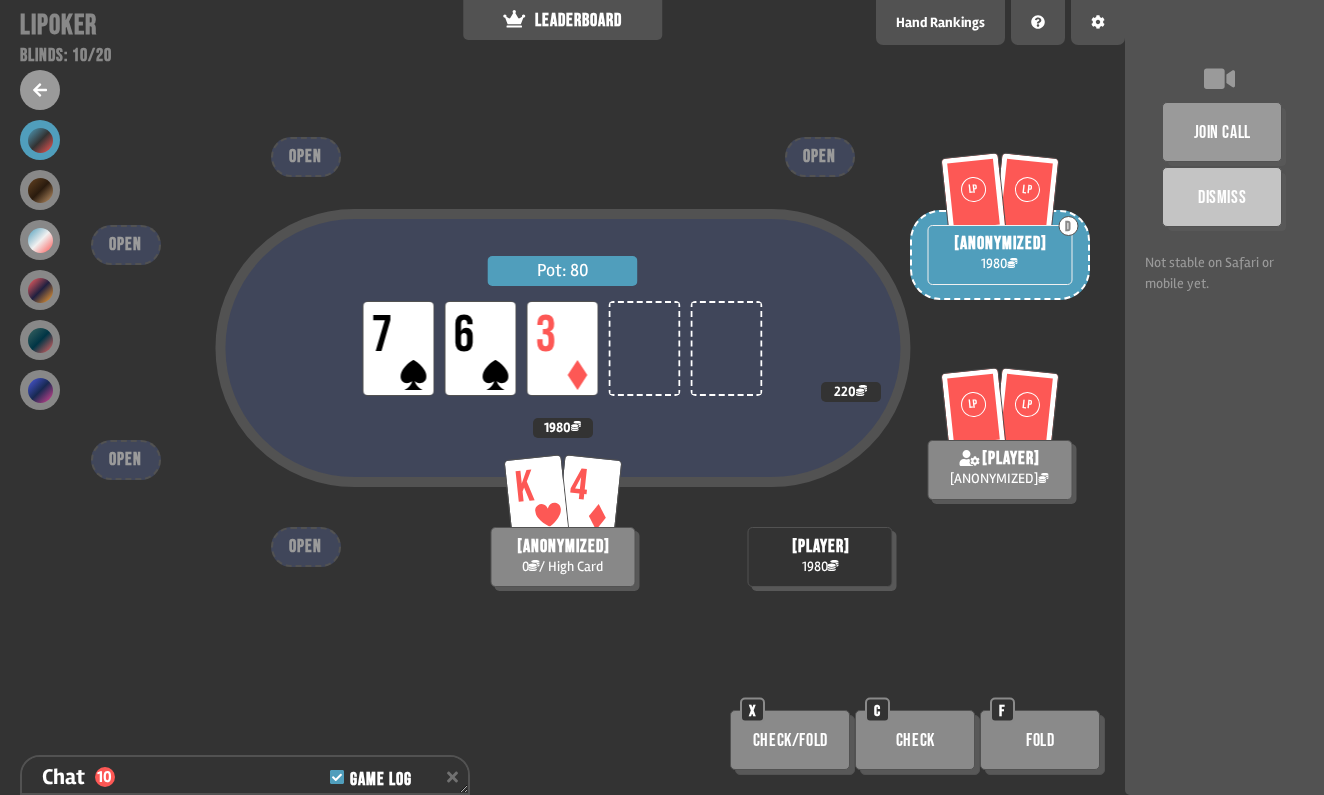 scroll, scrollTop: 999, scrollLeft: 0, axis: vertical 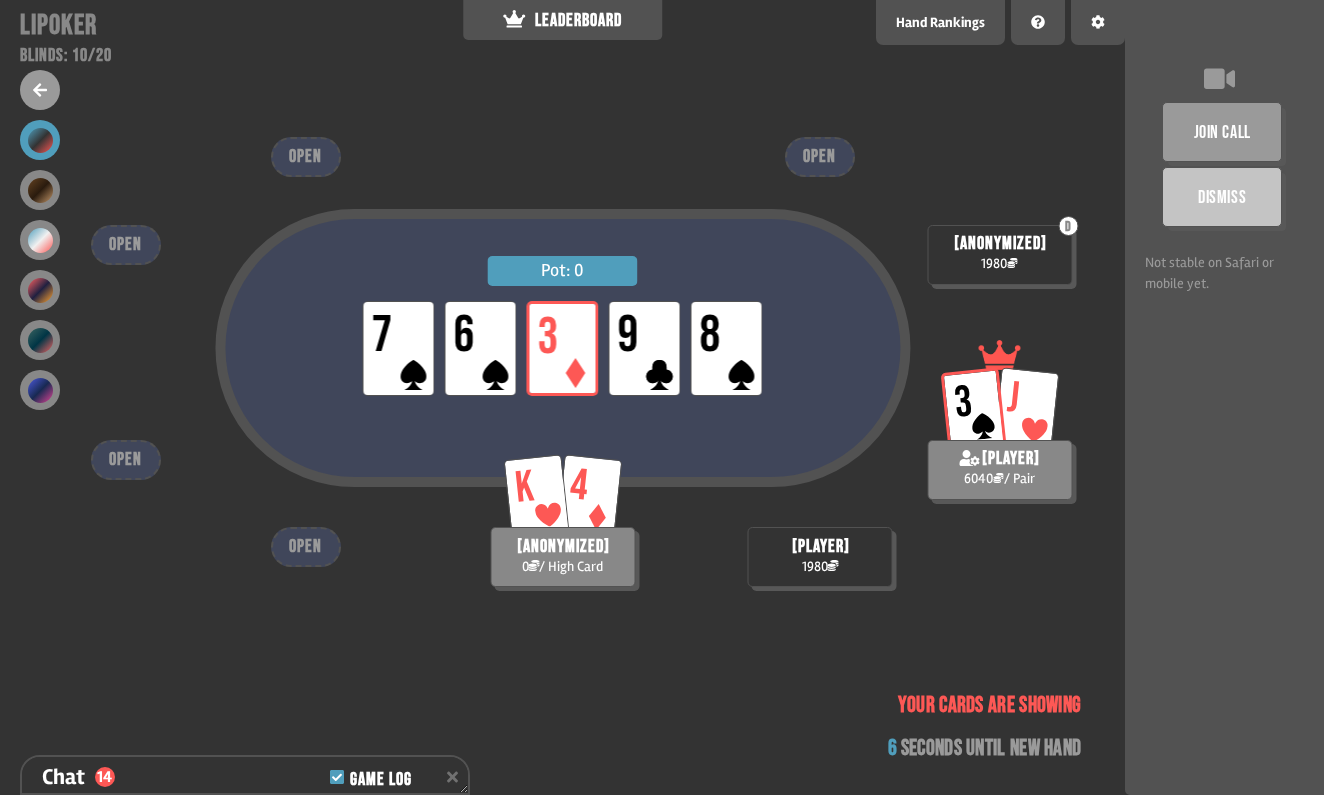 click 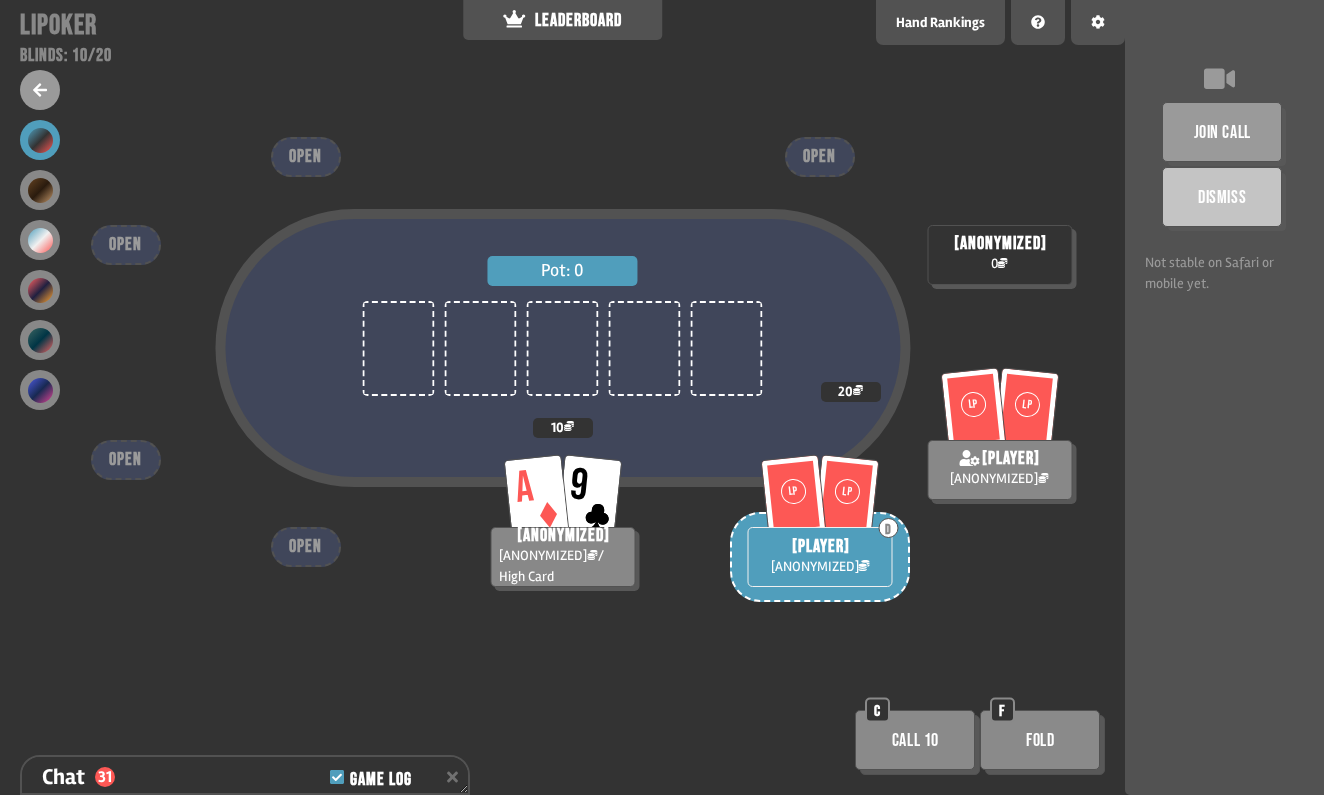 scroll, scrollTop: 1600, scrollLeft: 0, axis: vertical 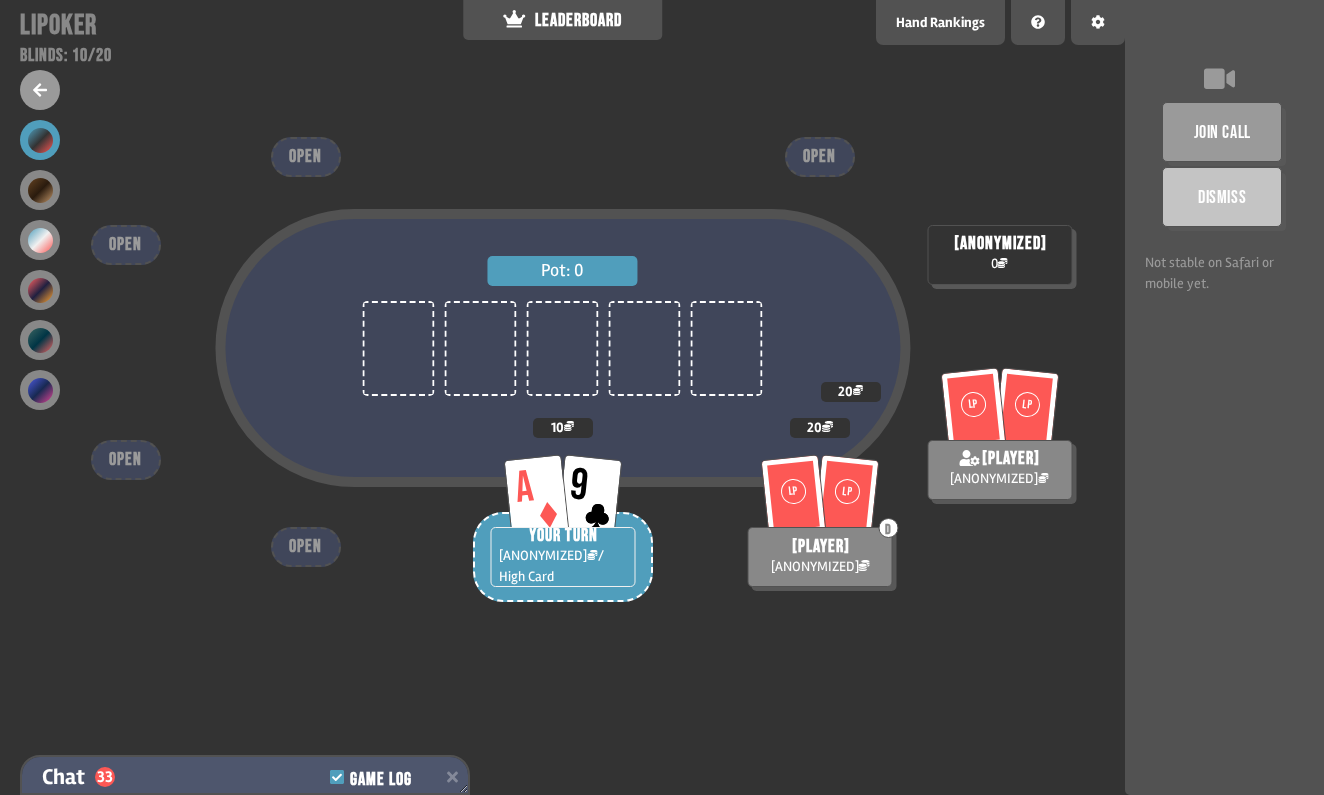 click on "Chat   33 Game Log" at bounding box center [245, 777] 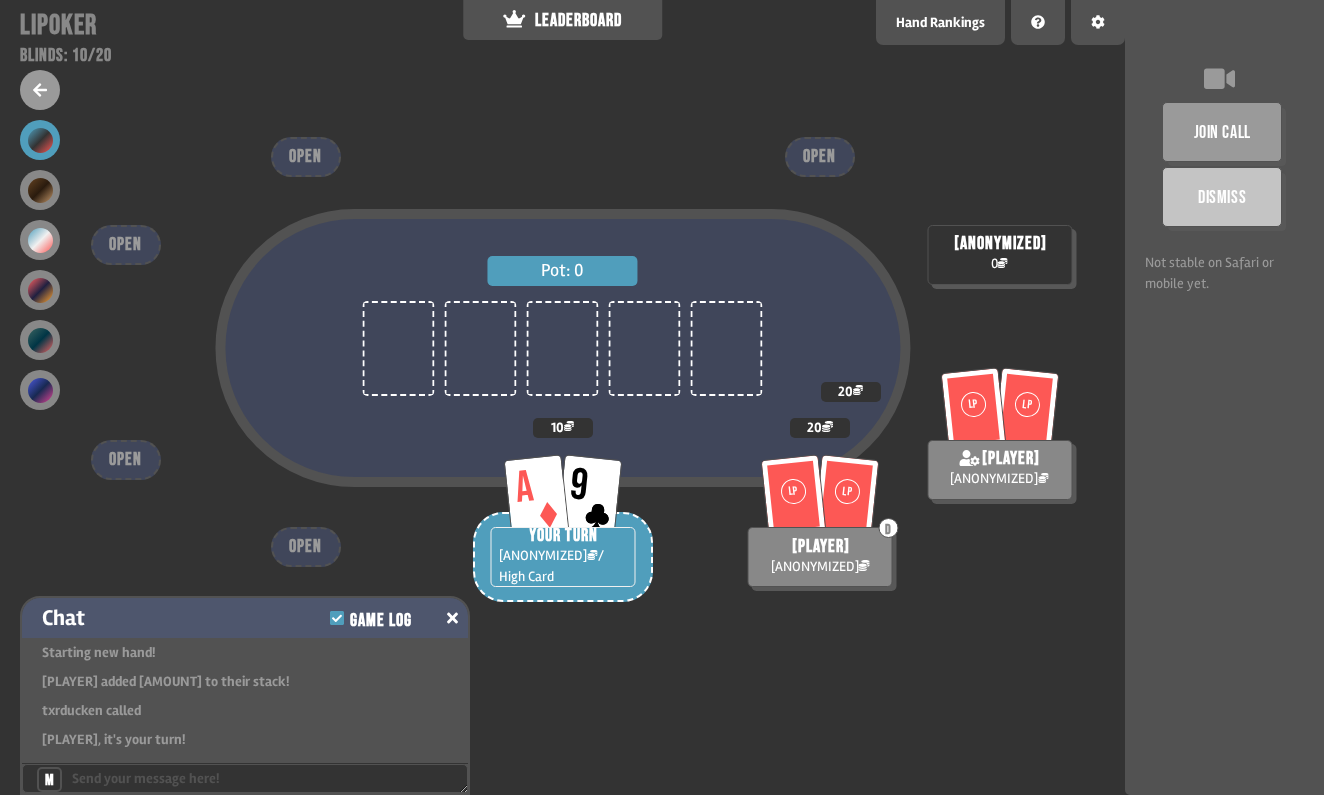 scroll, scrollTop: 1567, scrollLeft: 0, axis: vertical 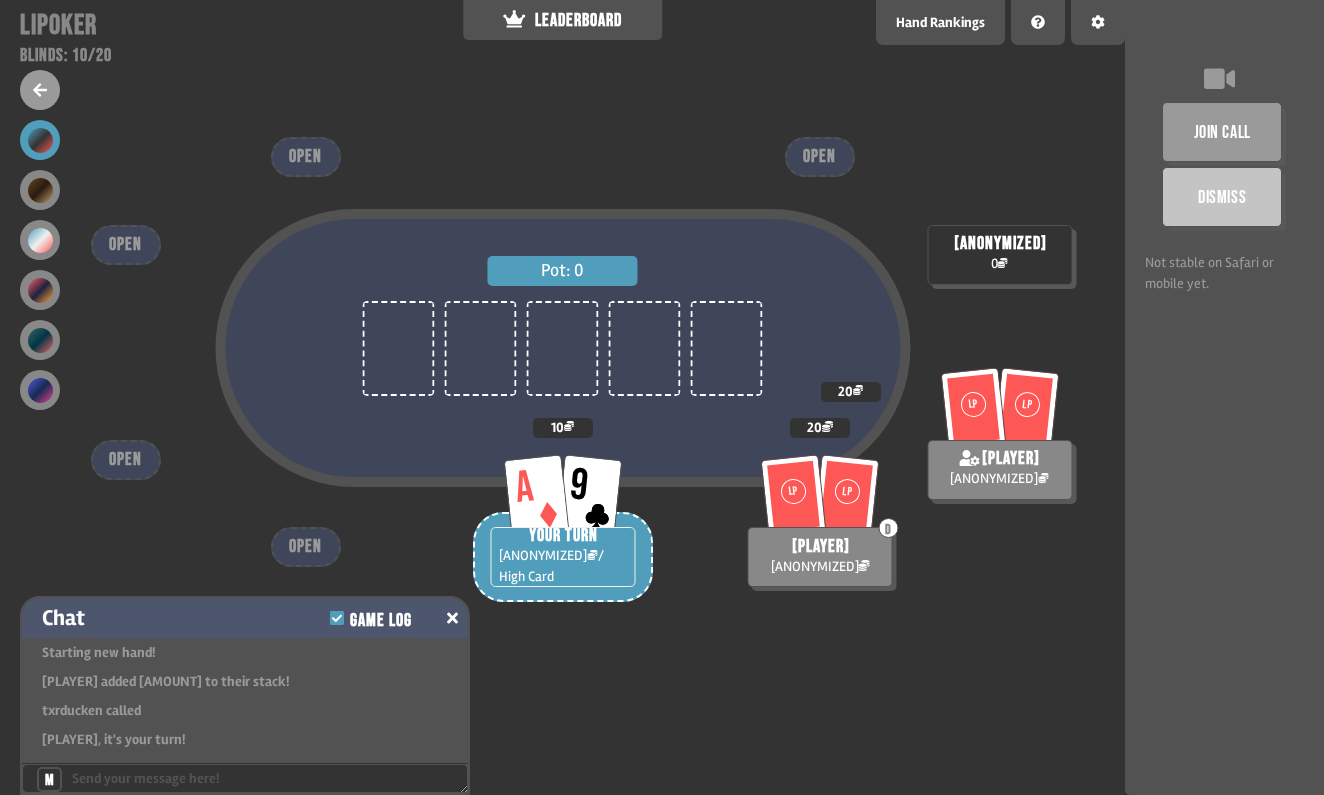 click 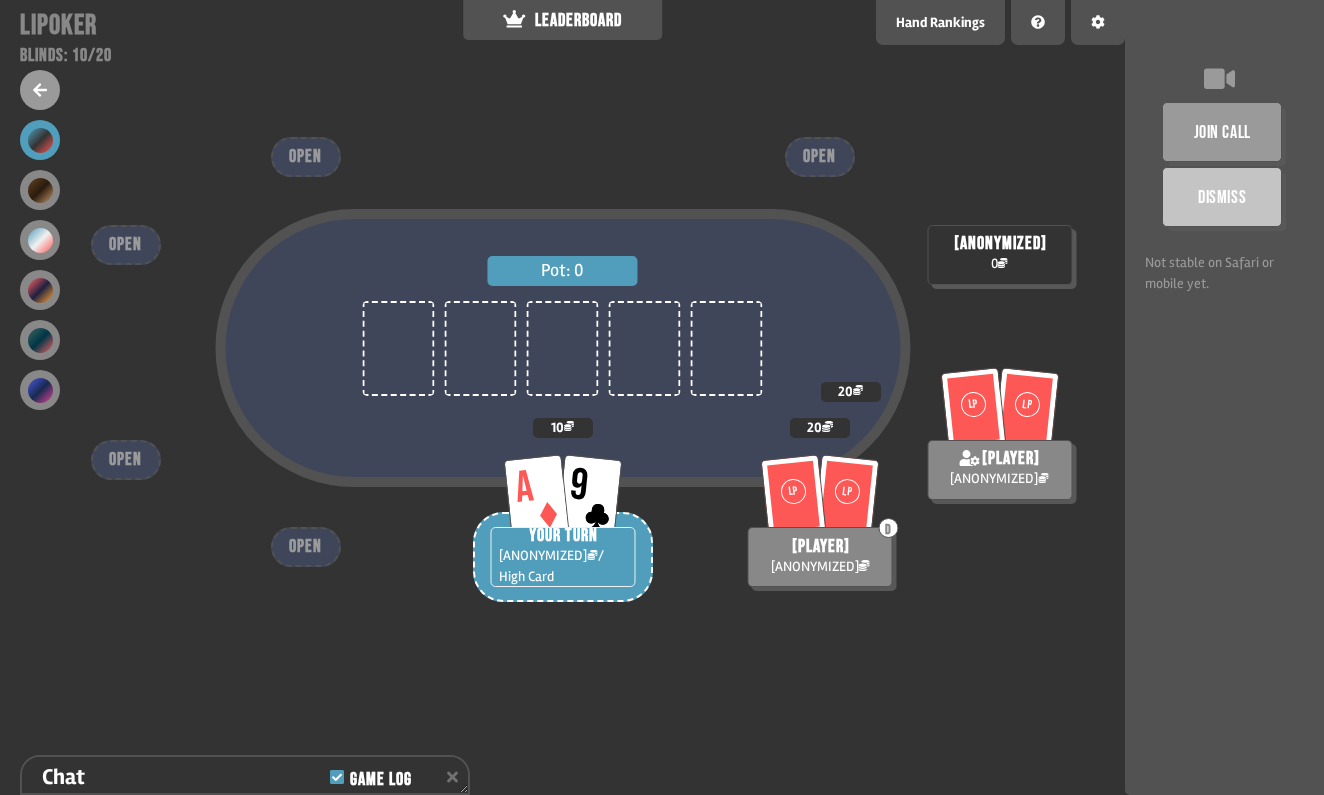 scroll, scrollTop: 1687, scrollLeft: 0, axis: vertical 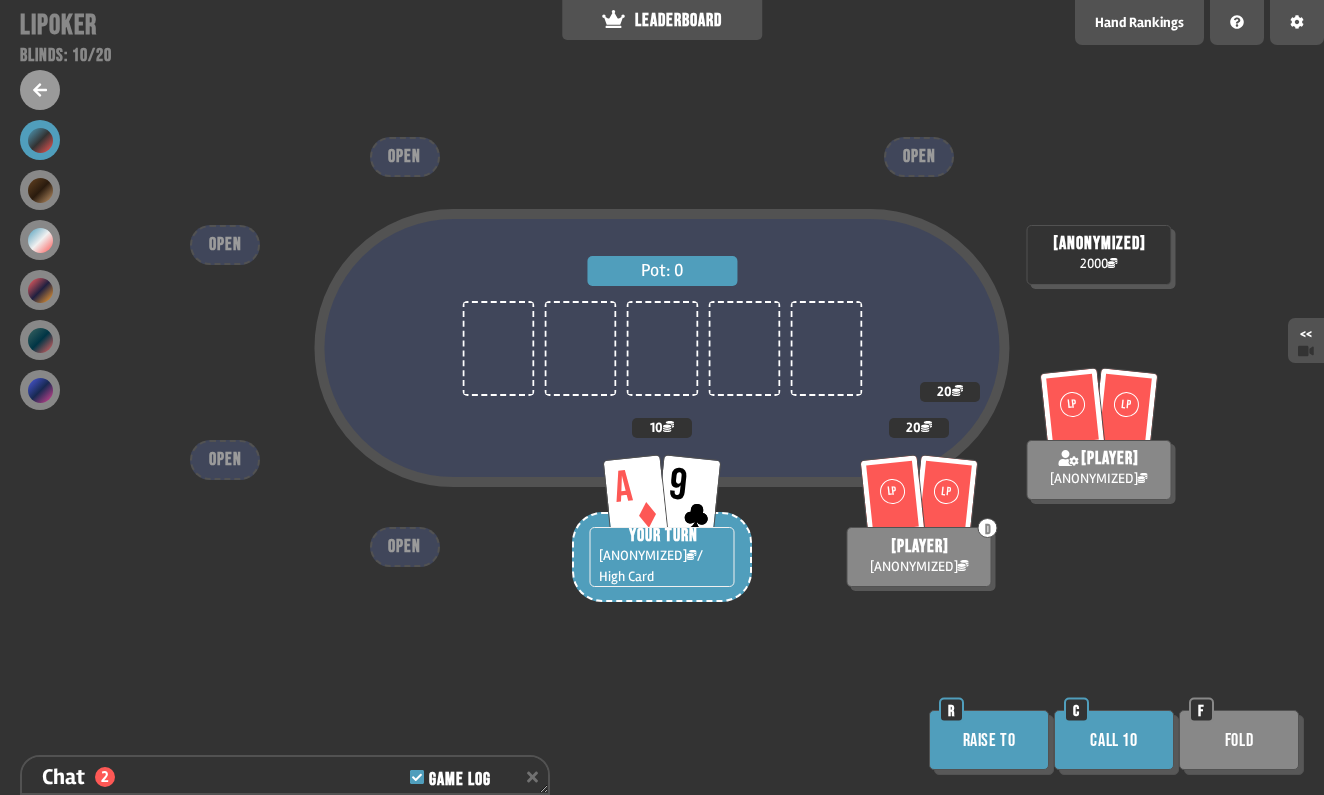 click on "Raise to" at bounding box center [989, 740] 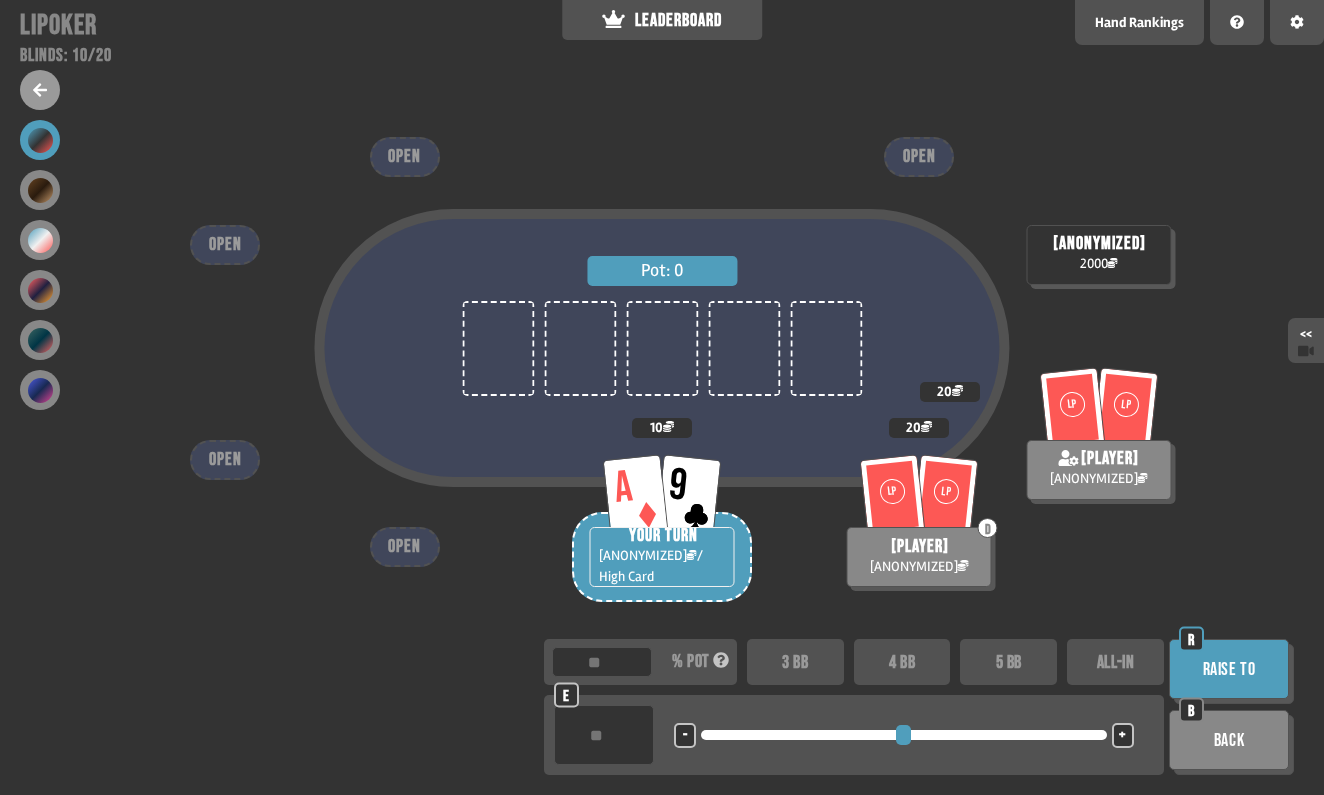type on "****" 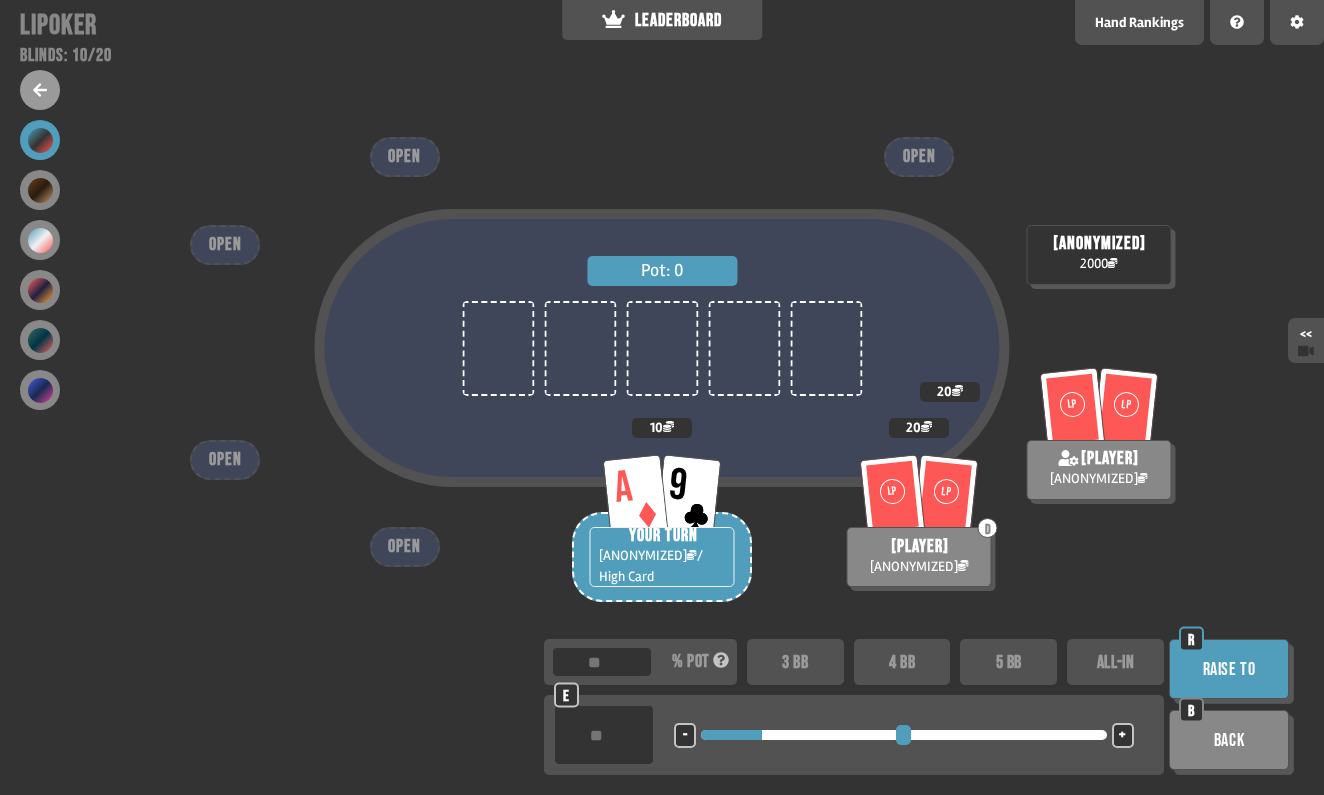 type on "***" 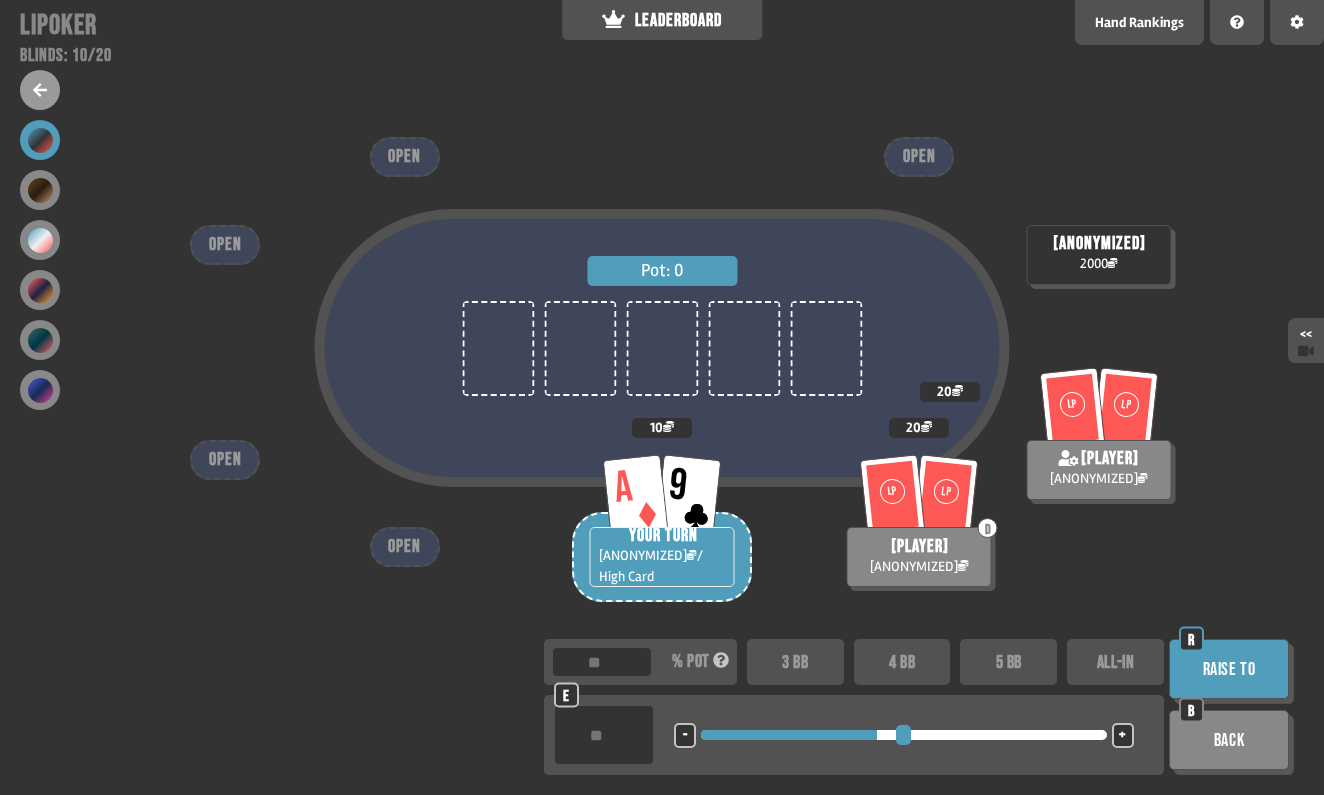 type on "****" 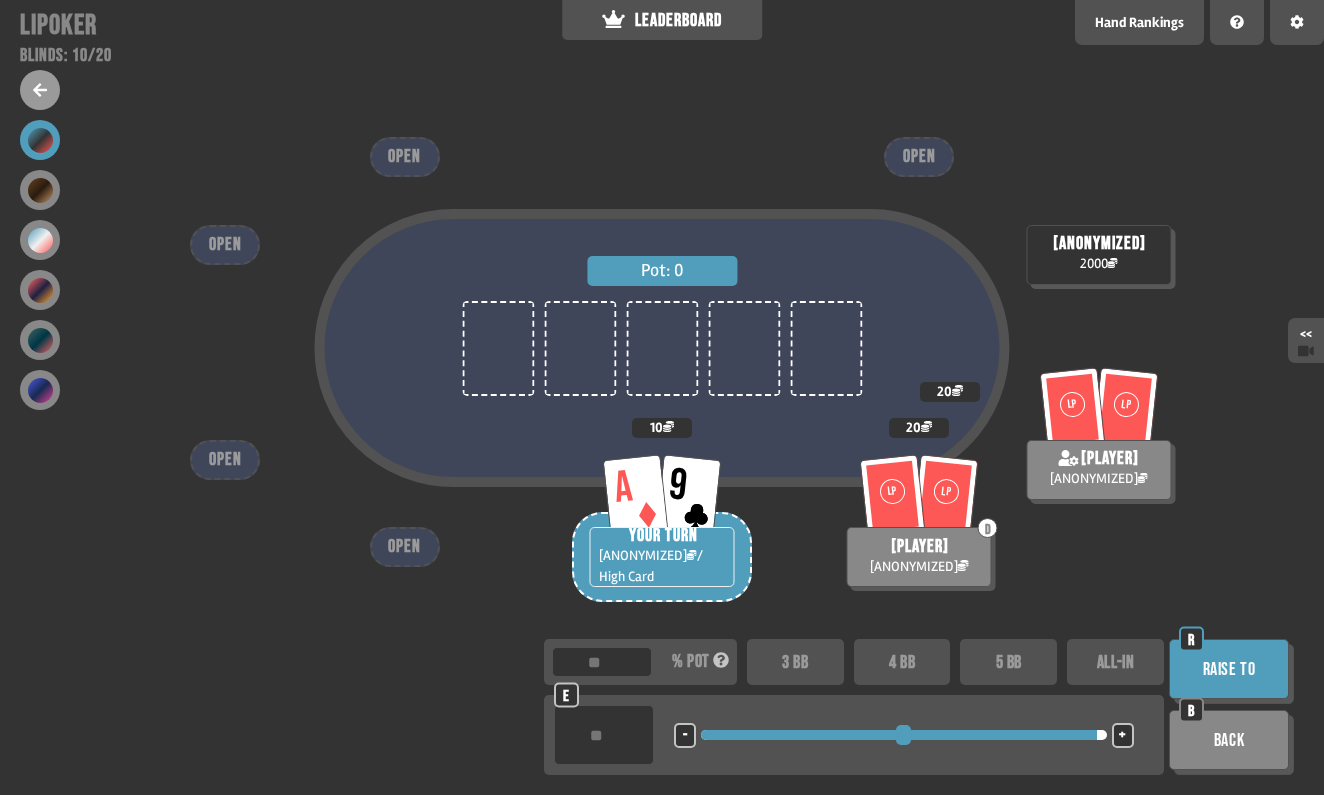 type on "****" 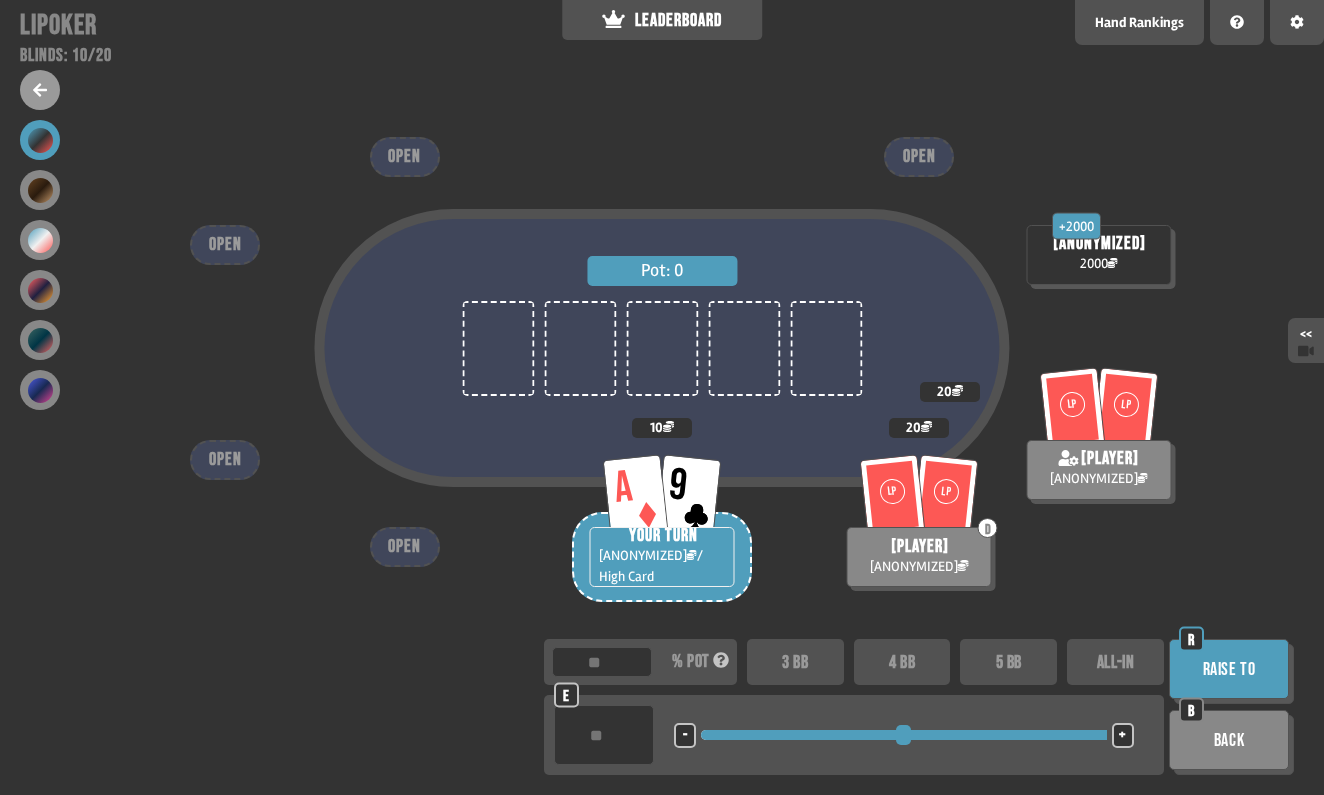 click on "Raise to" at bounding box center [1229, 669] 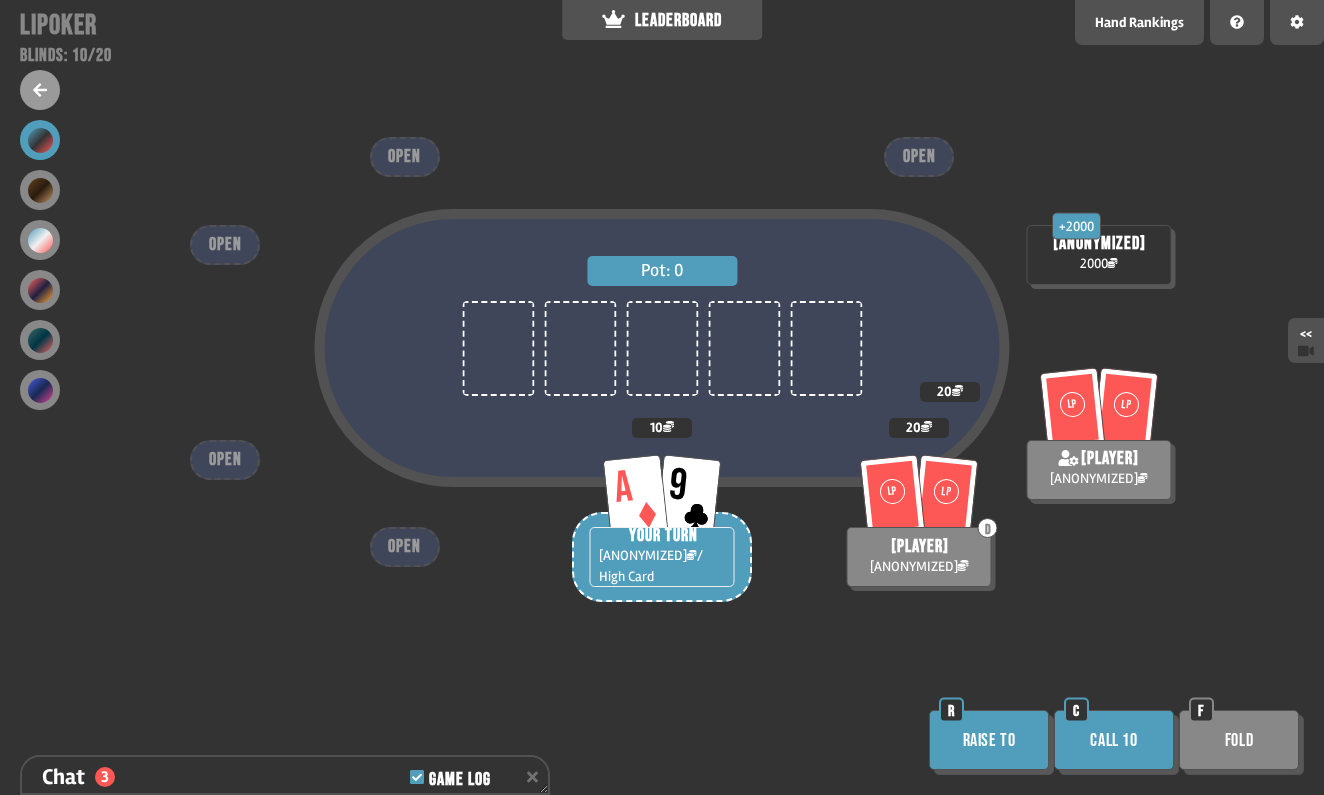 scroll, scrollTop: 1753, scrollLeft: 0, axis: vertical 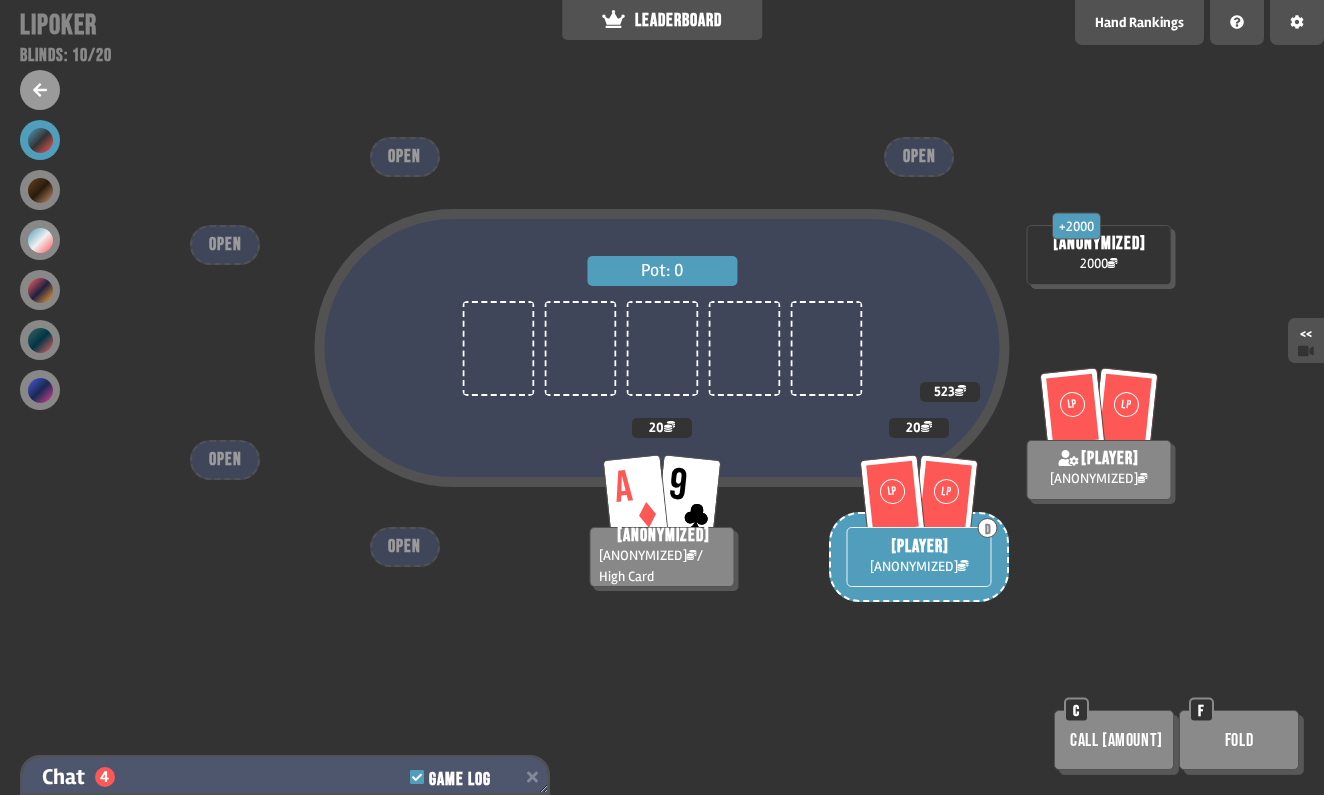 click on "Chat   4 Game Log" at bounding box center (285, 777) 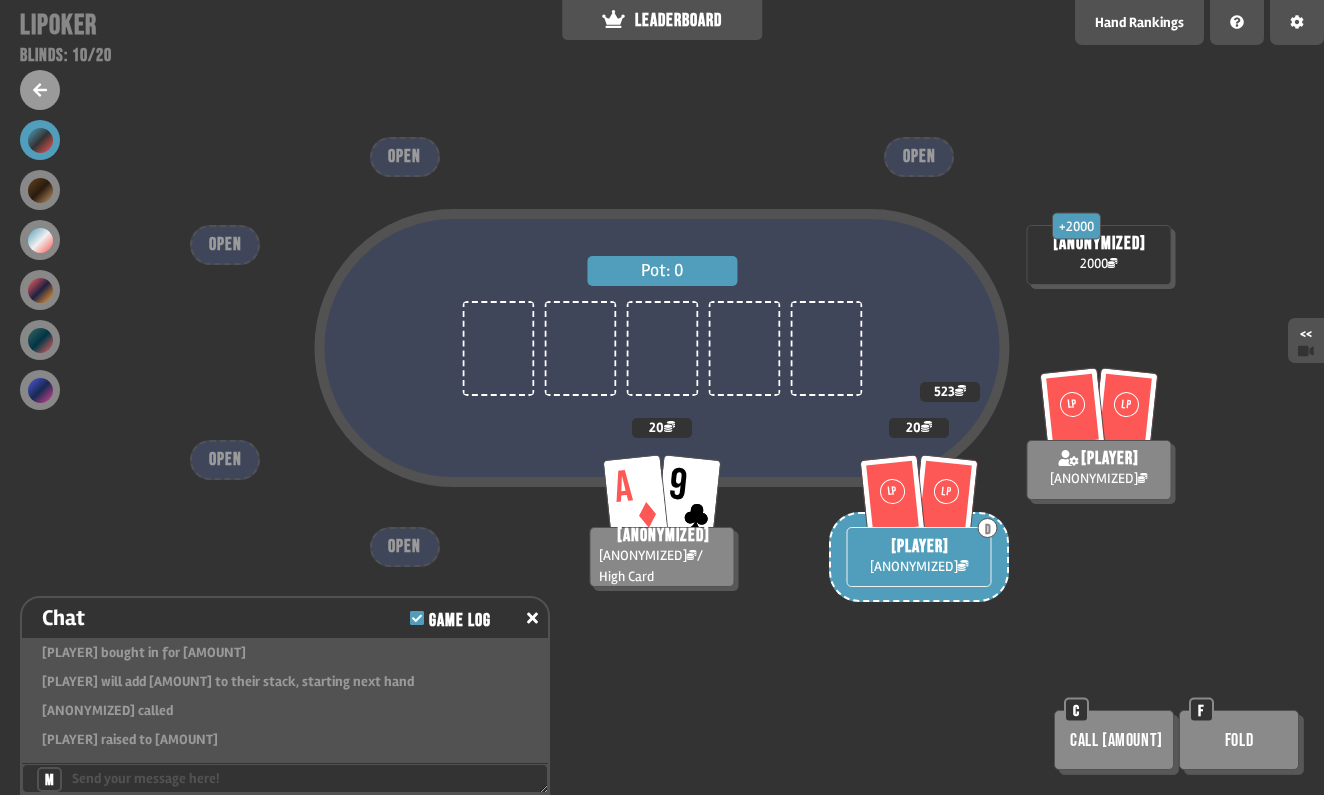 scroll, scrollTop: 1662, scrollLeft: 0, axis: vertical 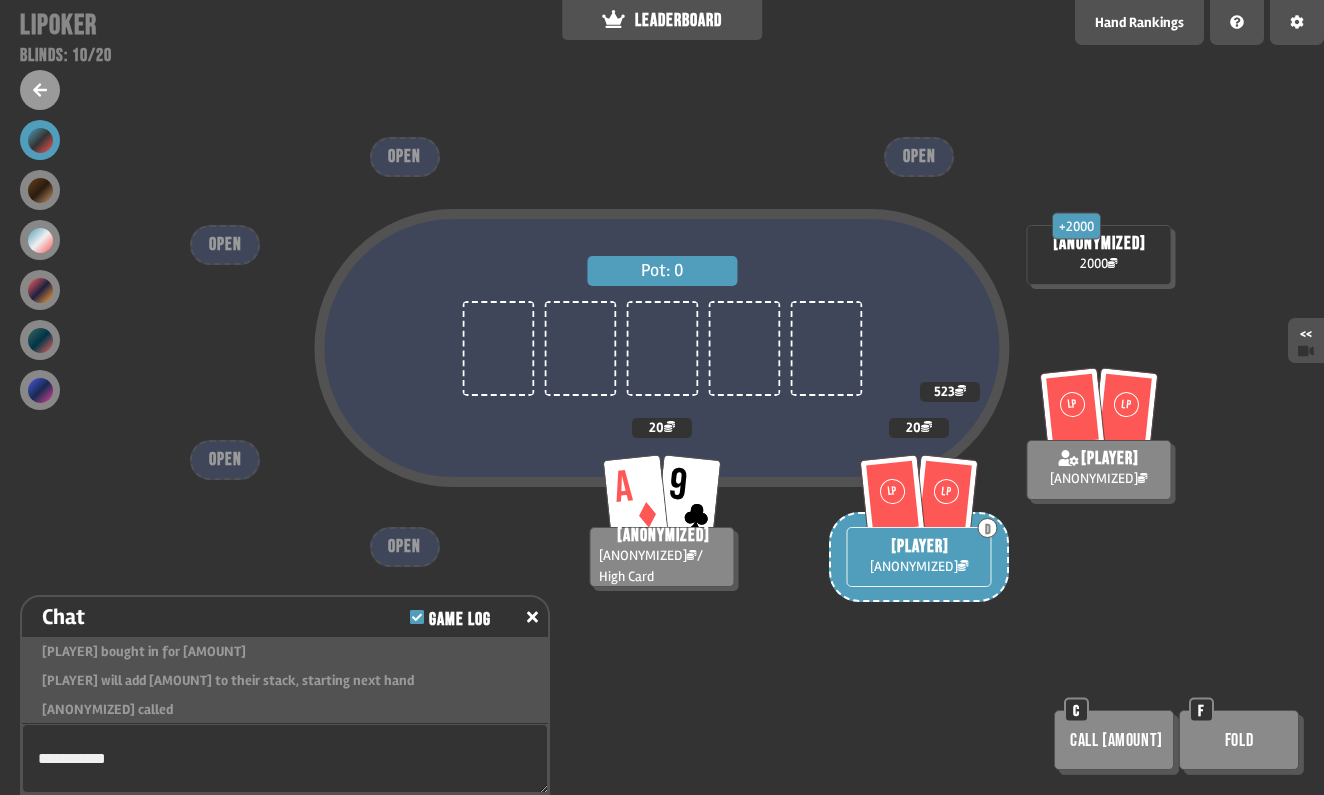 type on "**********" 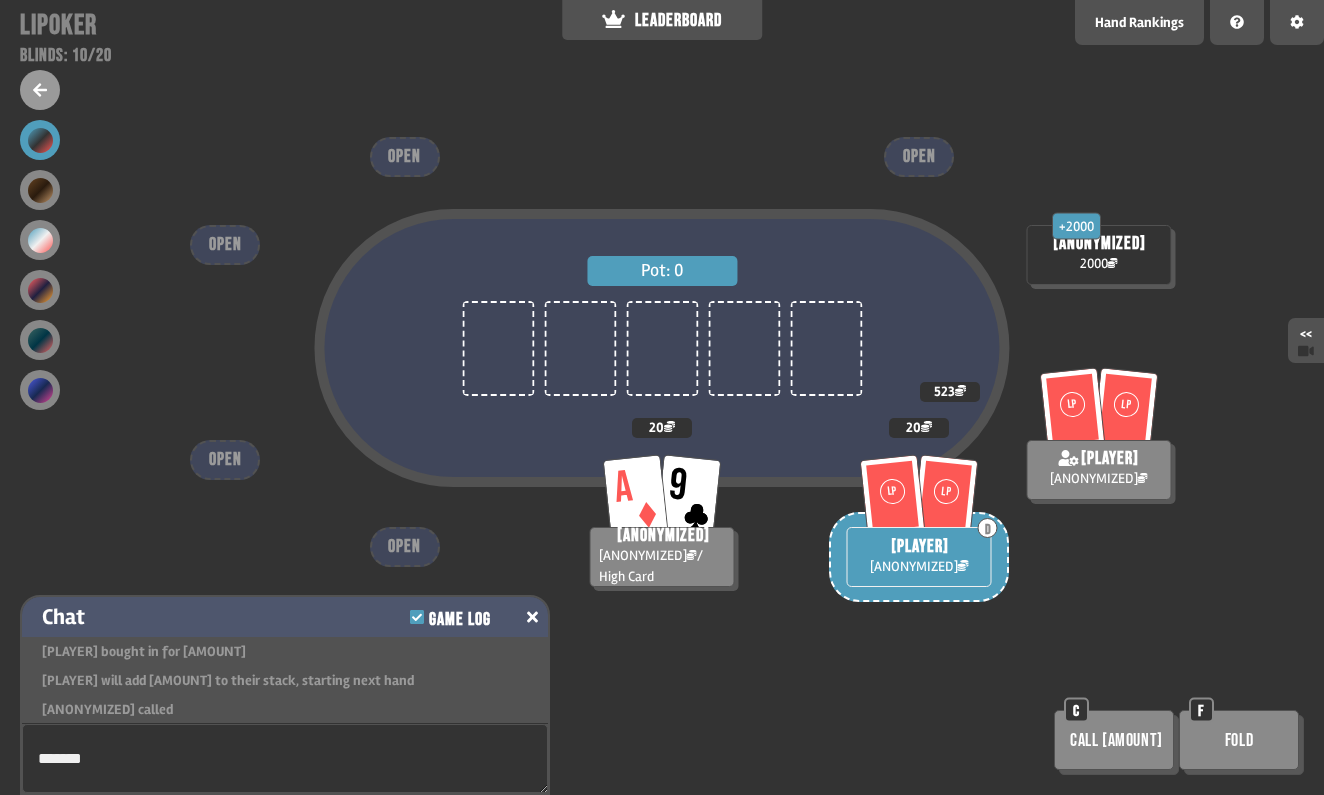 type on "*******" 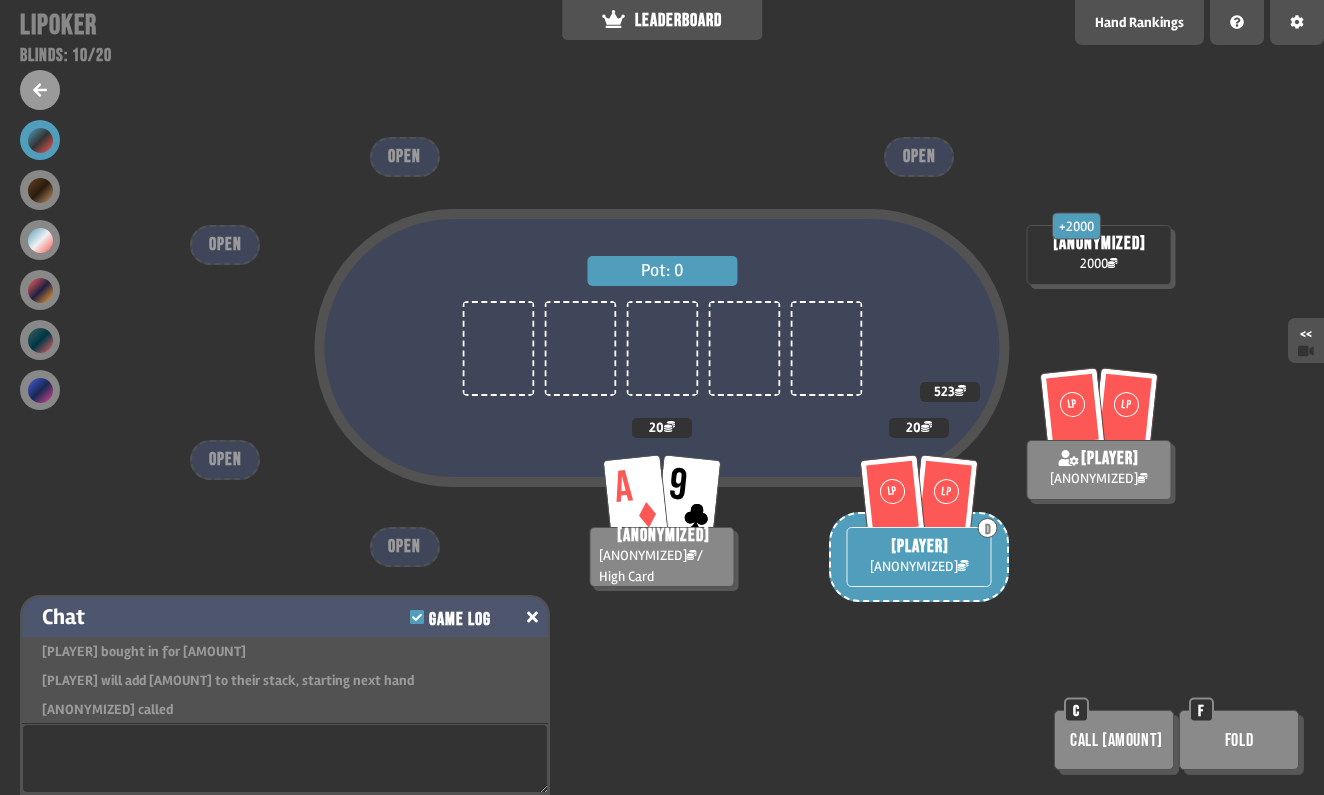 scroll, scrollTop: 1730, scrollLeft: 0, axis: vertical 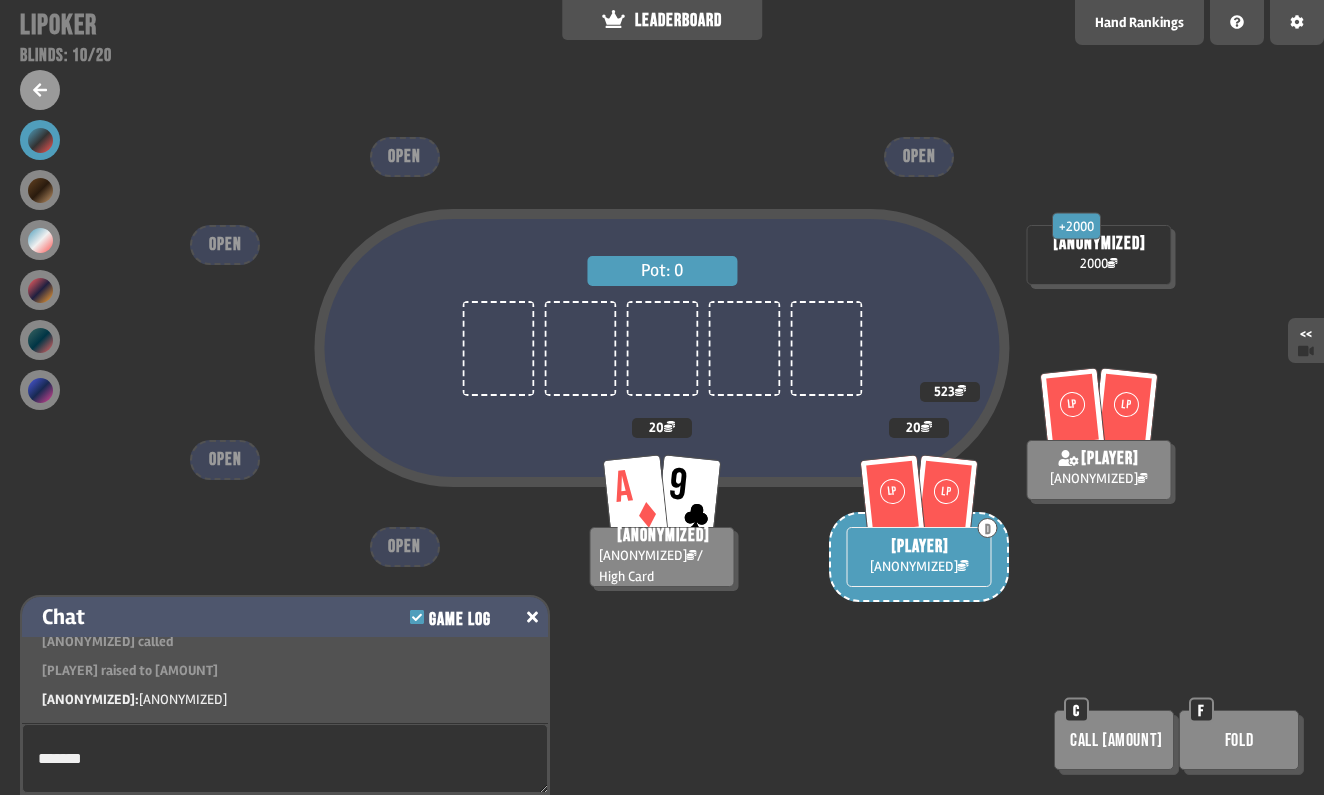 type on "*******" 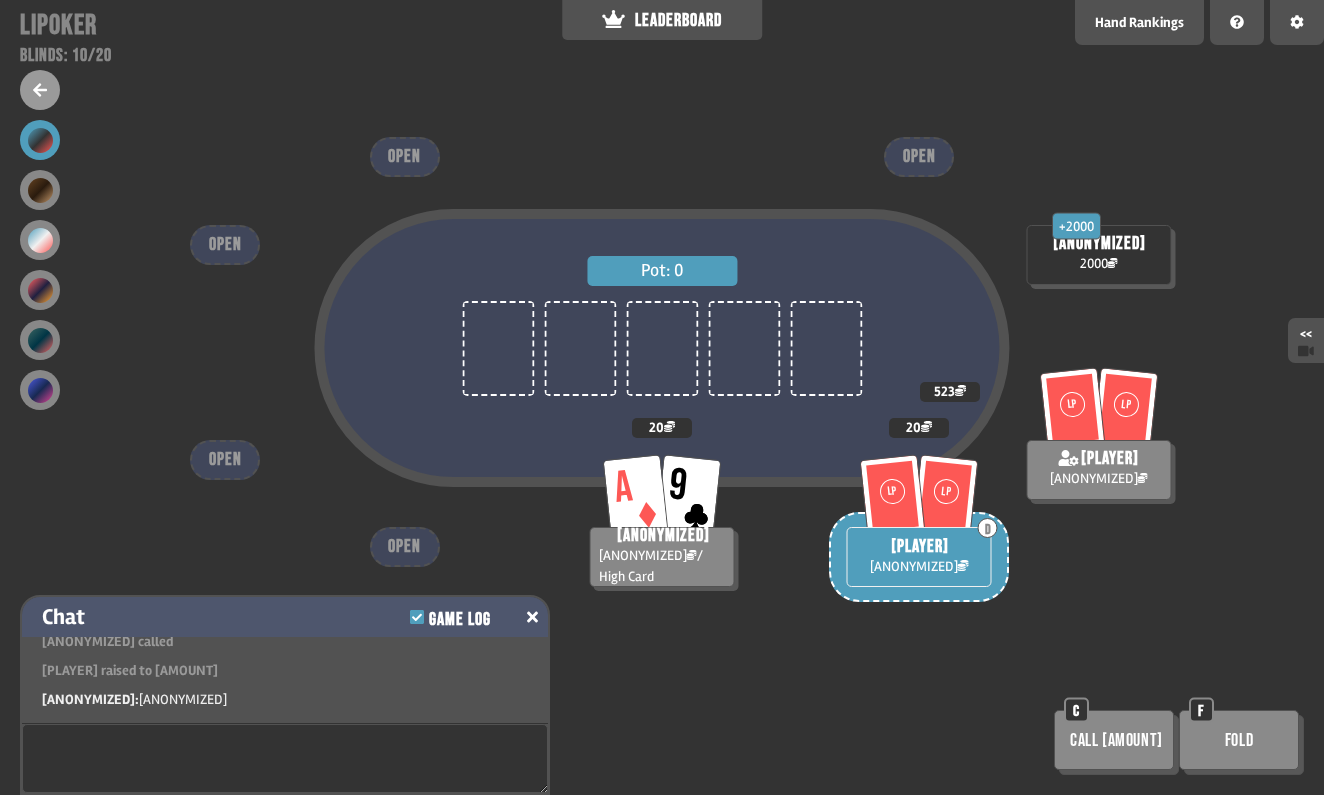 scroll, scrollTop: 1759, scrollLeft: 0, axis: vertical 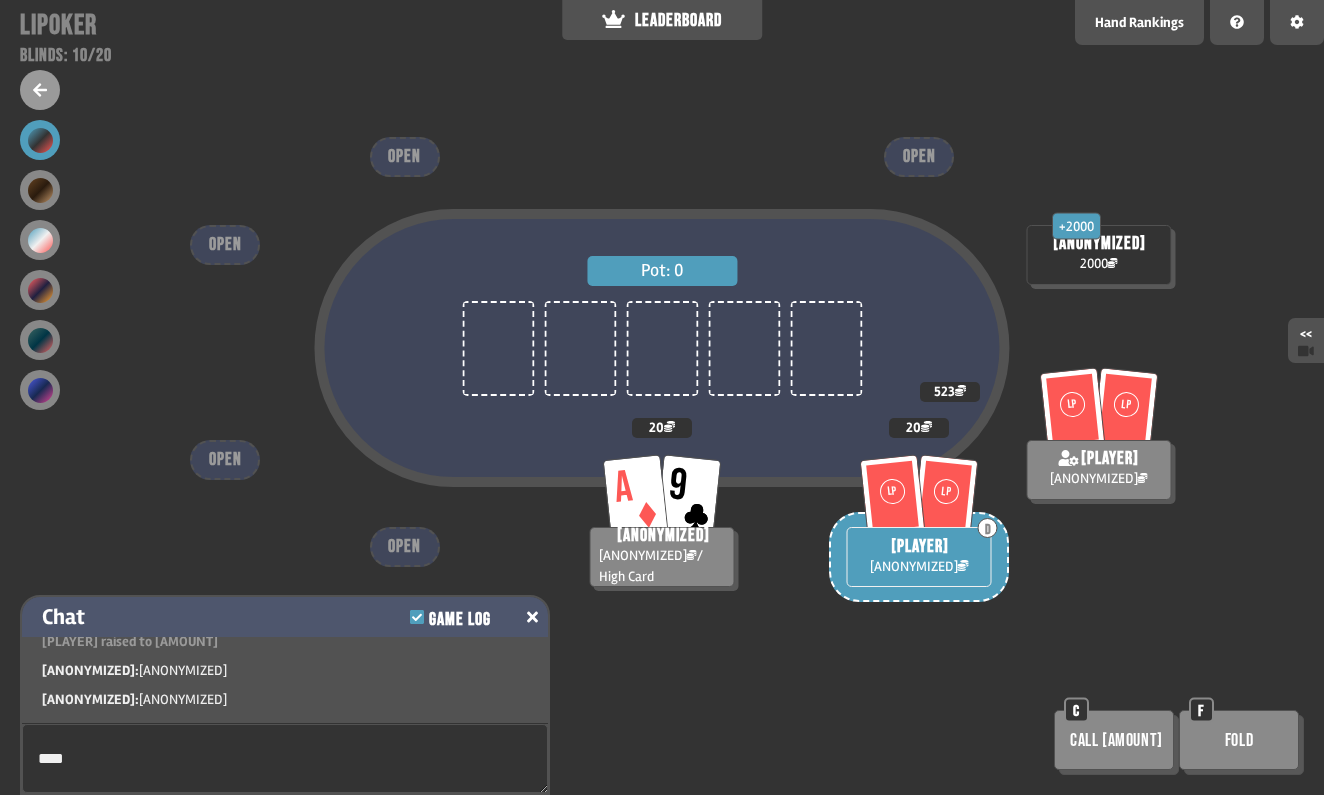 type on "****" 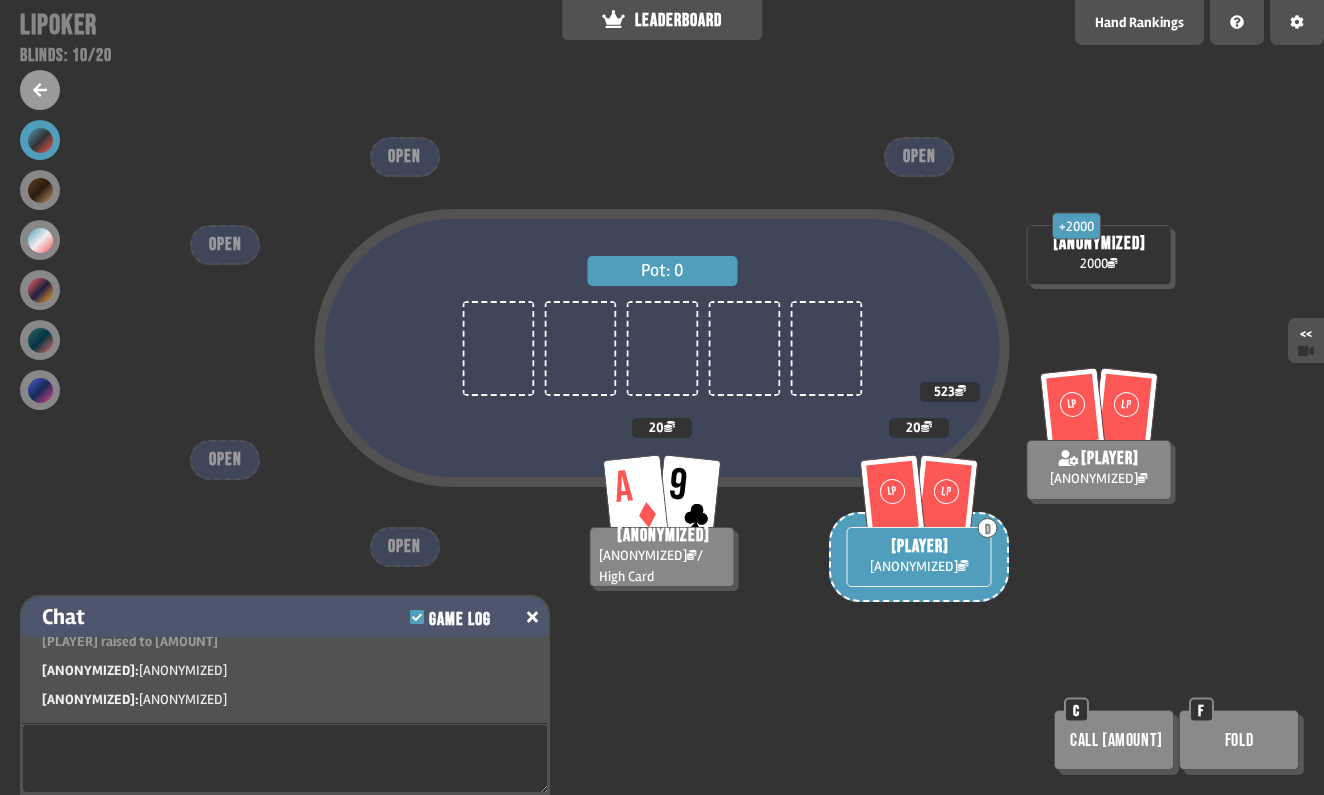 scroll, scrollTop: 1788, scrollLeft: 0, axis: vertical 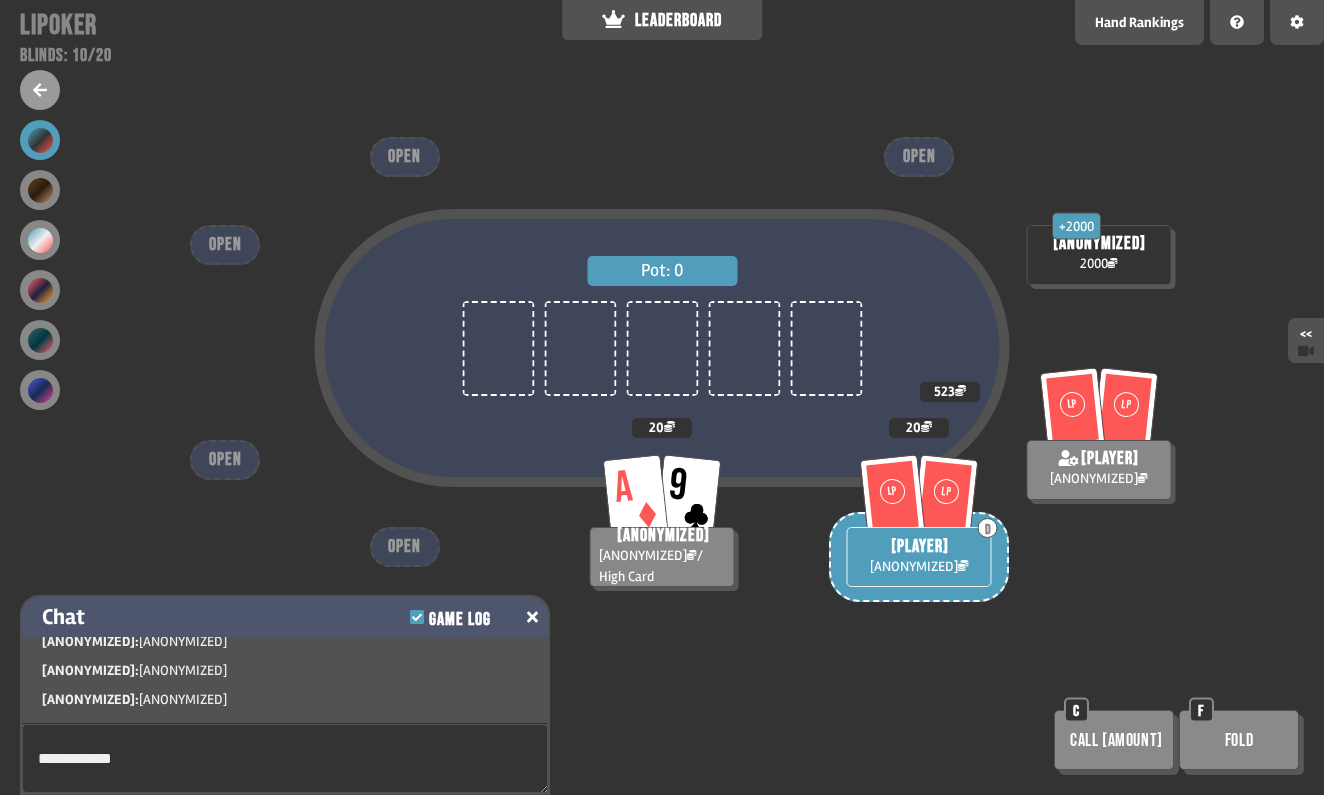 type on "**********" 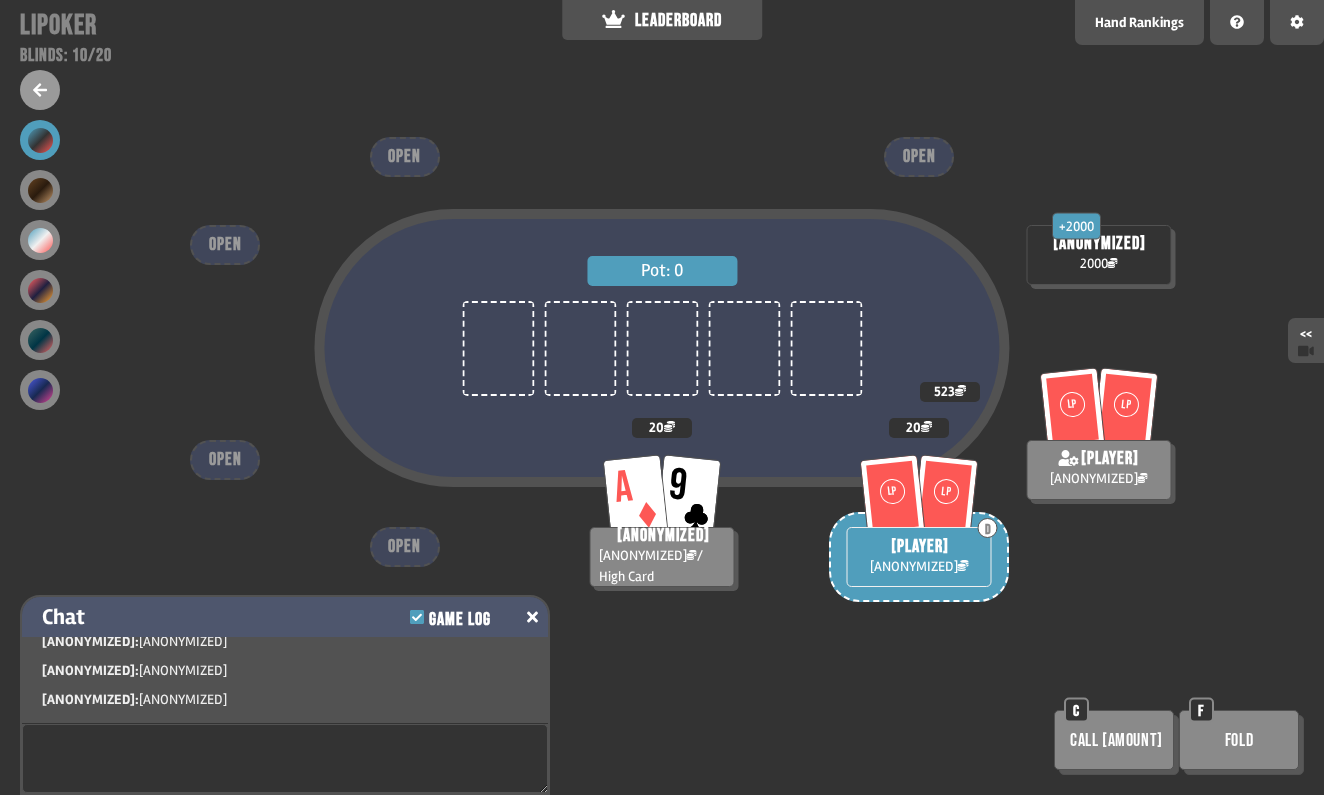 scroll, scrollTop: 1817, scrollLeft: 0, axis: vertical 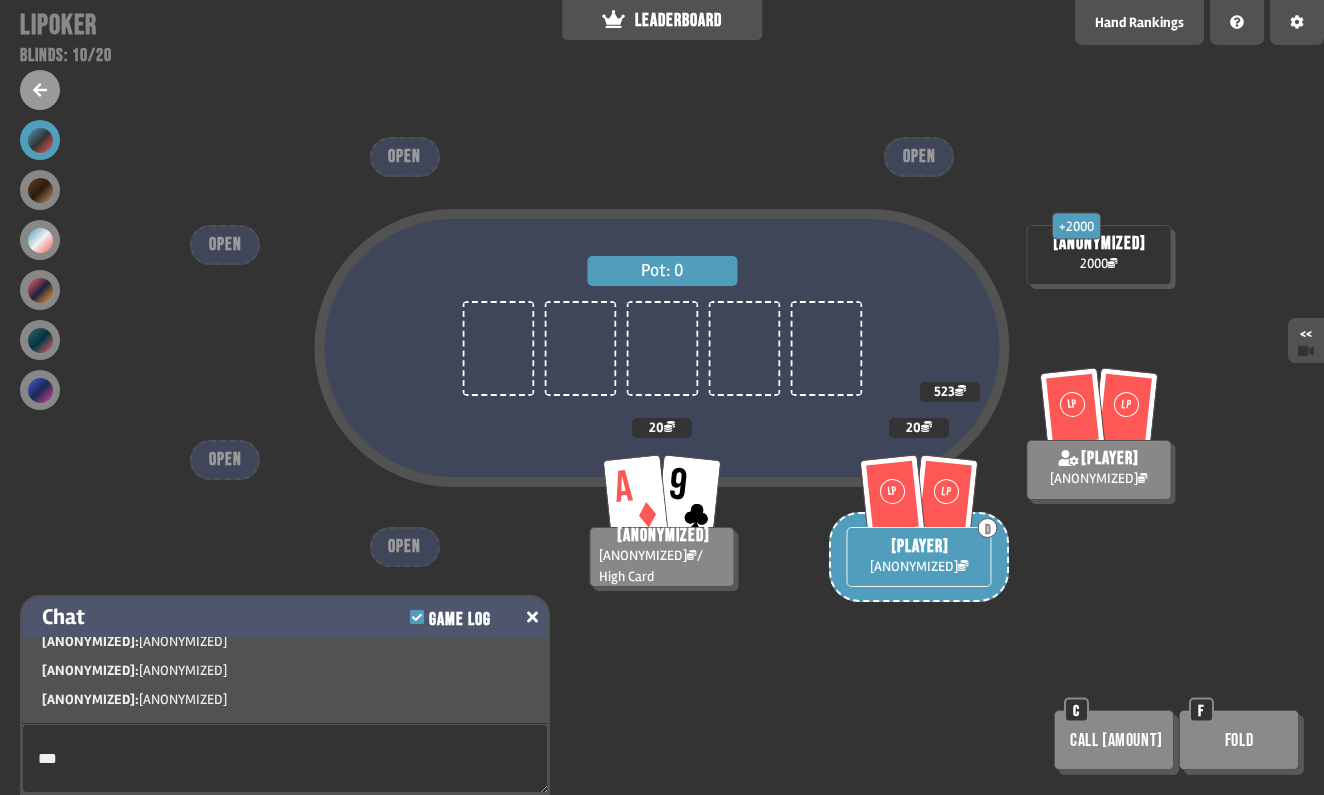 type on "***" 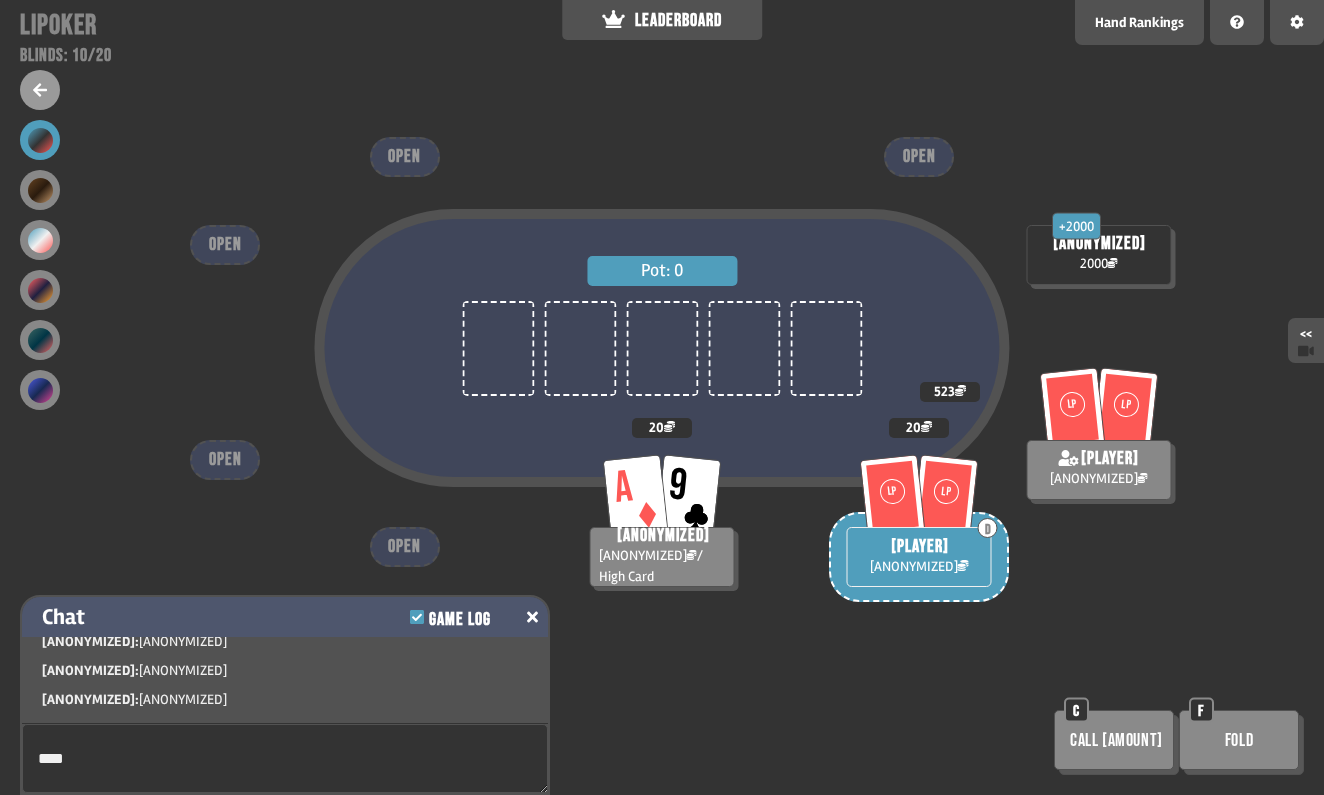 type on "****" 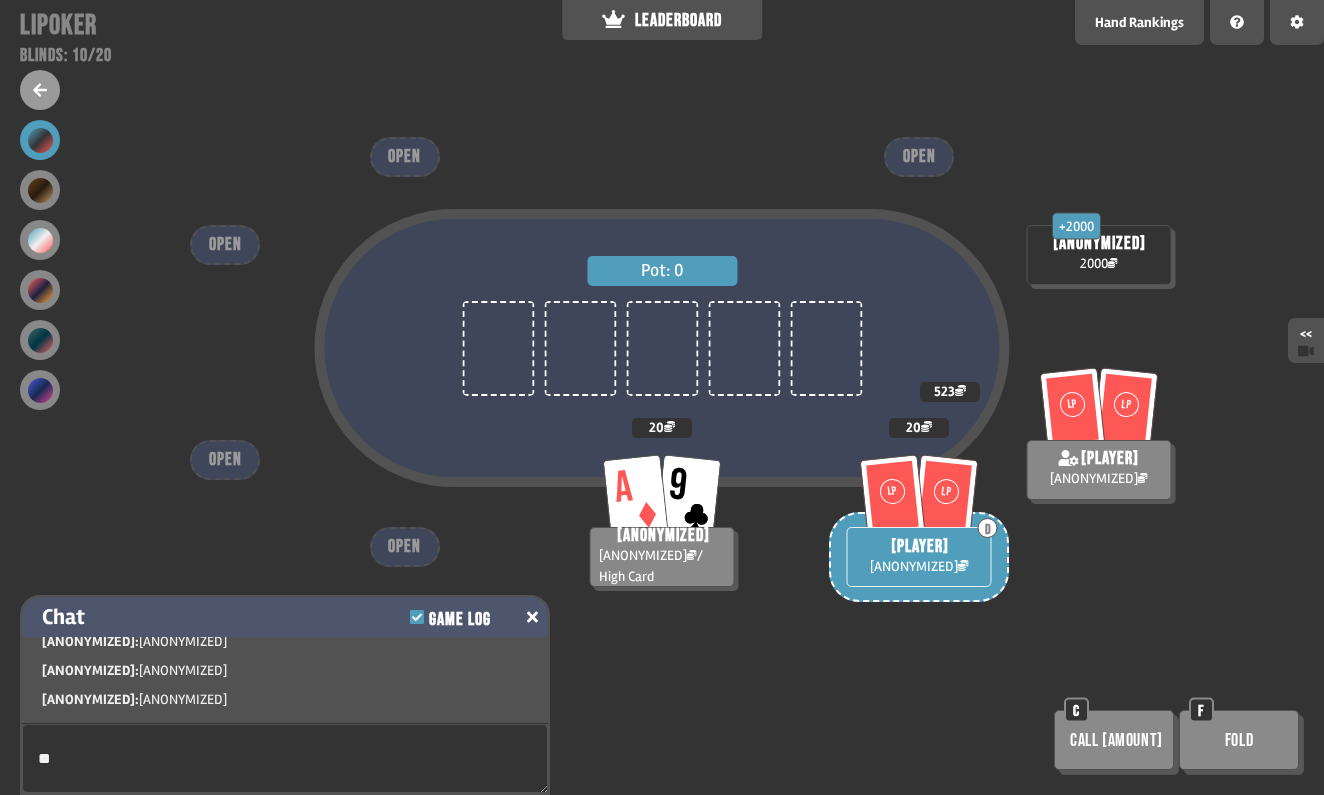 type on "**" 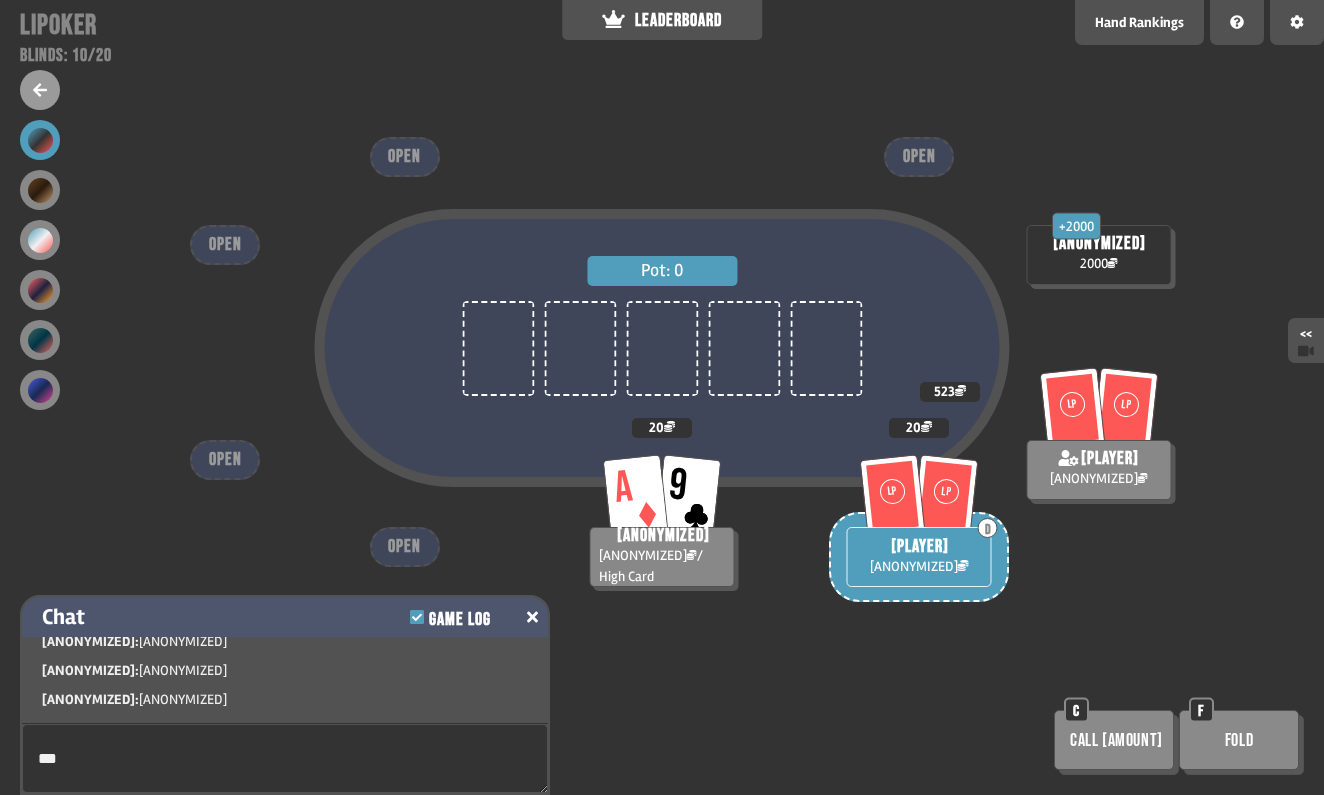 type on "***" 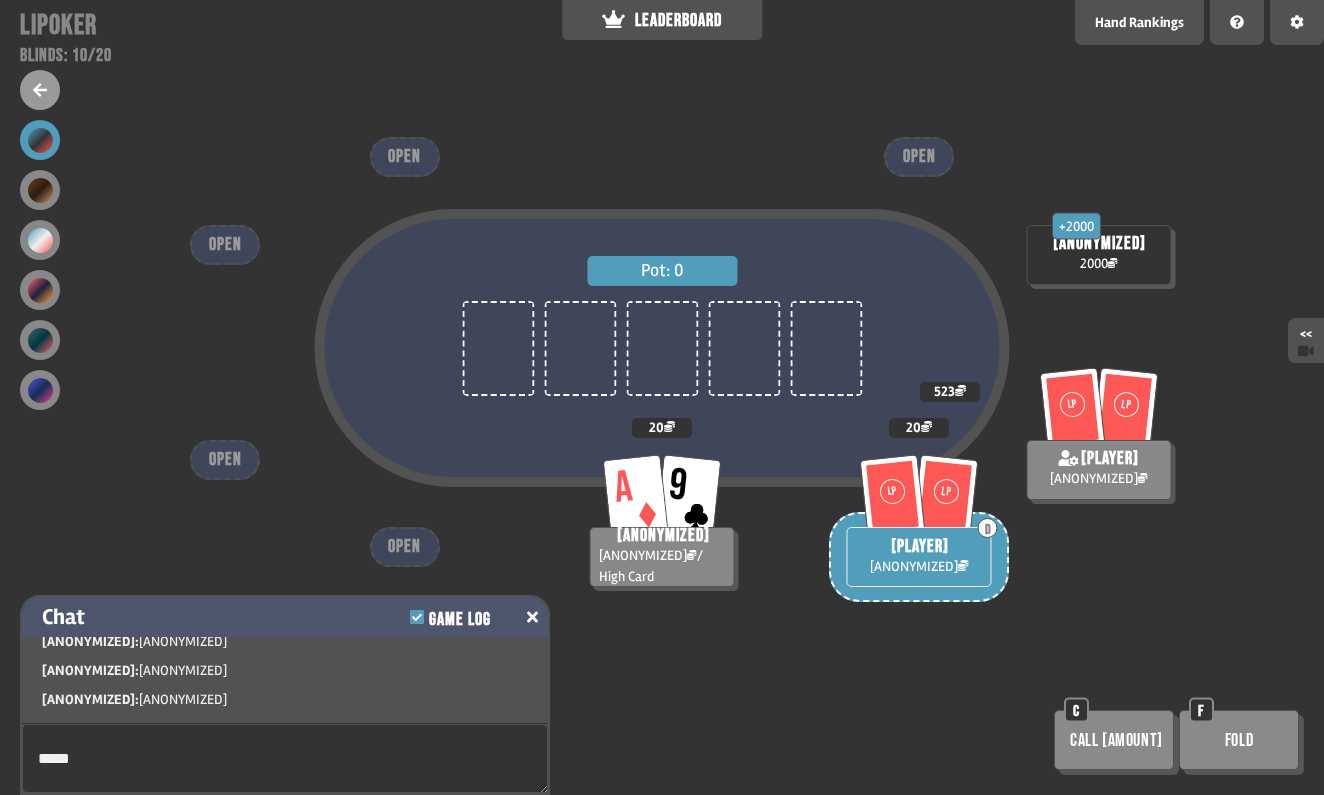 type on "*****" 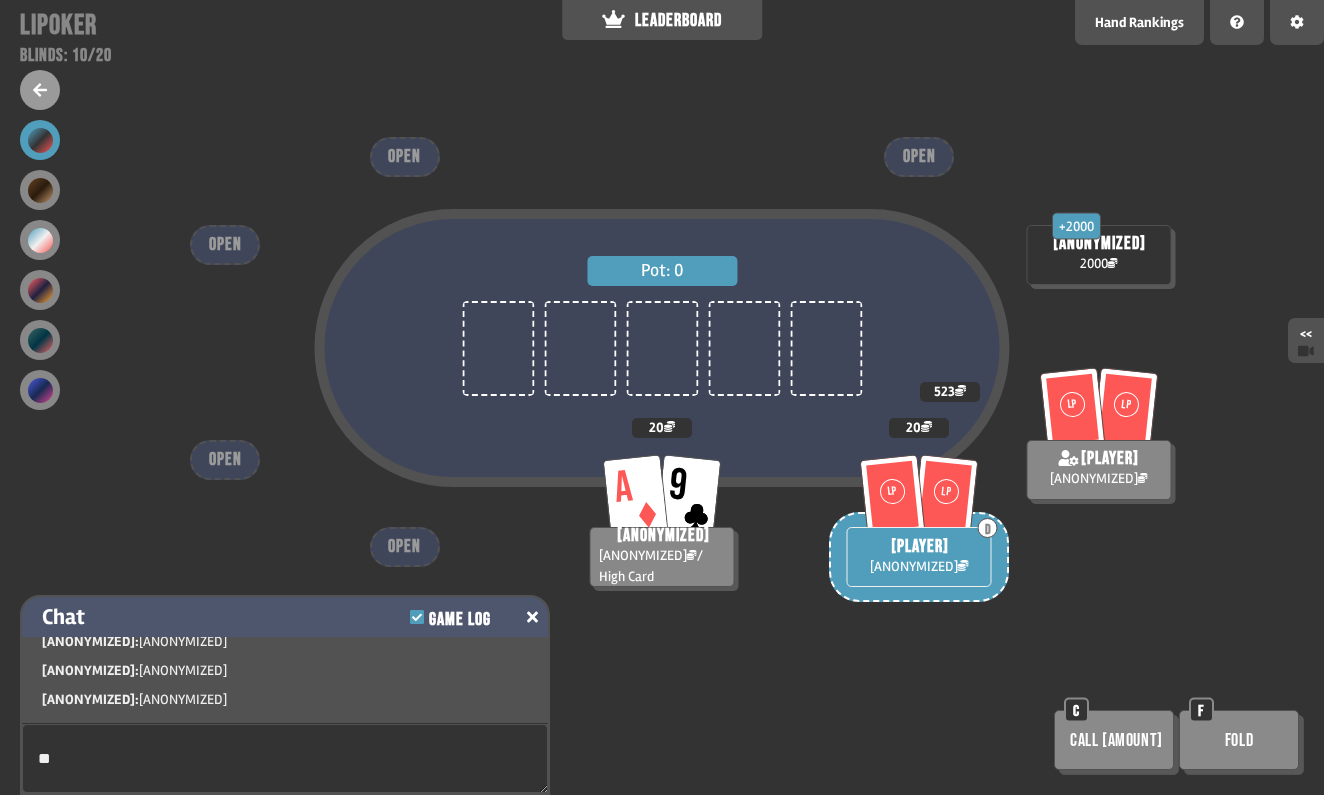 type on "**" 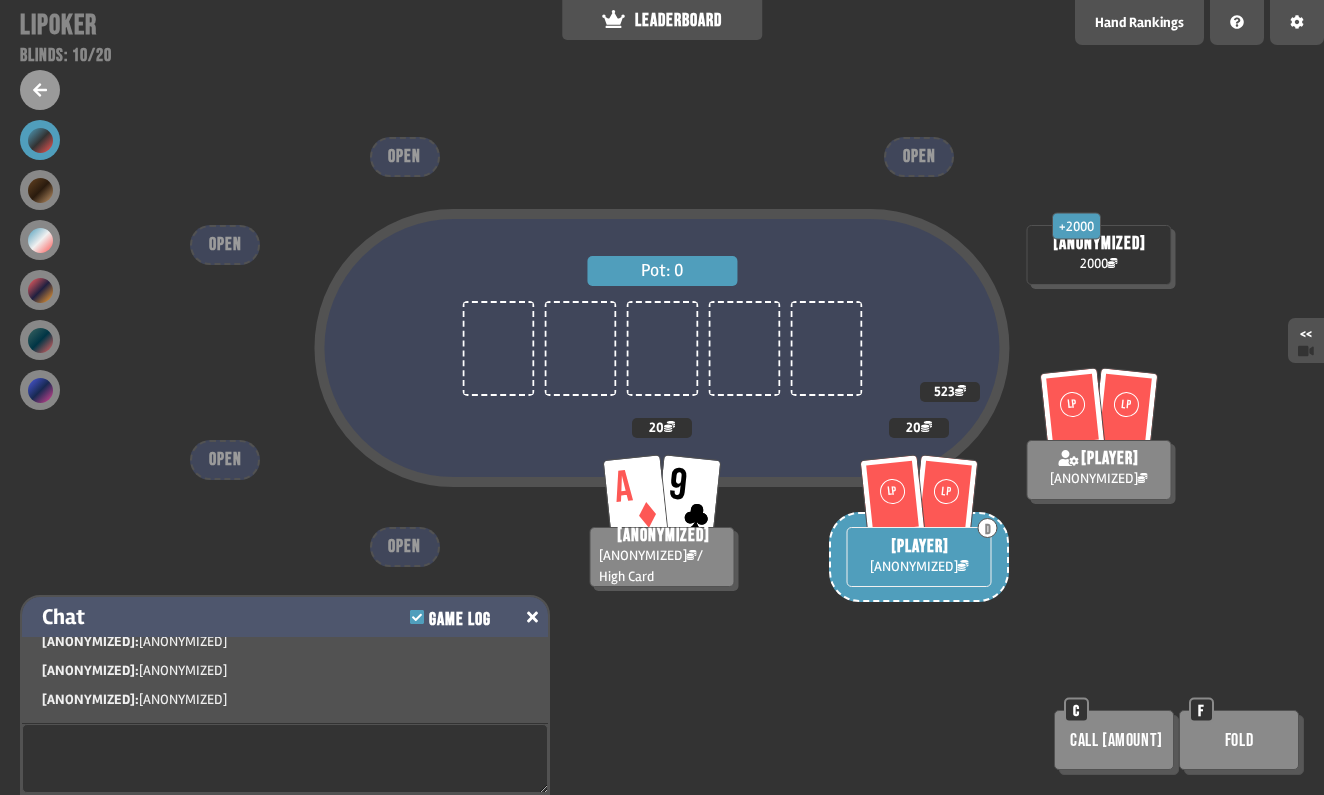 scroll, scrollTop: 1846, scrollLeft: 0, axis: vertical 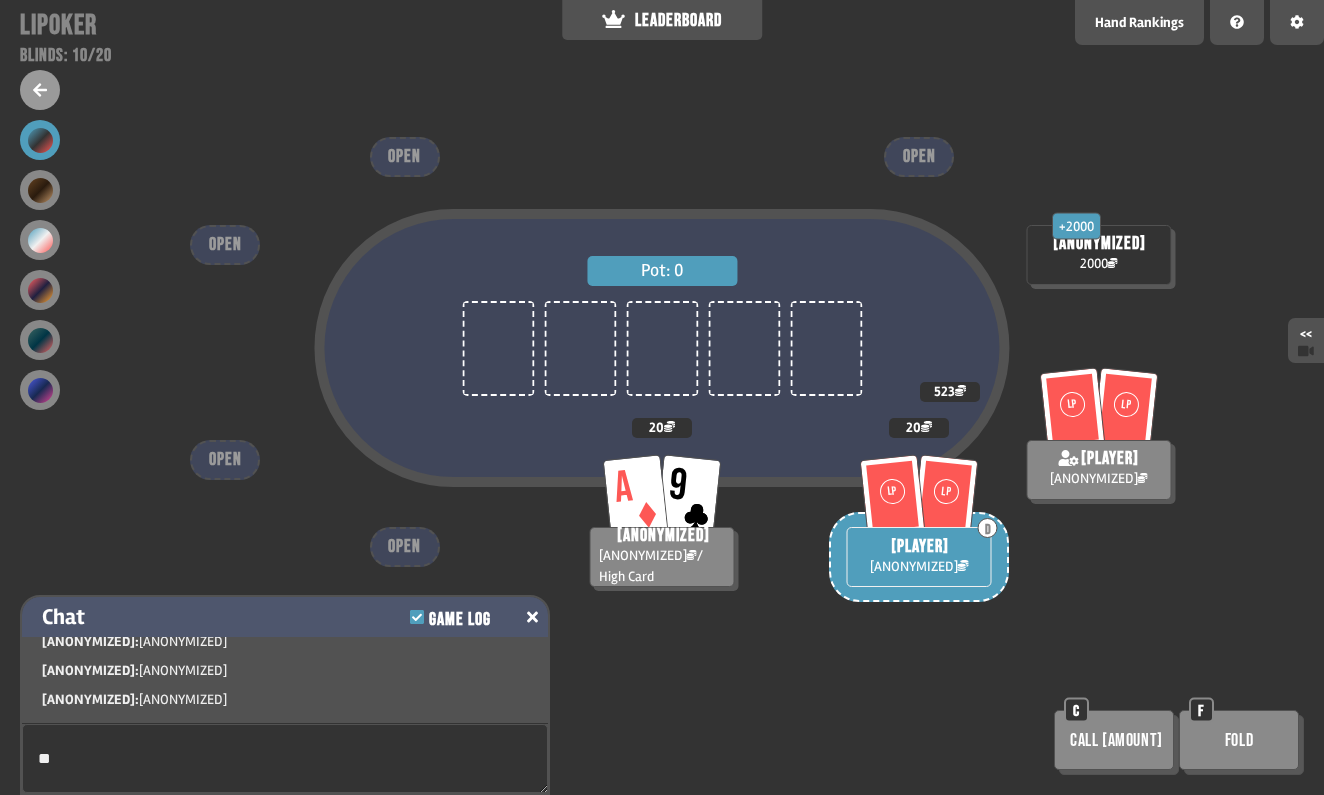 type on "**" 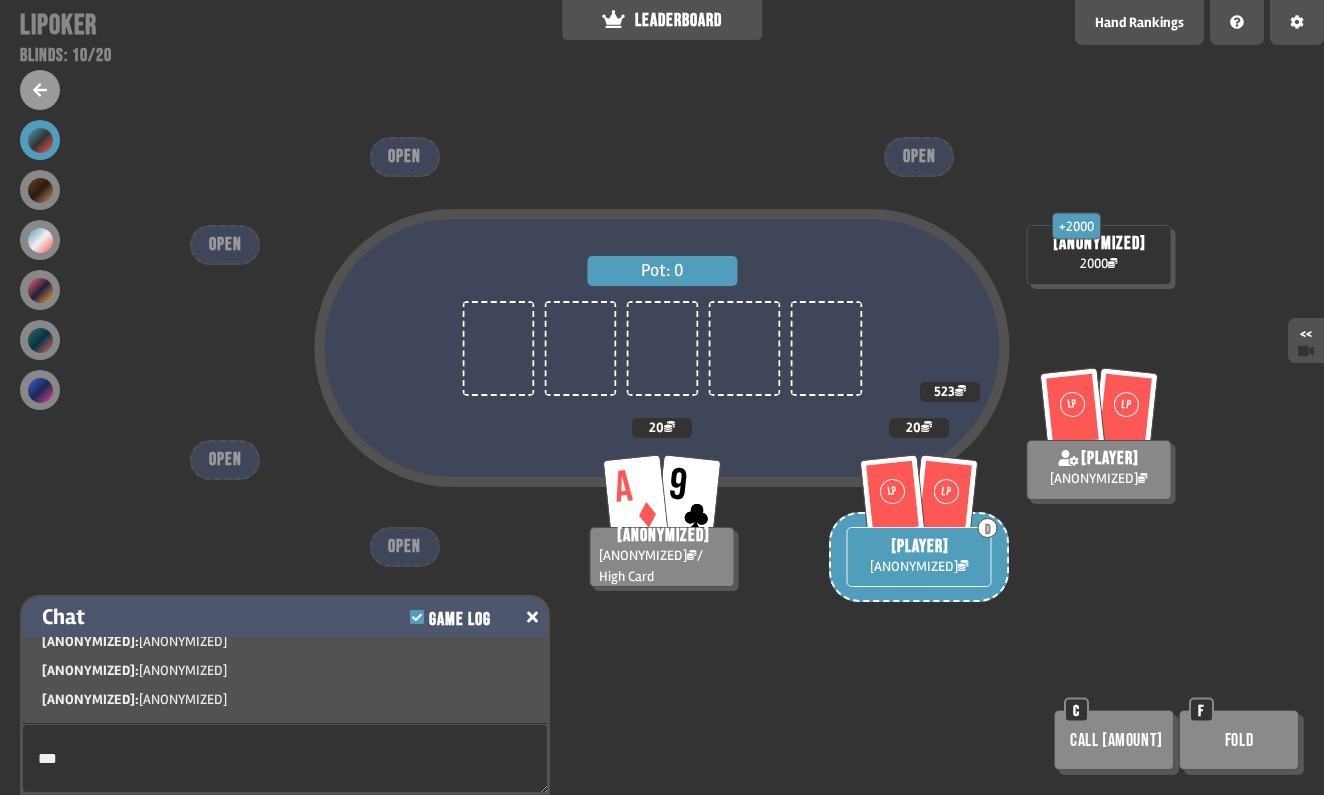 type on "***" 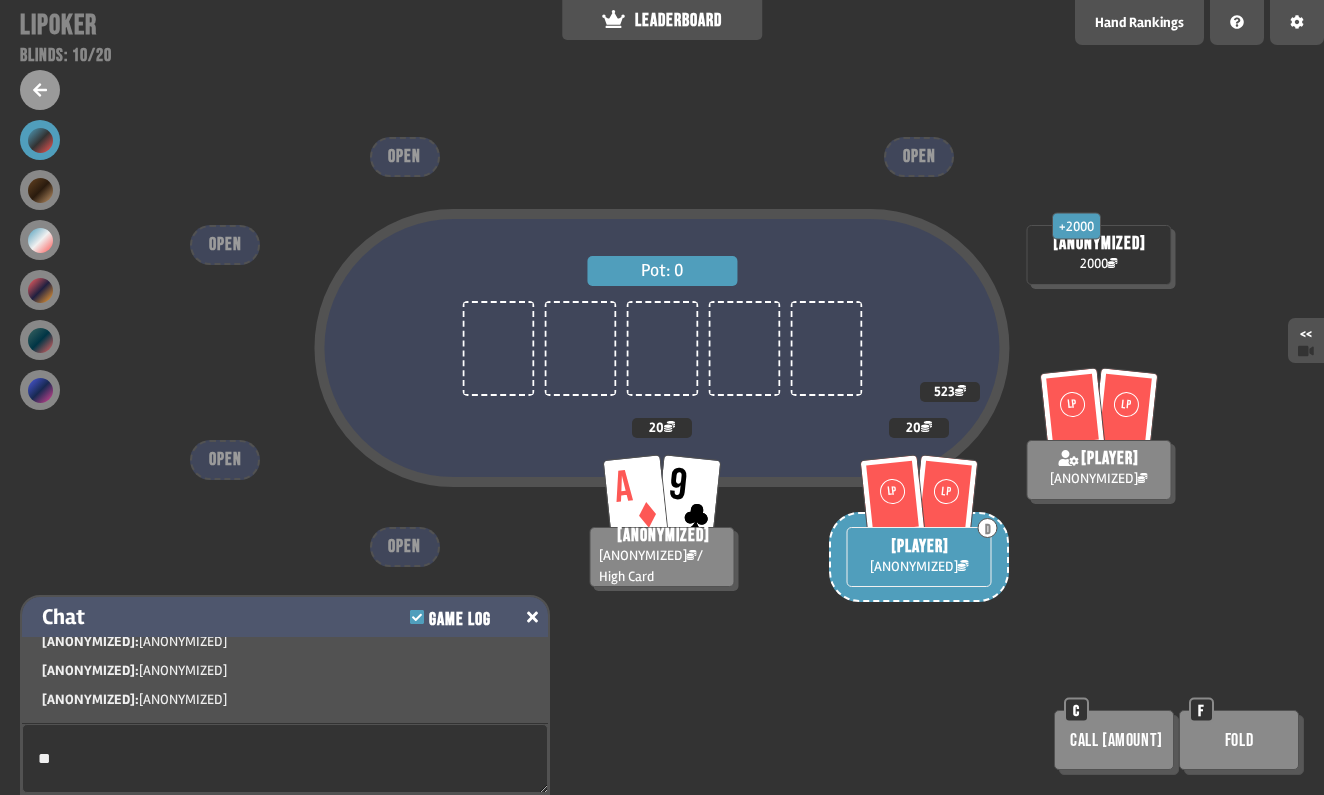 type on "**" 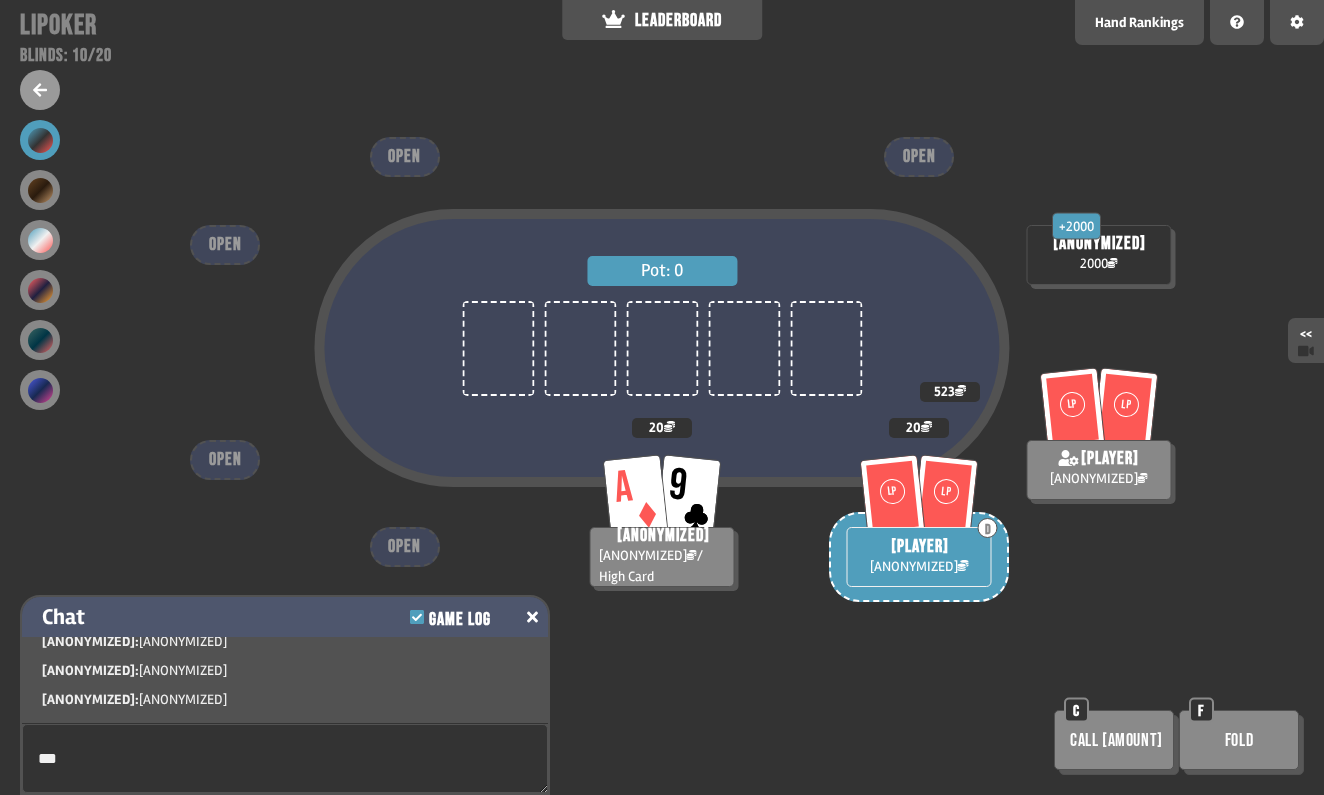 type on "***" 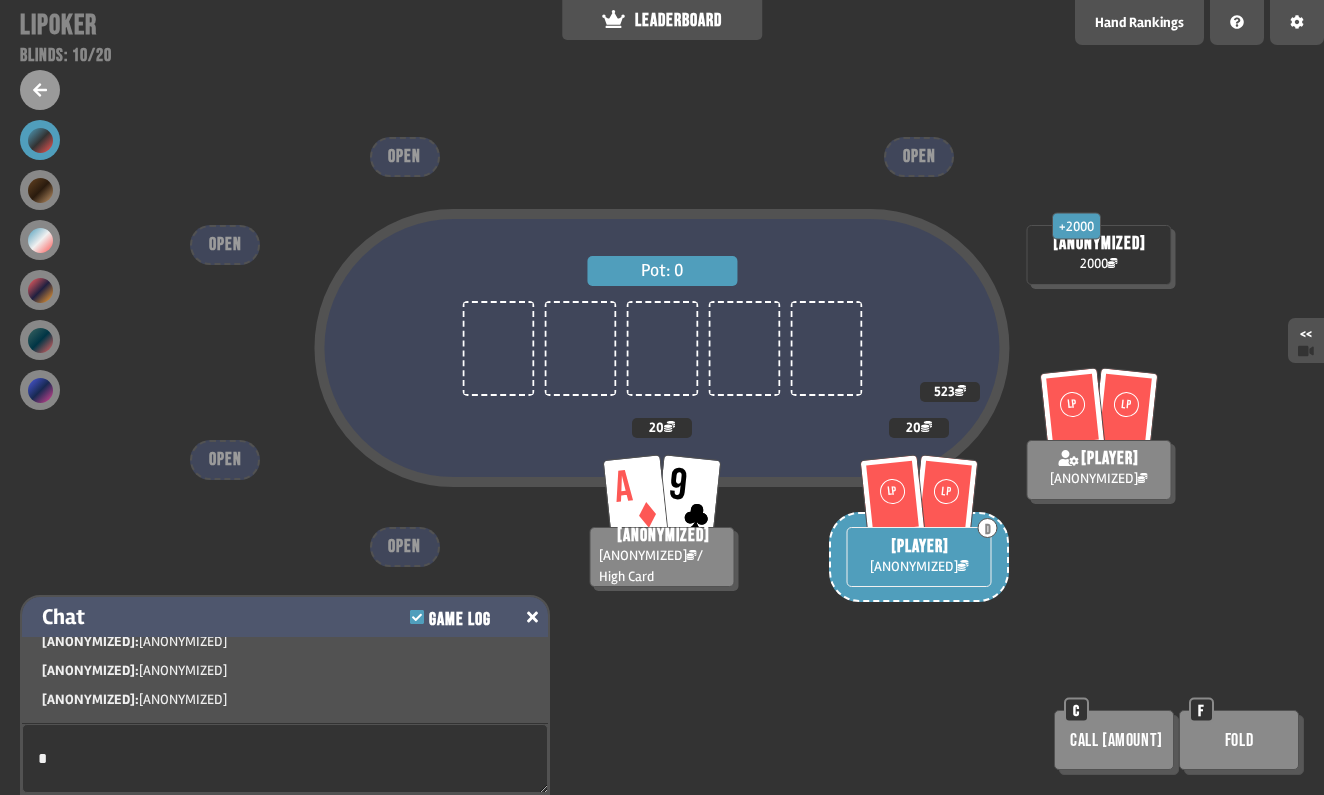 type on "*" 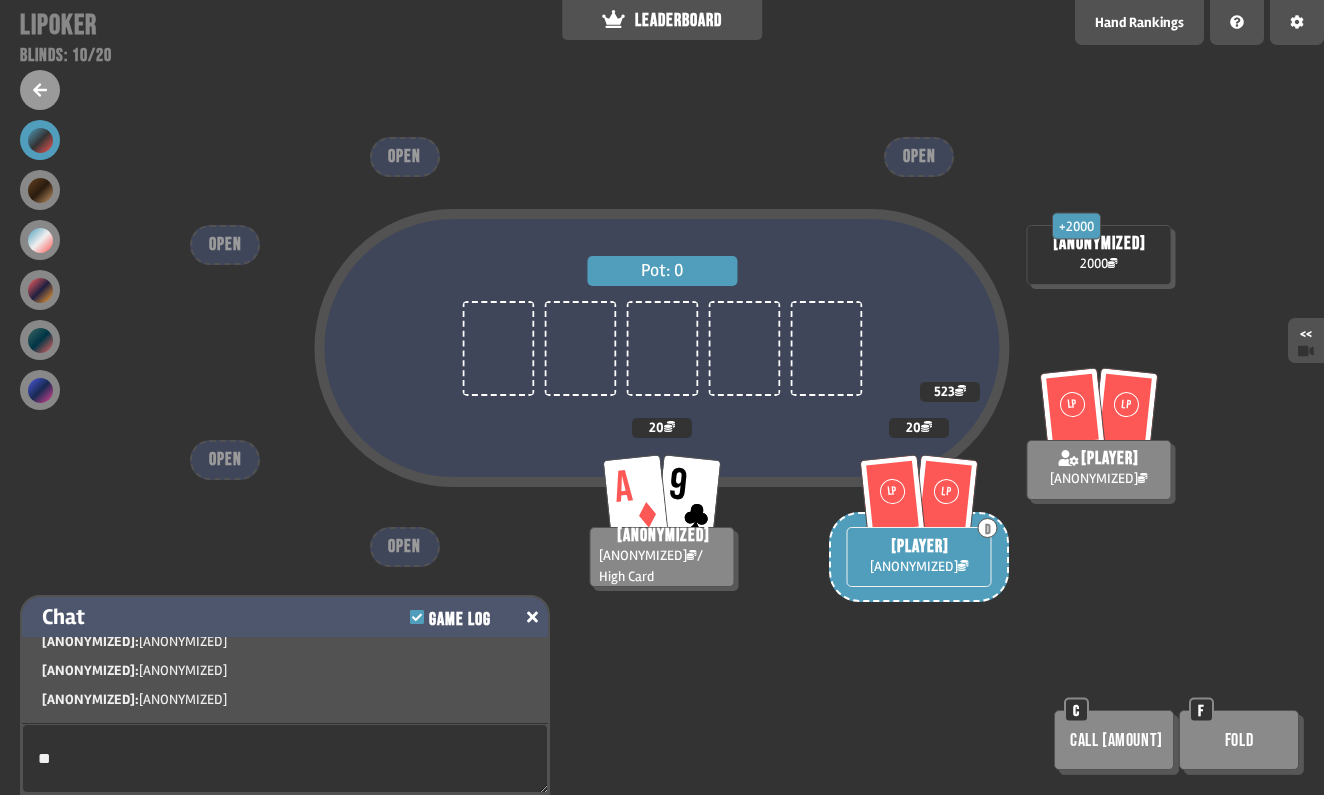 type on "**" 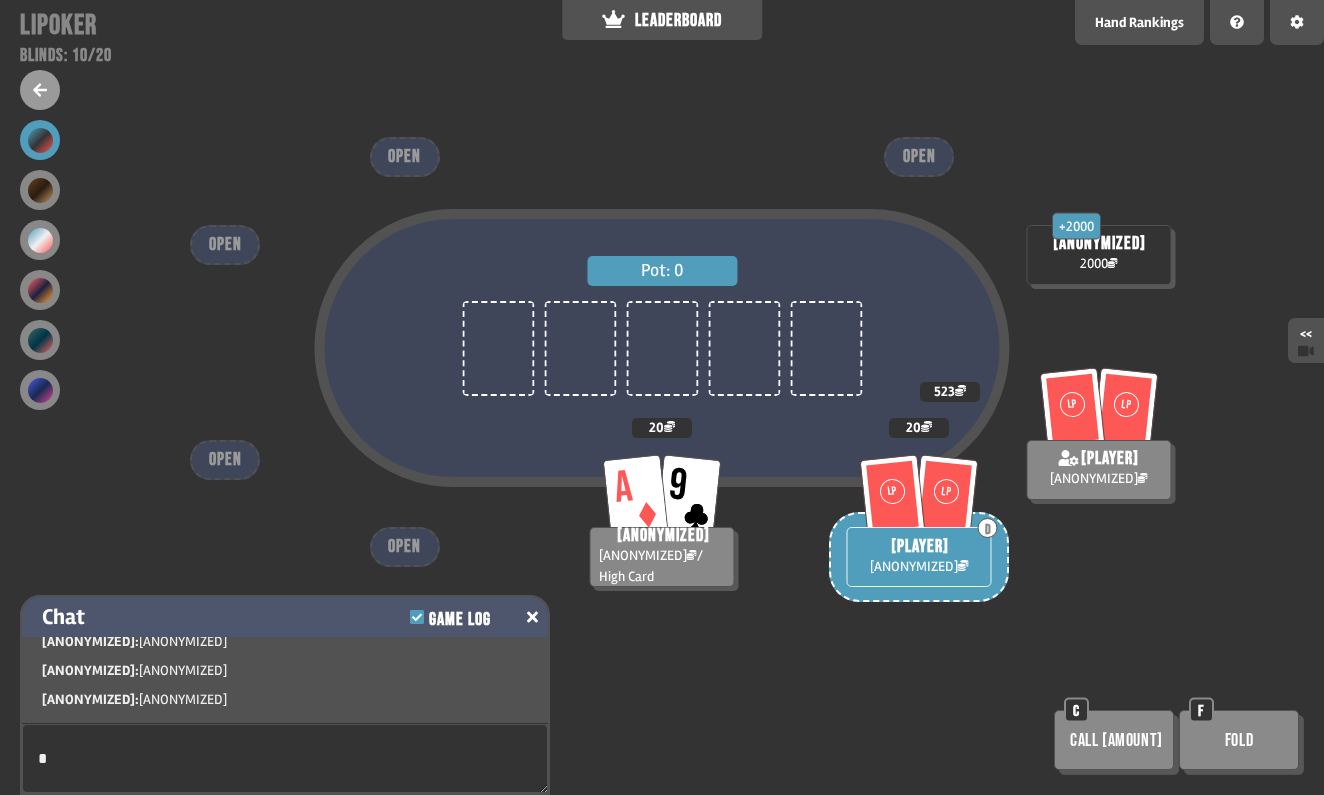 type on "*" 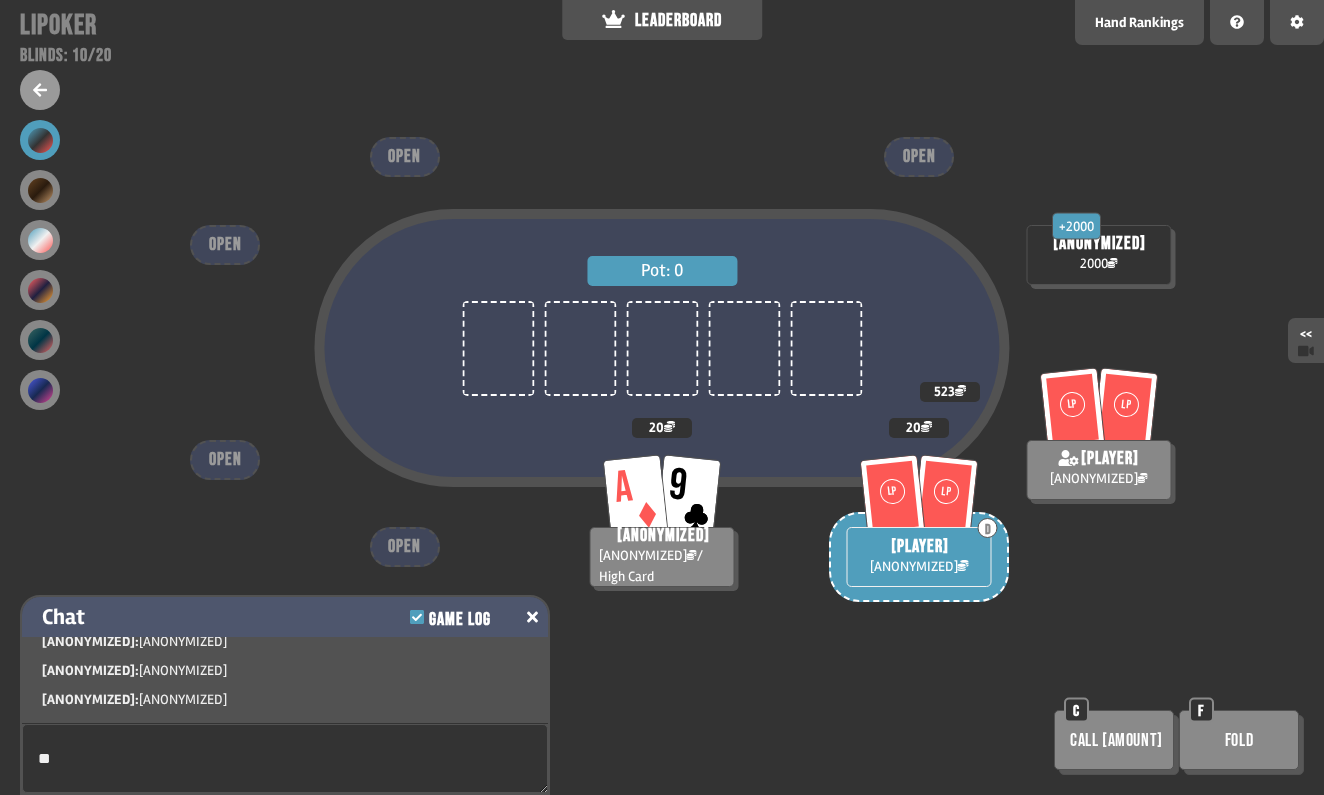 type on "**" 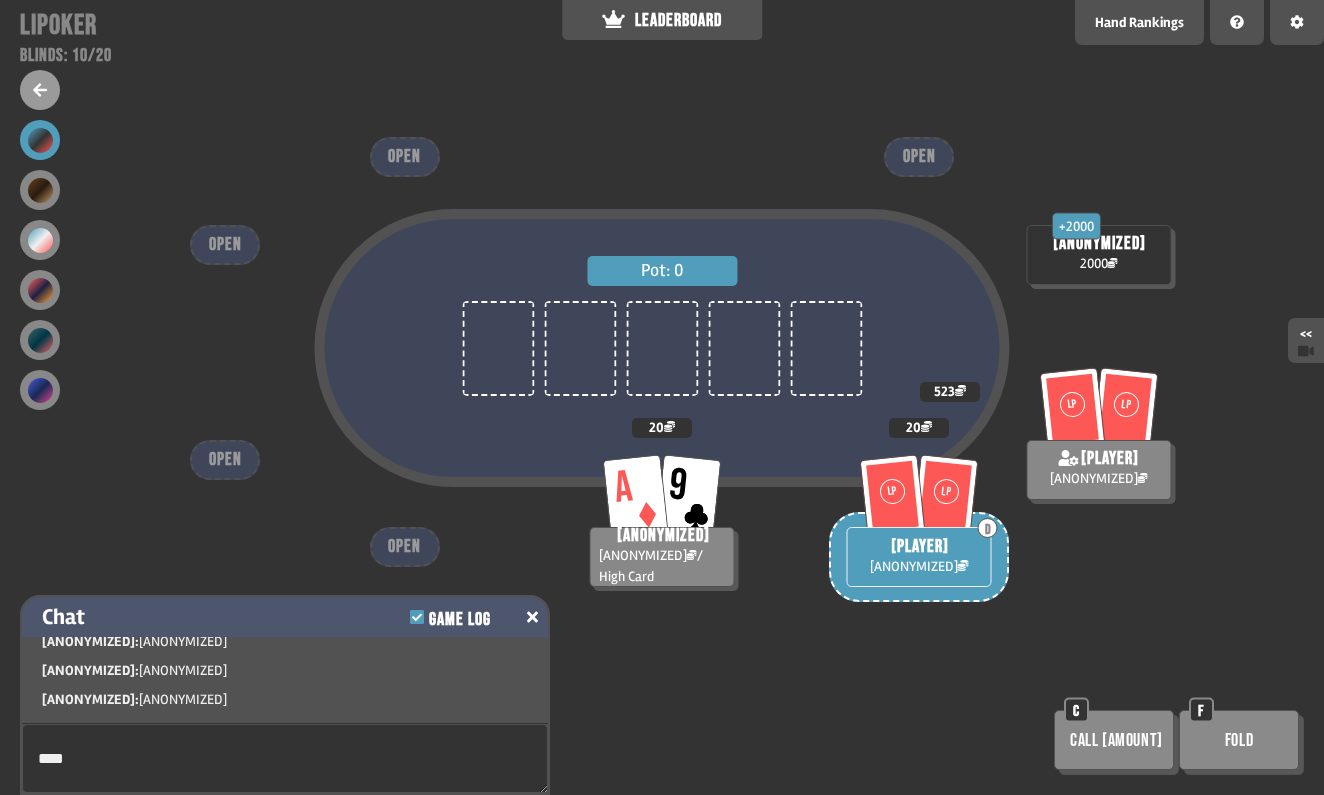type on "****" 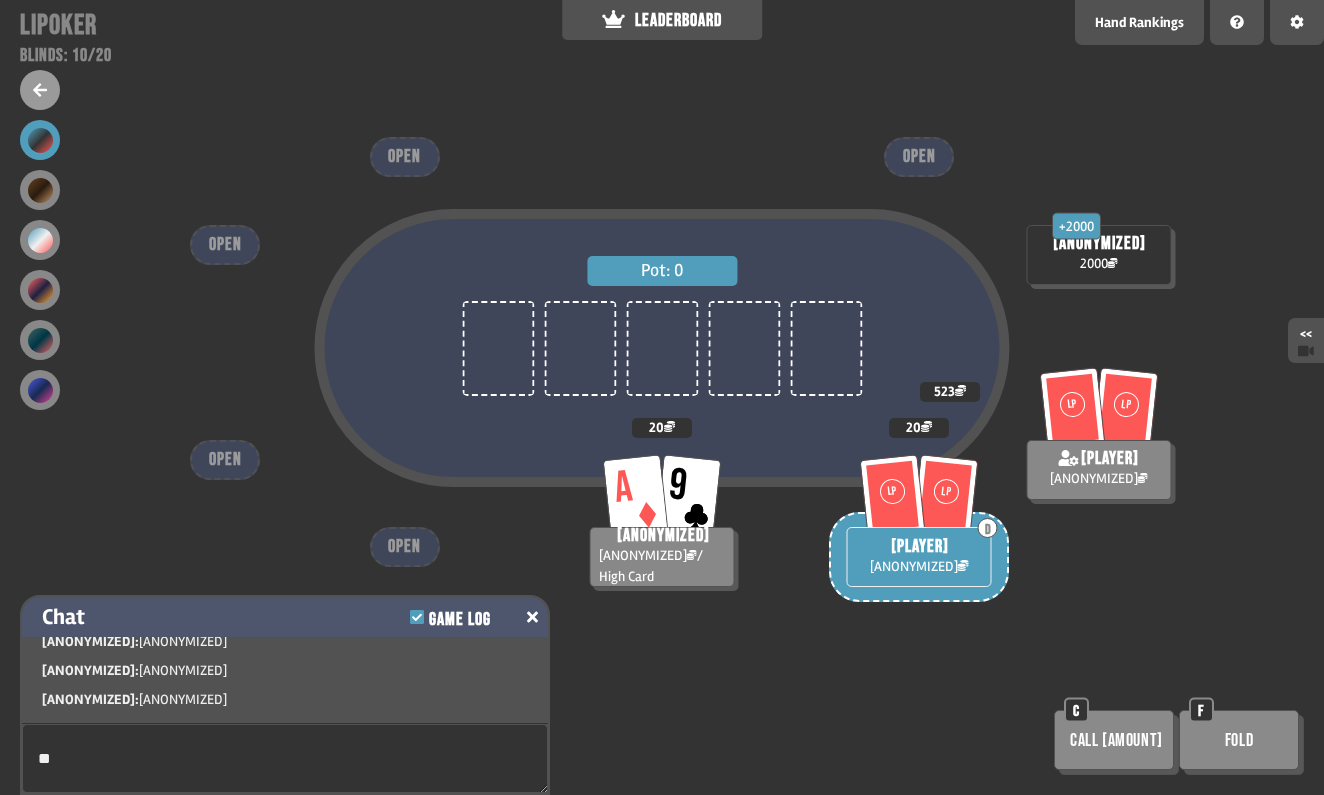 type on "**" 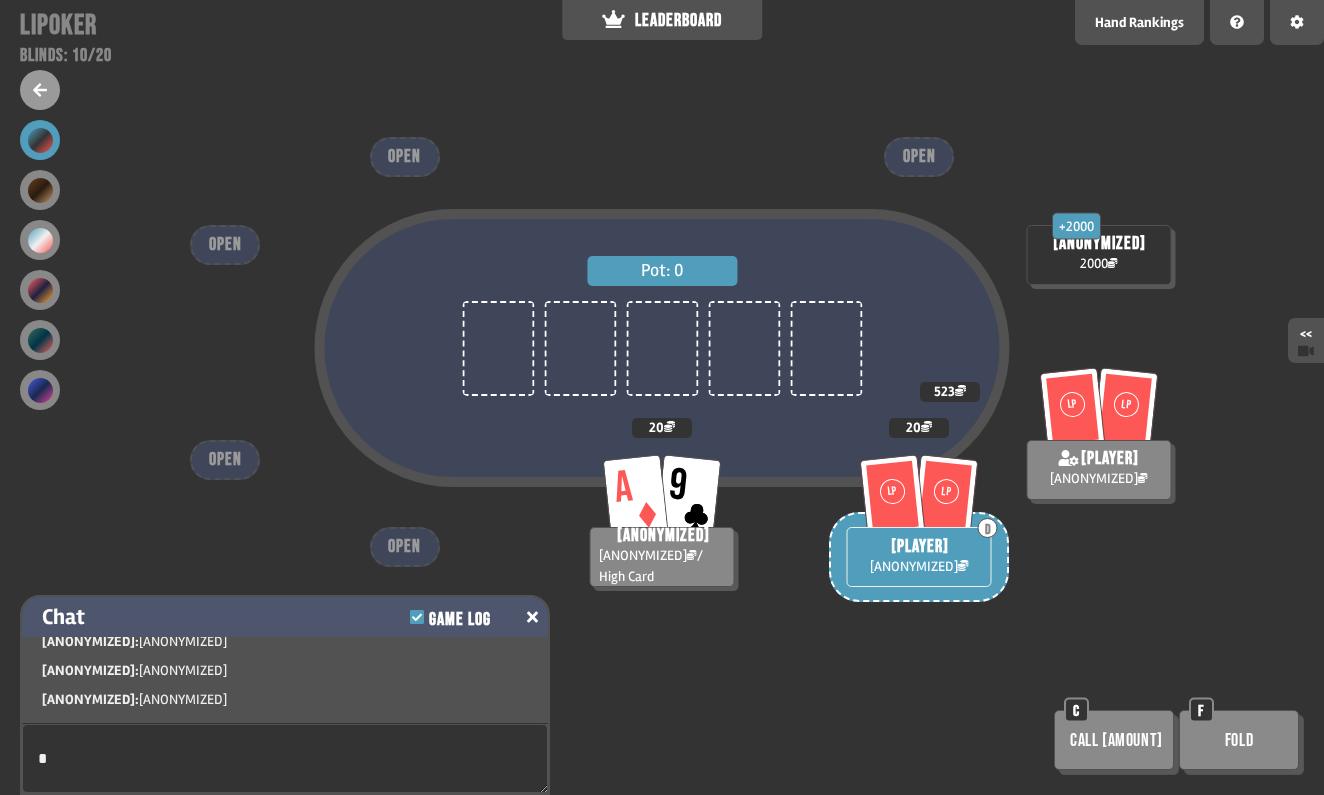 type on "*" 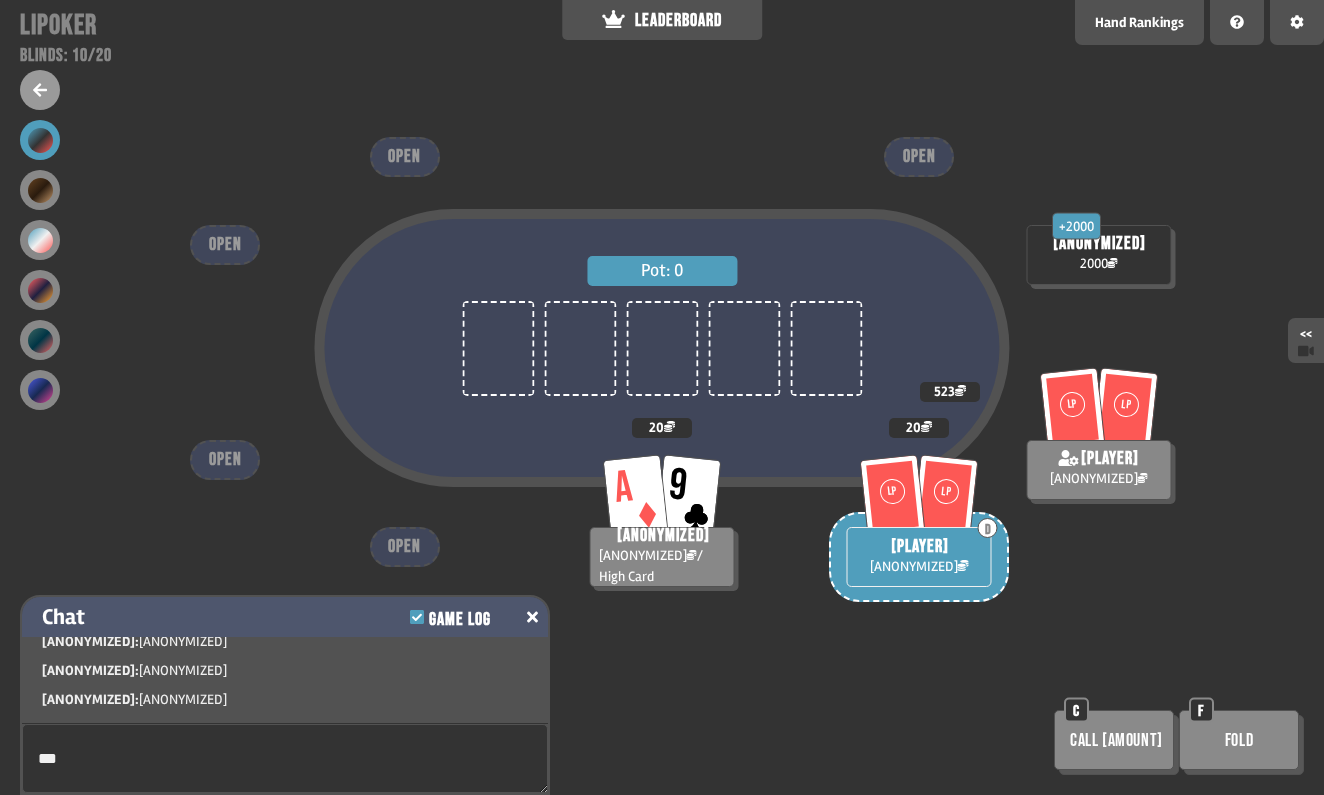 type on "***" 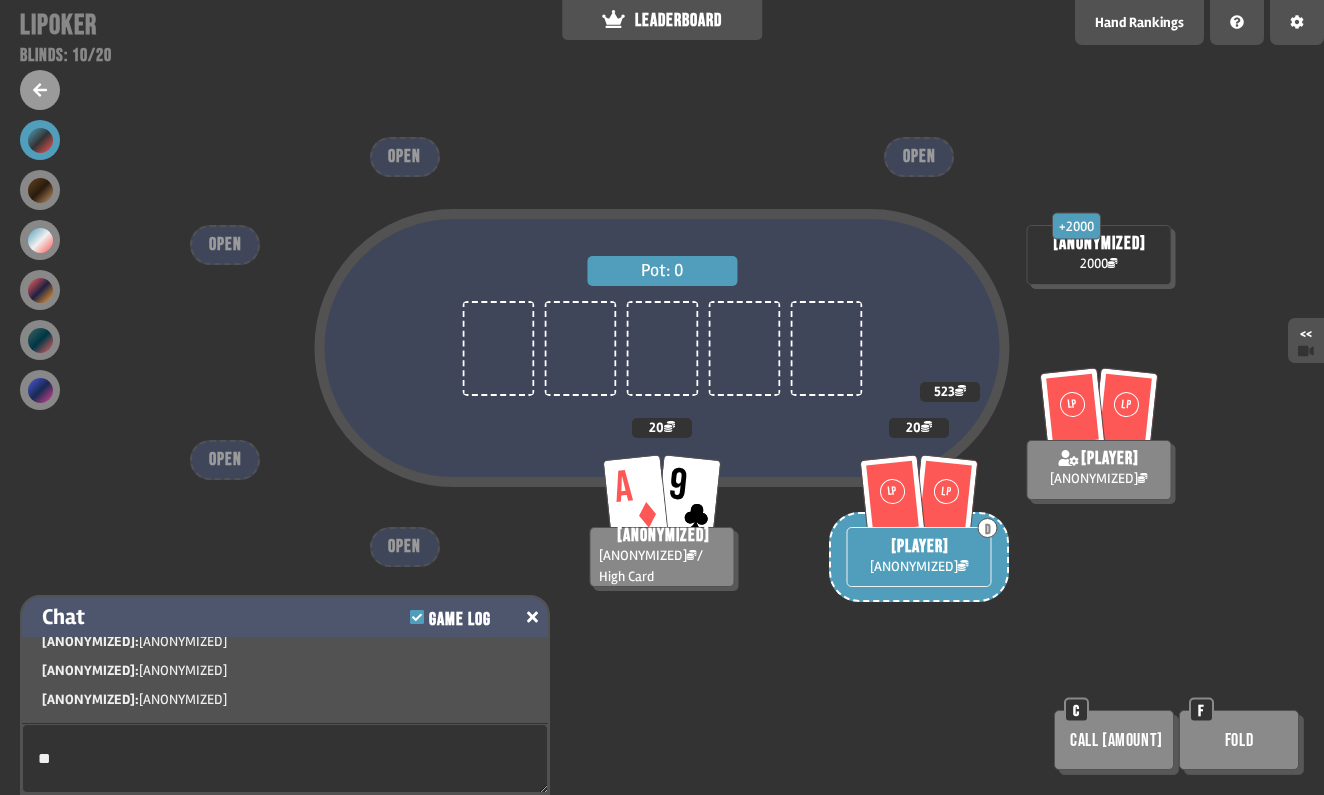 type on "**" 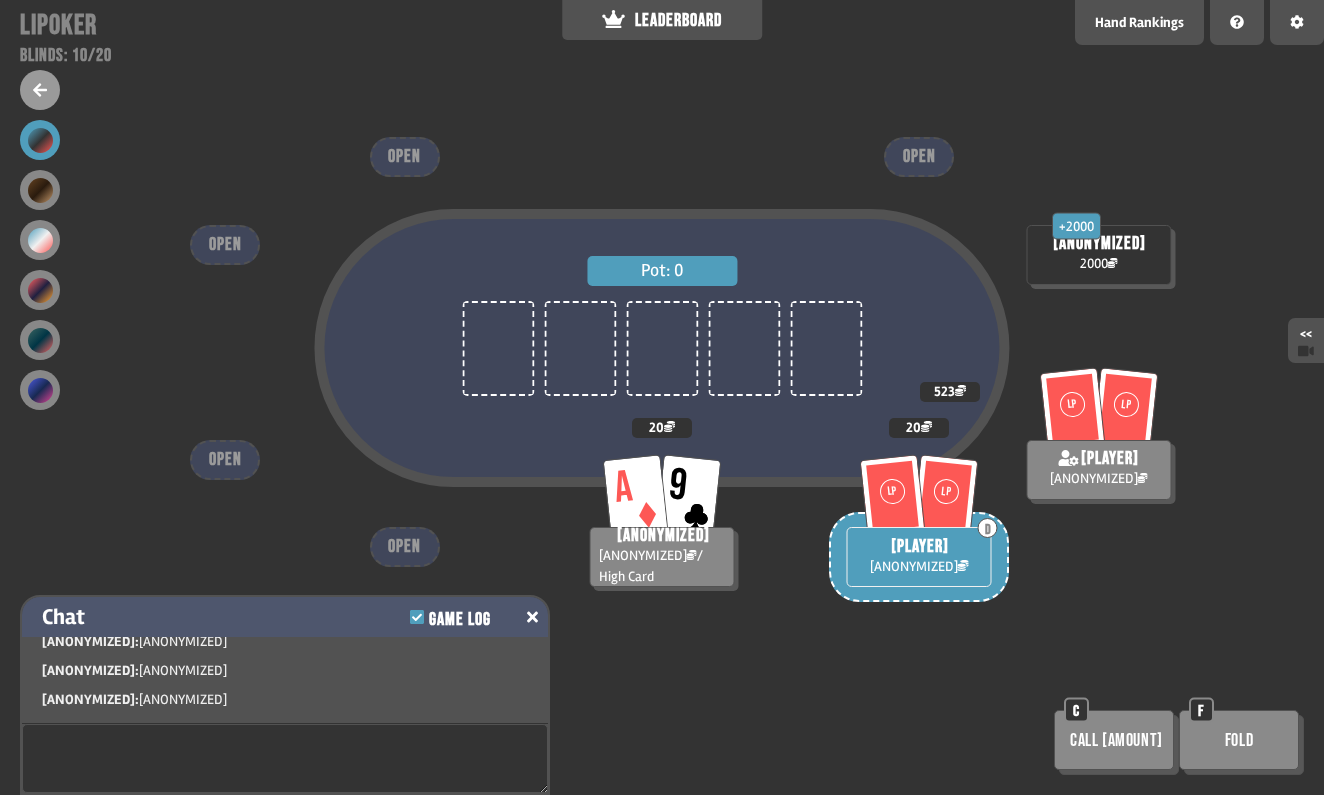 click 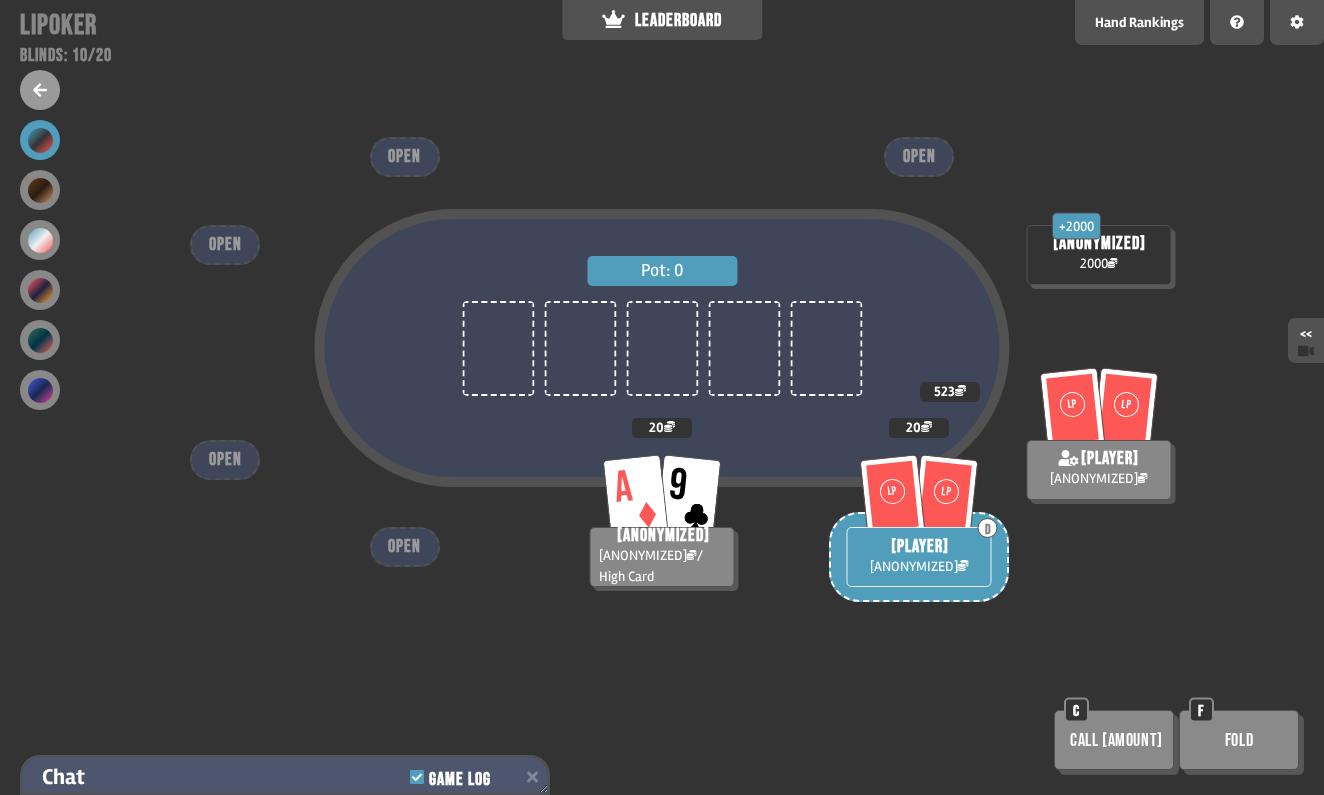 scroll, scrollTop: 1927, scrollLeft: 0, axis: vertical 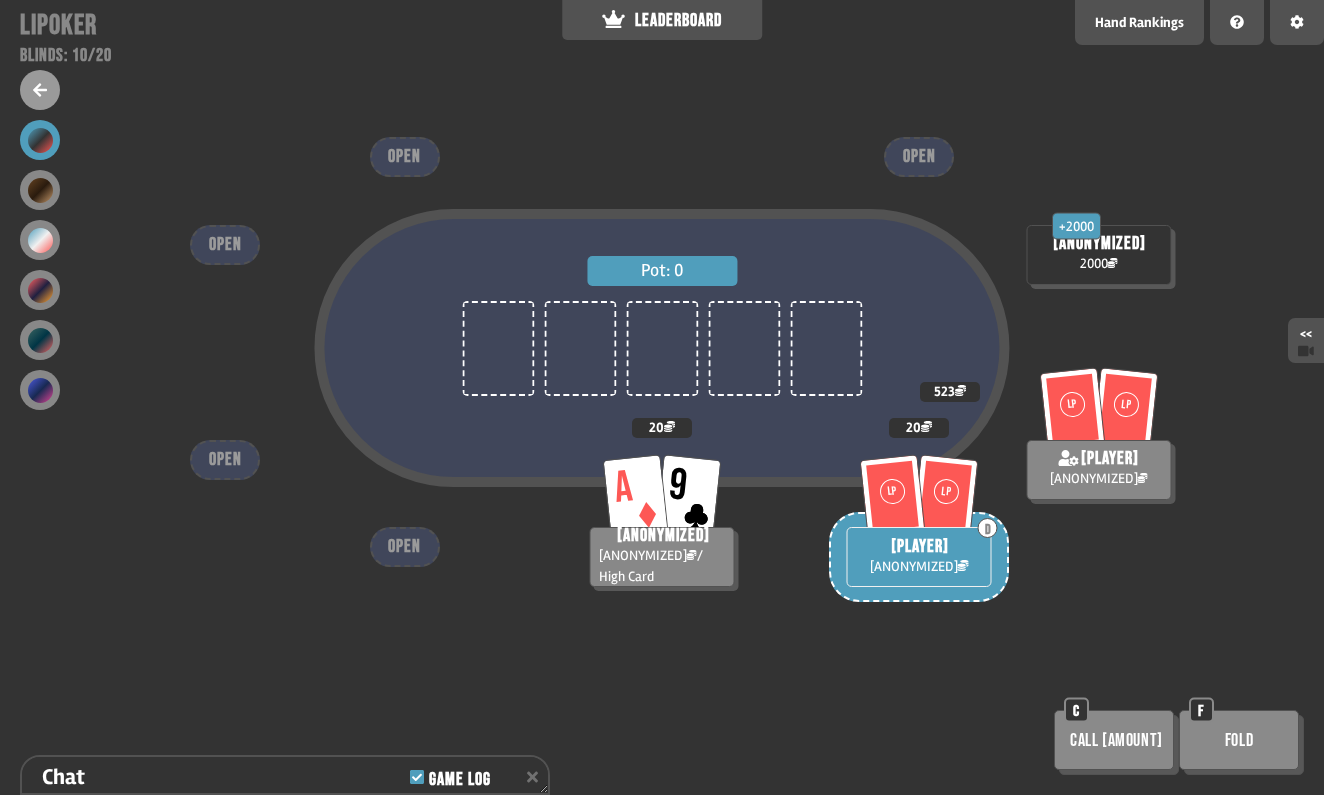 click on "Call [AMOUNT]" at bounding box center (1114, 740) 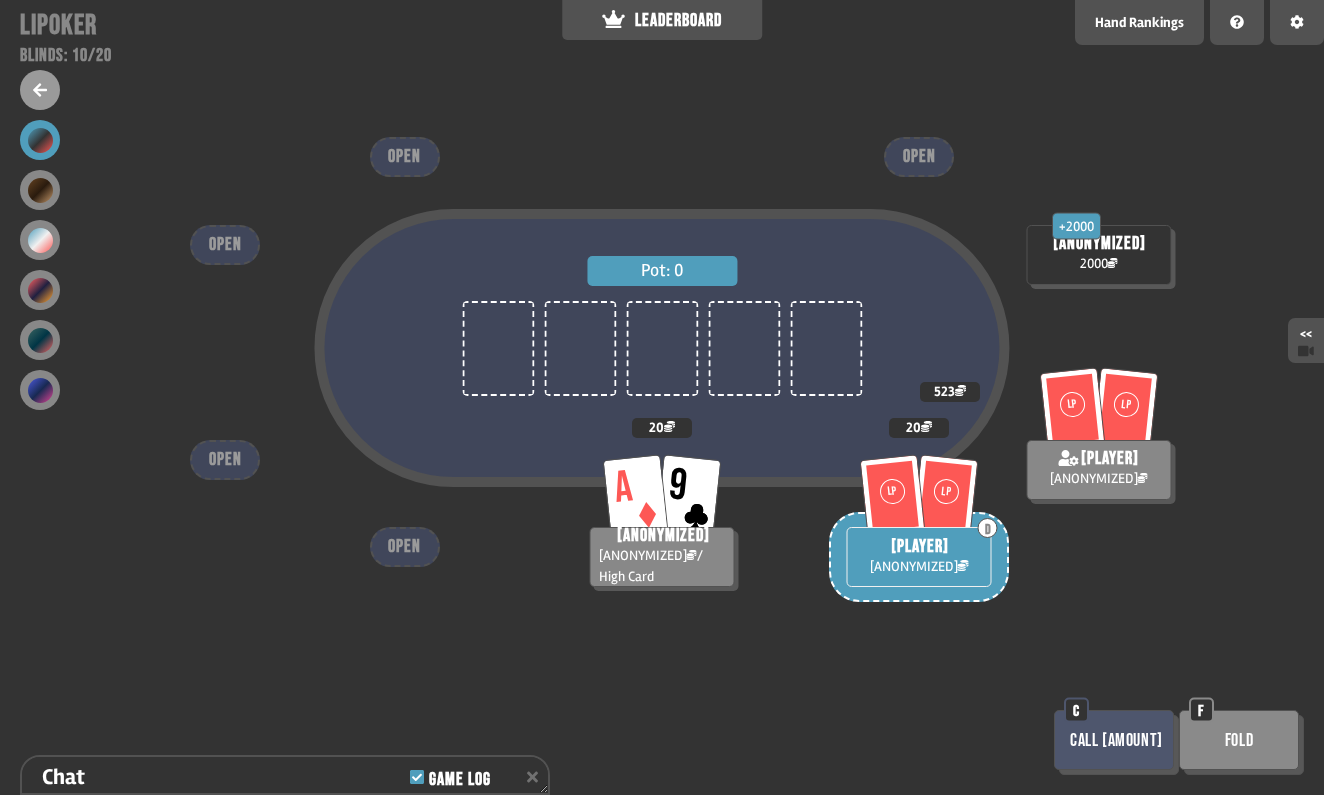 click on "Pot: [POT]   LP LP [PLAYER] [AMOUNT]  [AMOUNT]  + [AMOUNT] [PLAYER] [AMOUNT]  A 9 [PLAYER] [AMOUNT]   / High Card 20  LP LP D [PLAYER] [AMOUNT]  20  OPEN OPEN OPEN OPEN OPEN Call [AMOUNT] C Fold F" at bounding box center (662, 397) 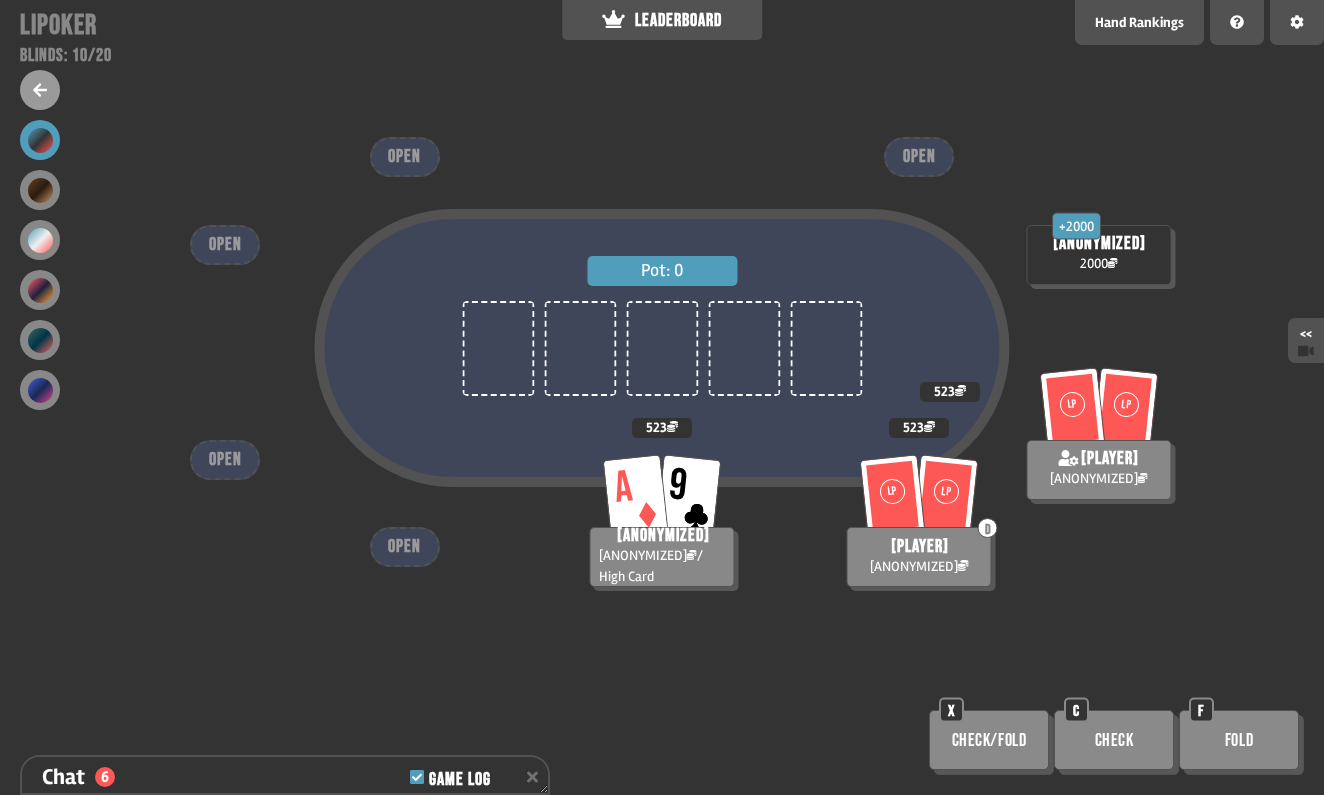 scroll, scrollTop: 2101, scrollLeft: 0, axis: vertical 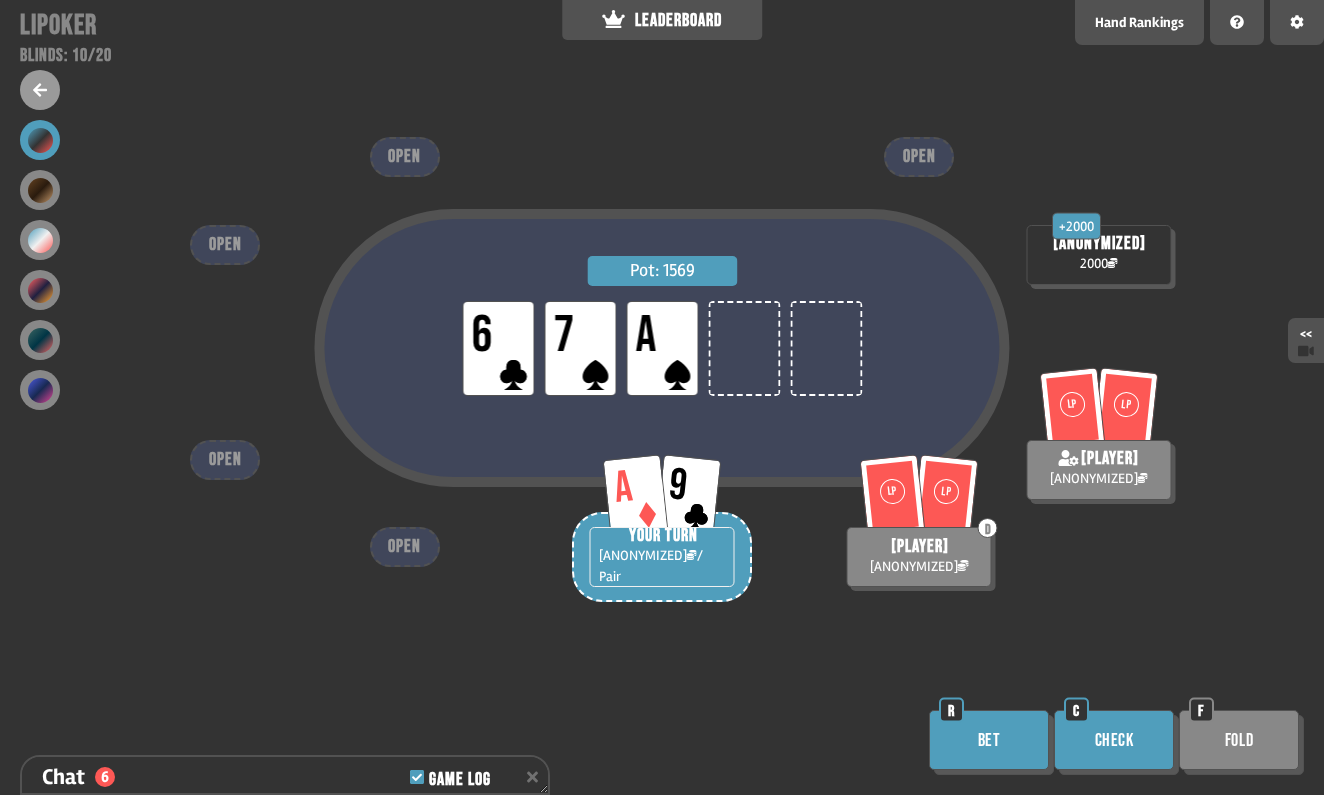 click on "Bet" at bounding box center [989, 740] 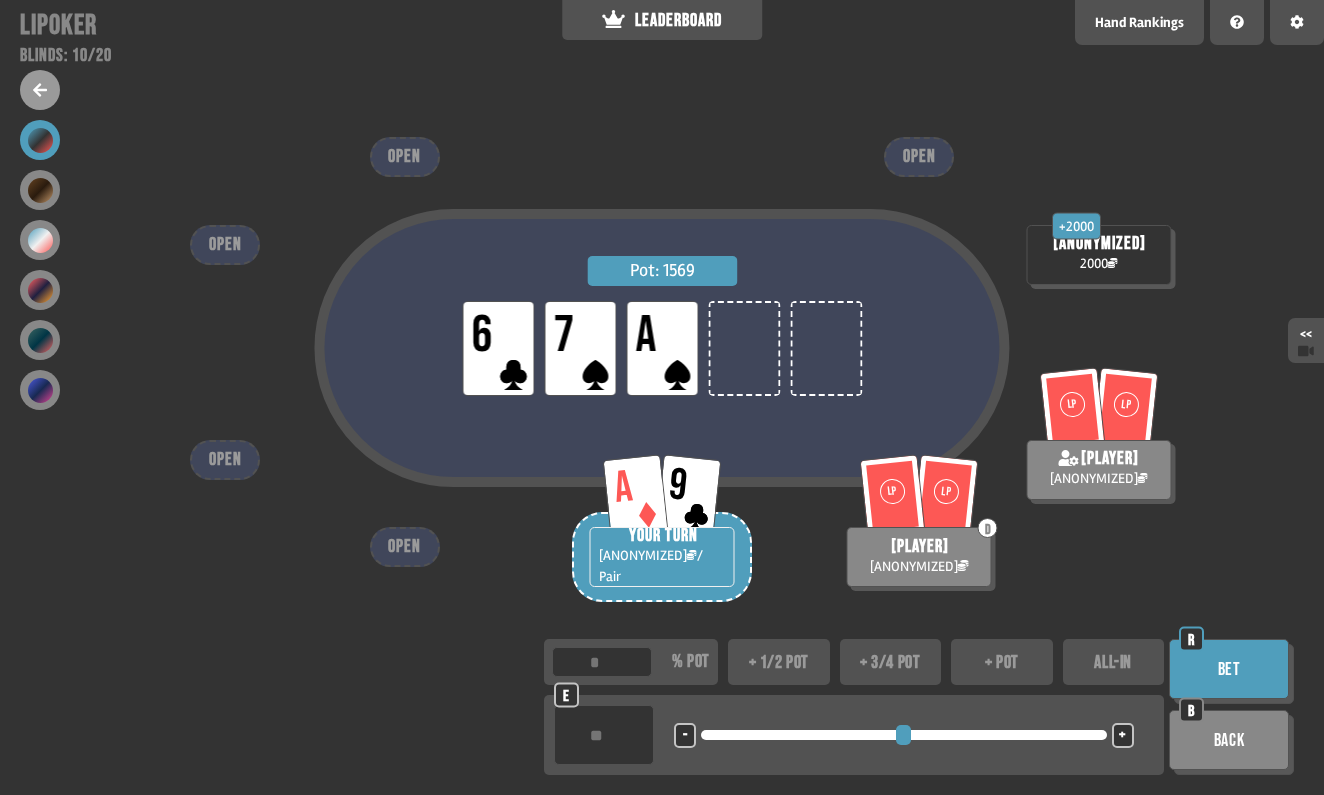 type on "*" 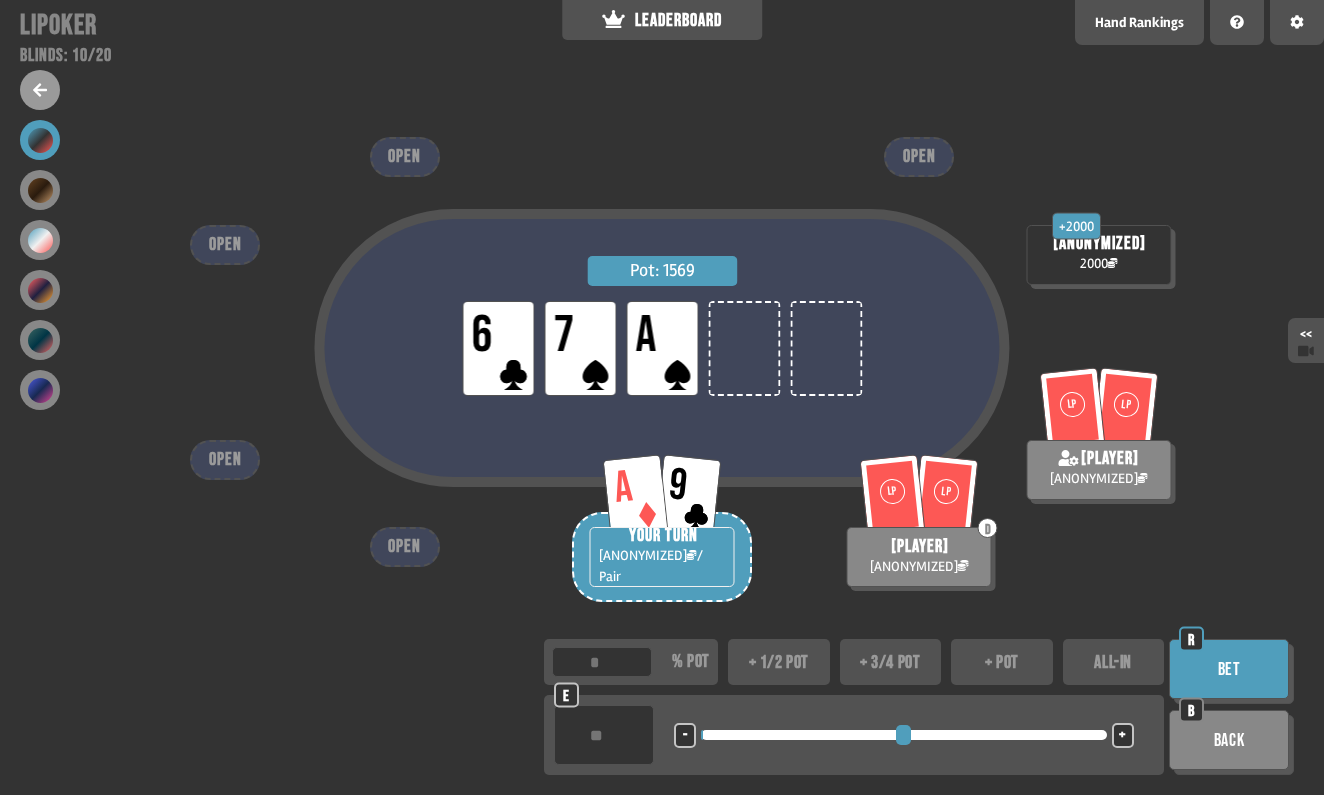 type on "*" 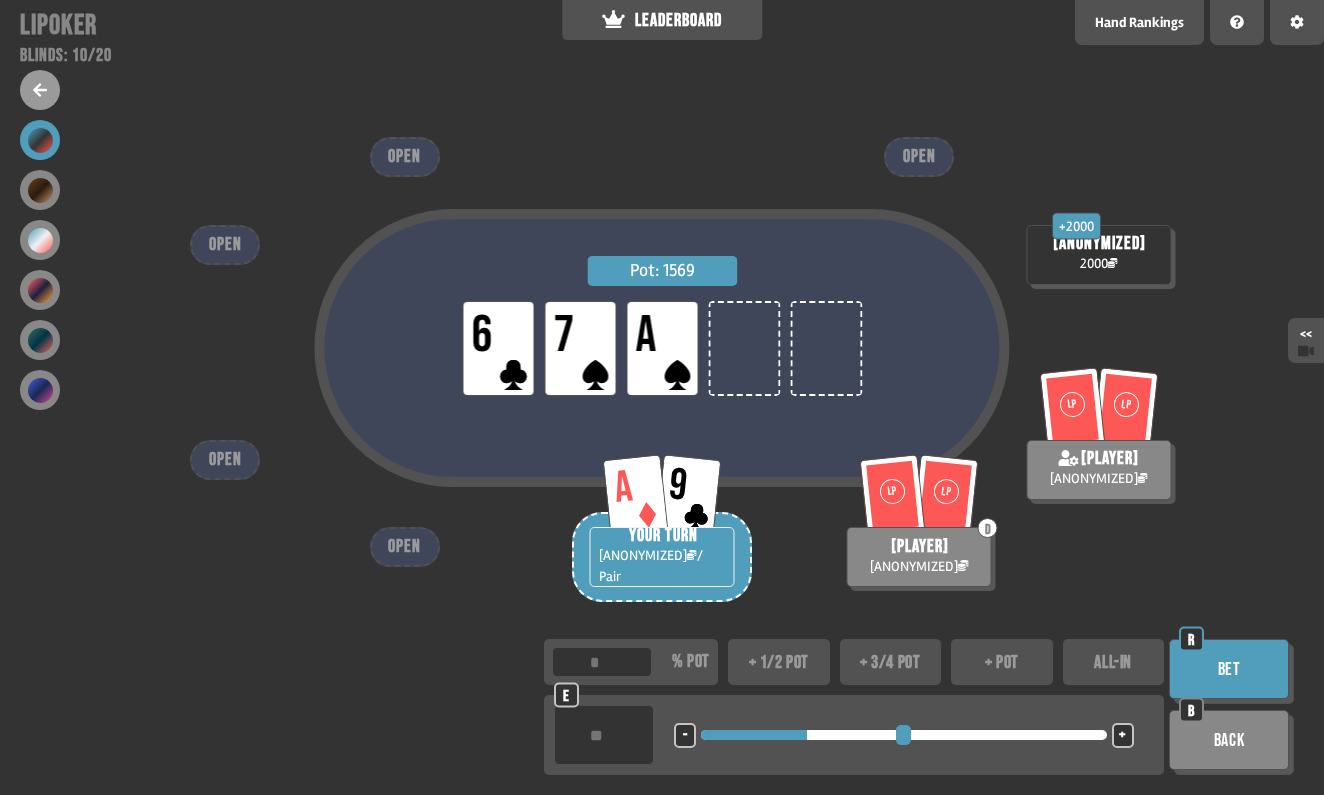 type on "**" 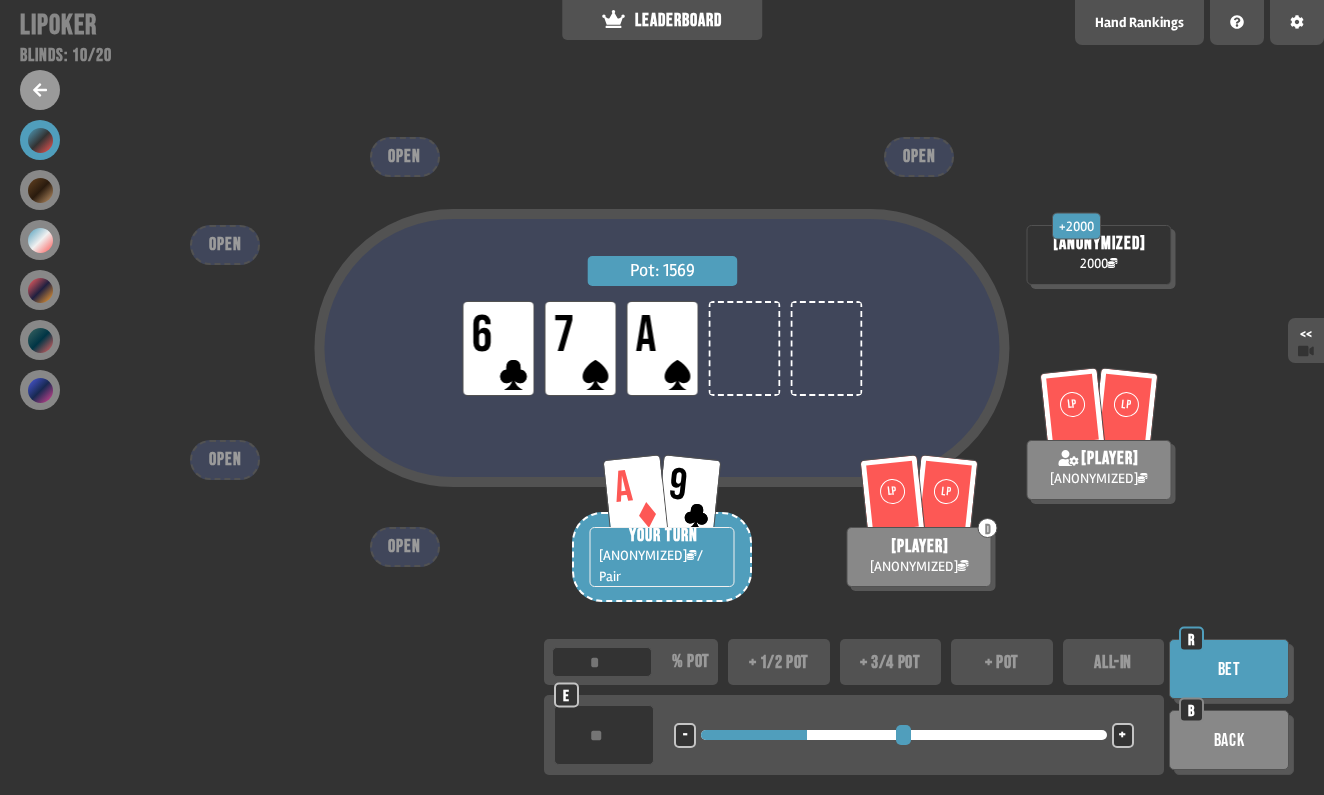 type on "***" 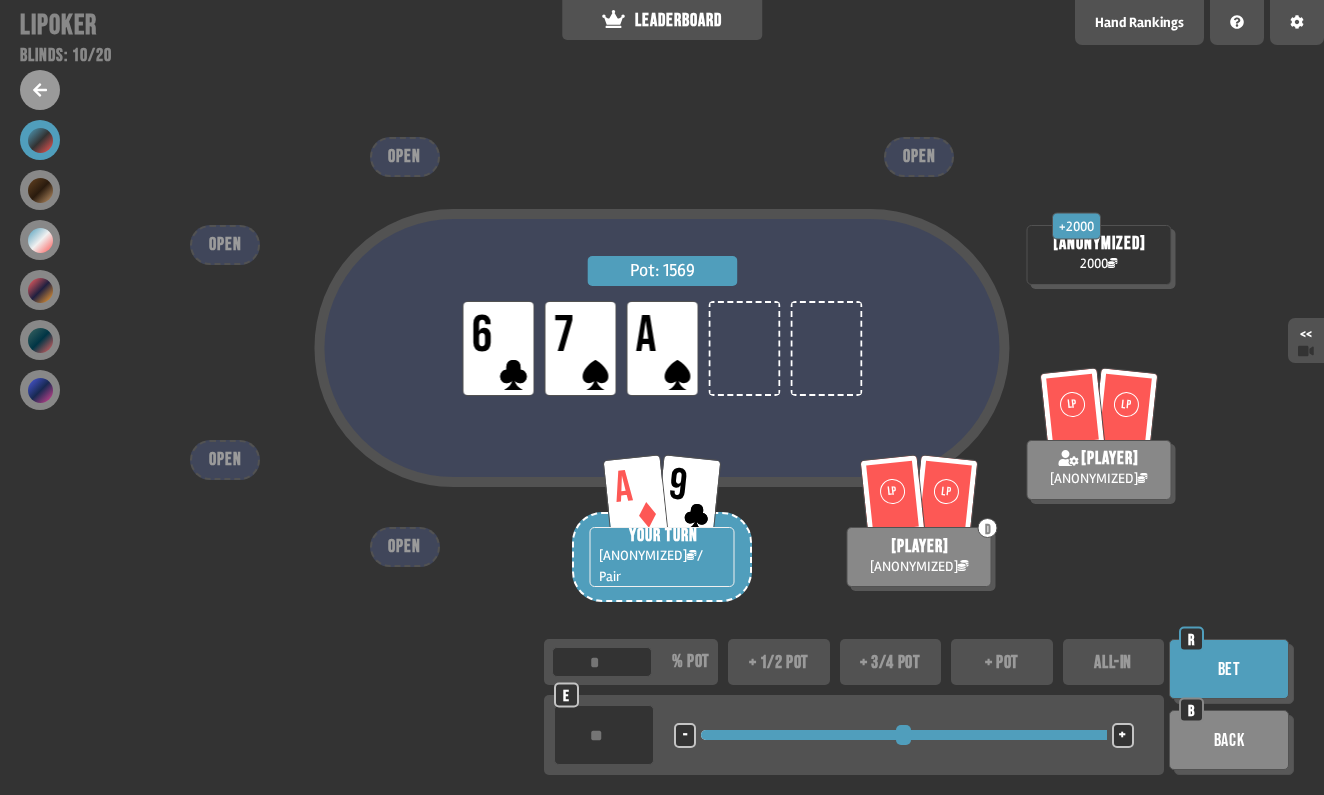 drag, startPoint x: 710, startPoint y: 734, endPoint x: 1114, endPoint y: 749, distance: 404.27838 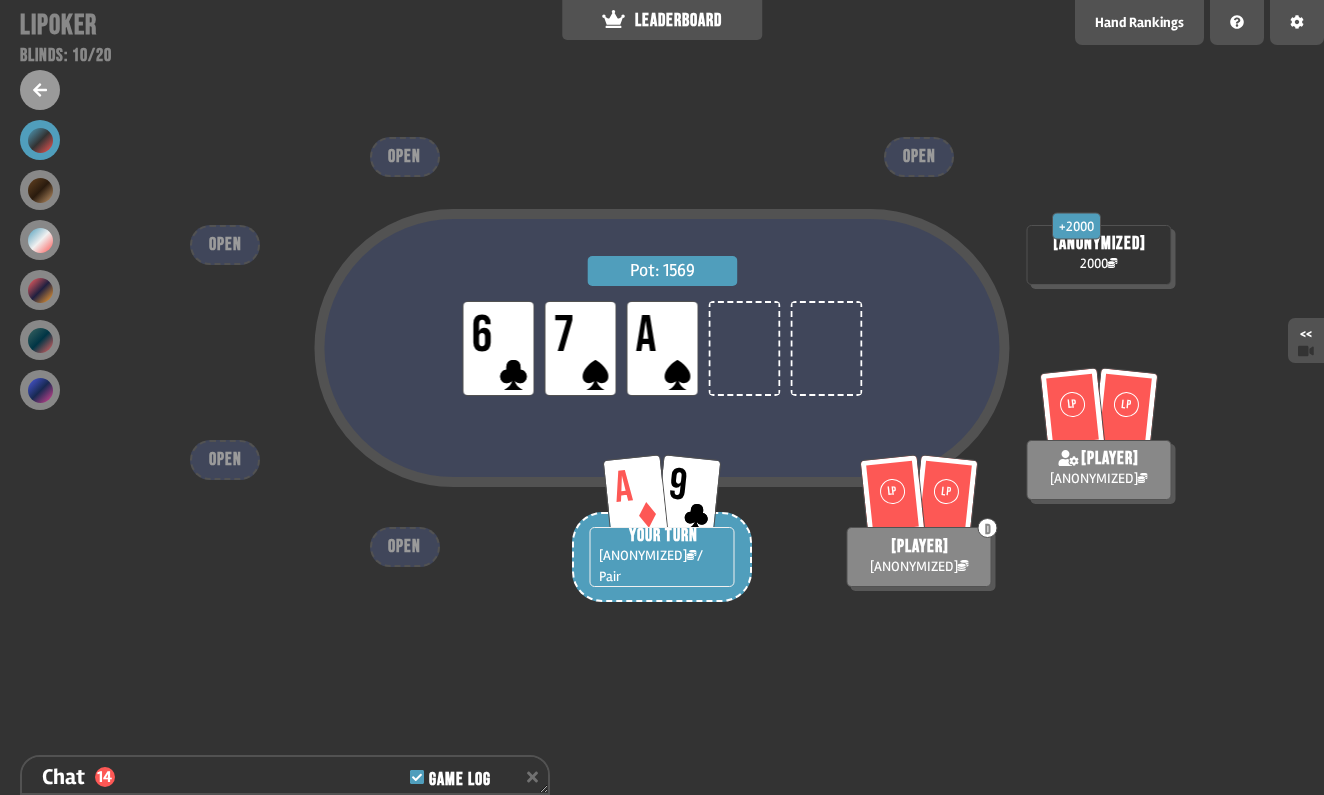 scroll, scrollTop: 2333, scrollLeft: 0, axis: vertical 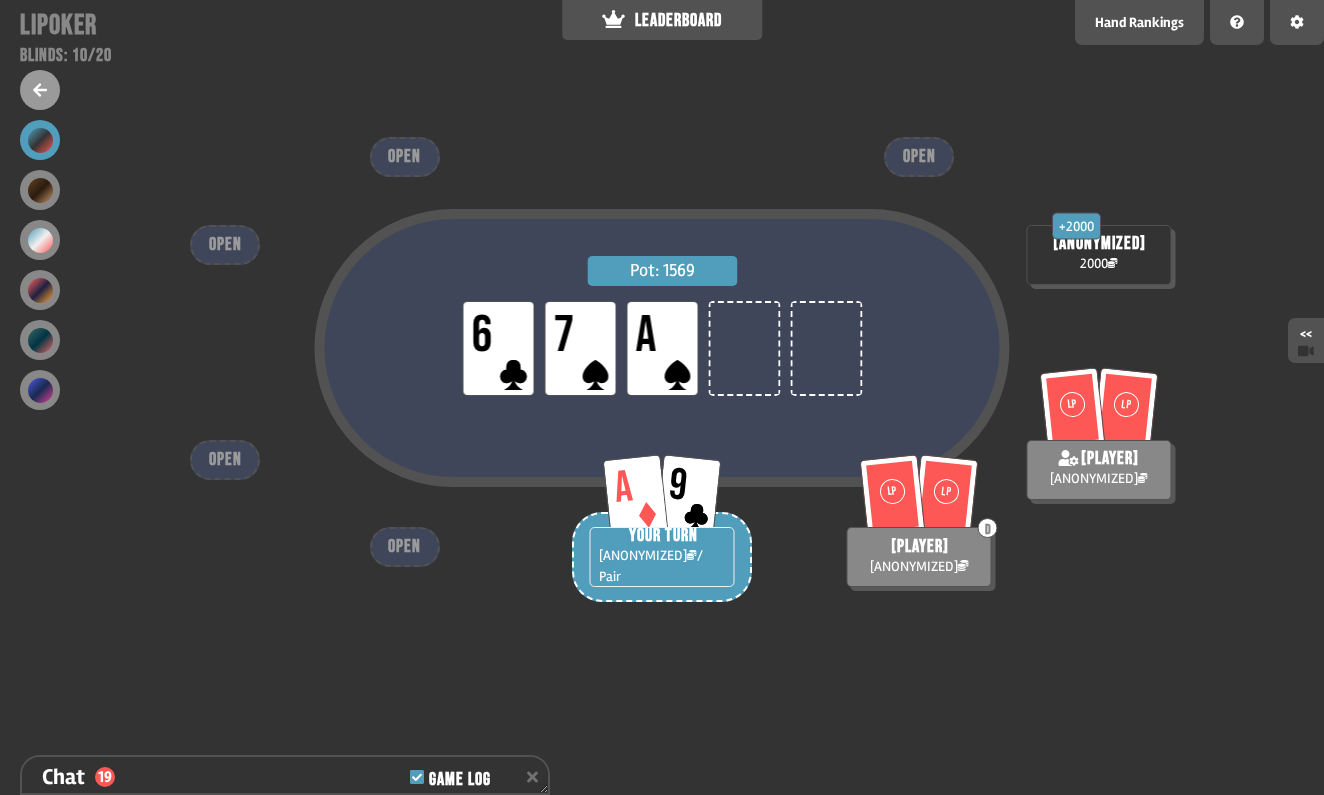 click on "YOUR TURN [AMOUNT]   / Pair" at bounding box center [662, 557] 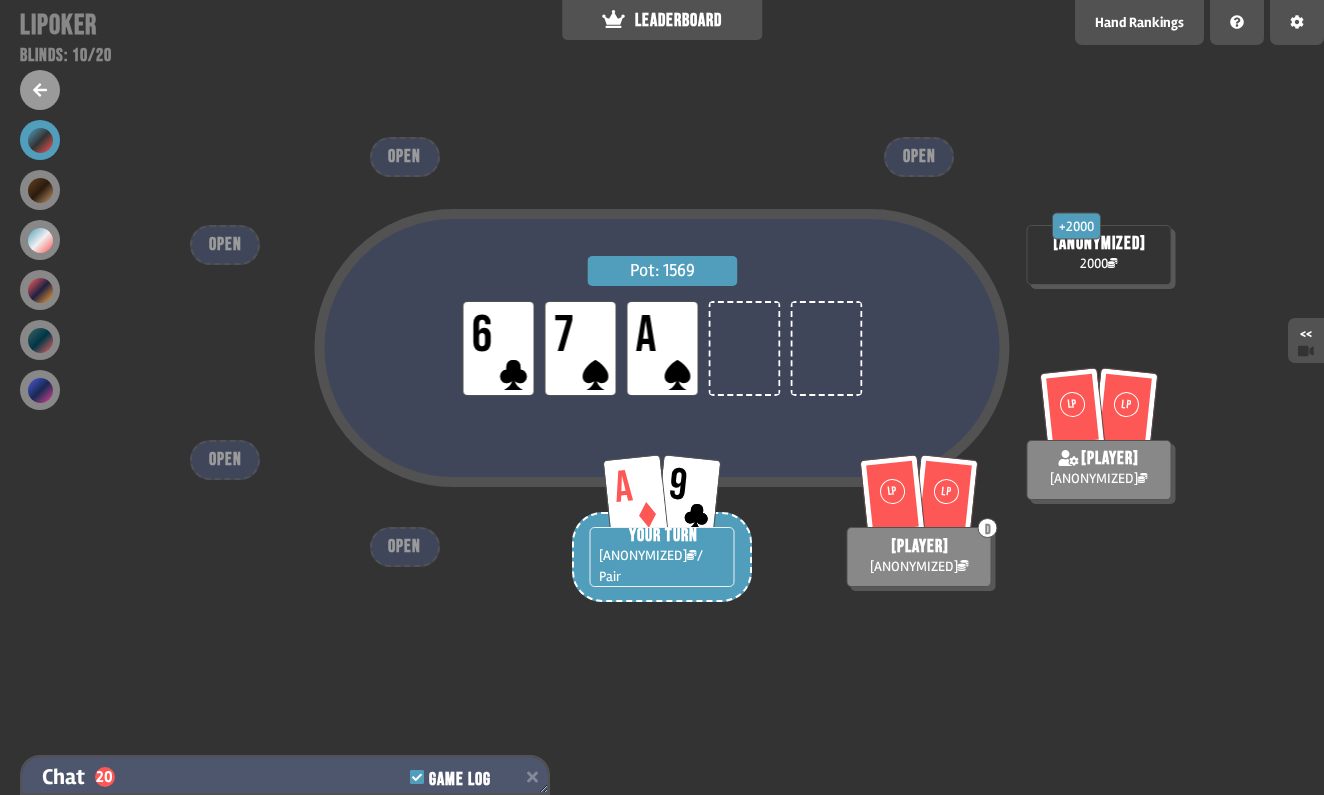 click on "Chat   20 Game Log" at bounding box center [285, 777] 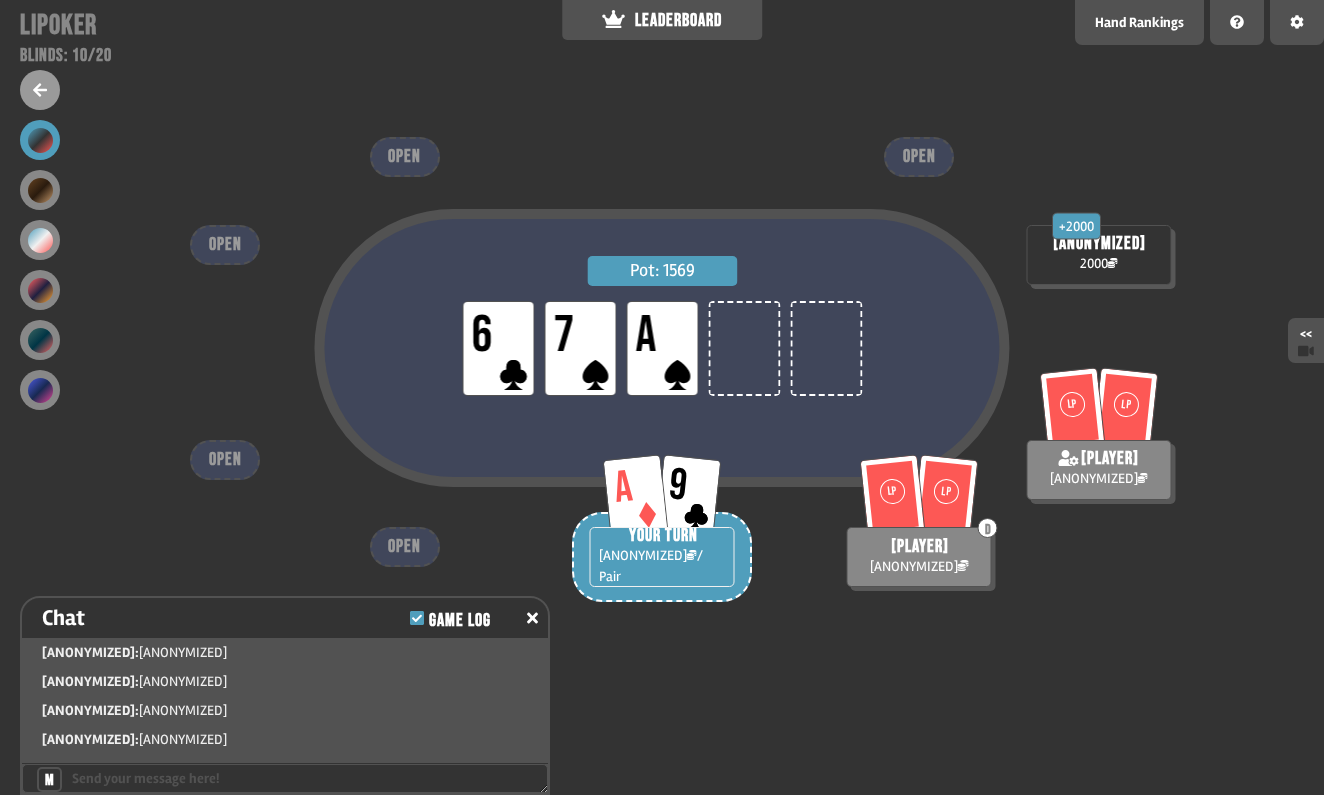 scroll, scrollTop: 2445, scrollLeft: 0, axis: vertical 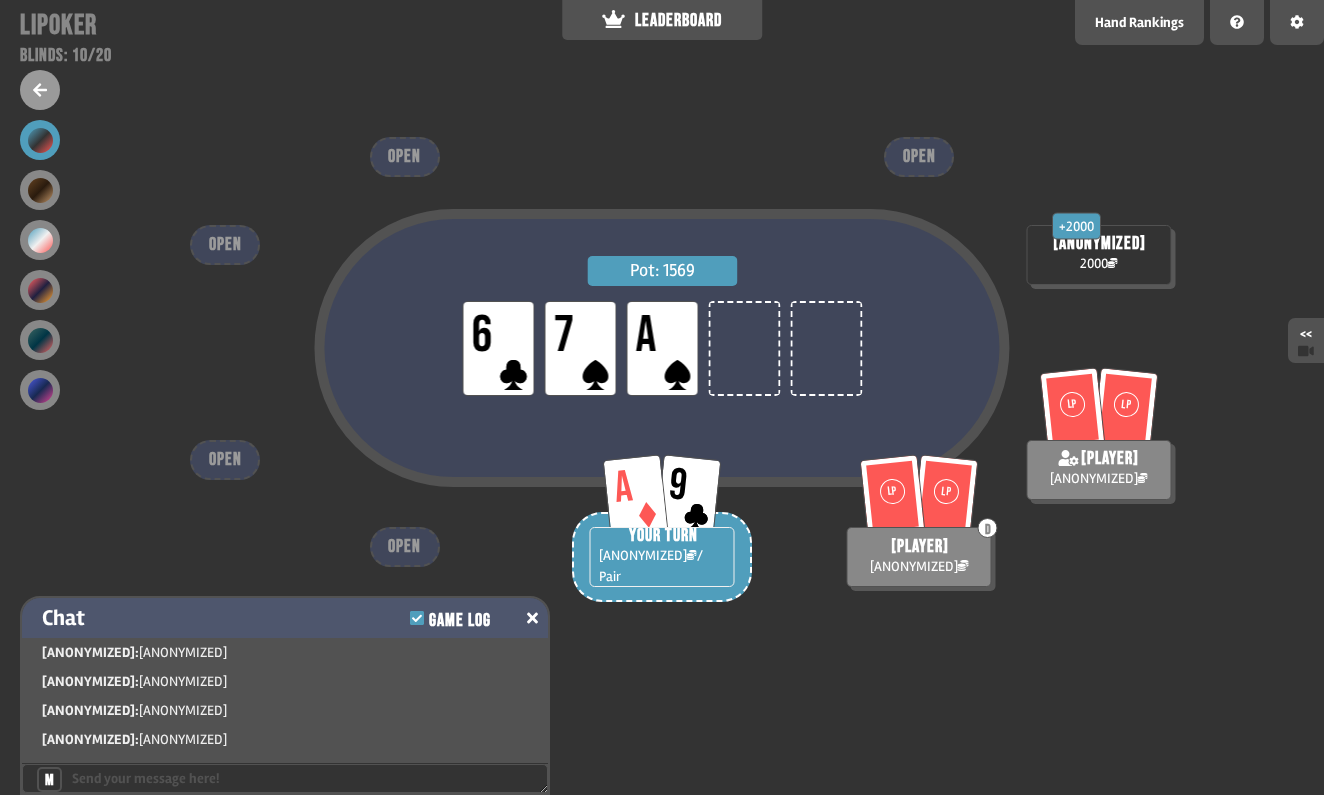 click 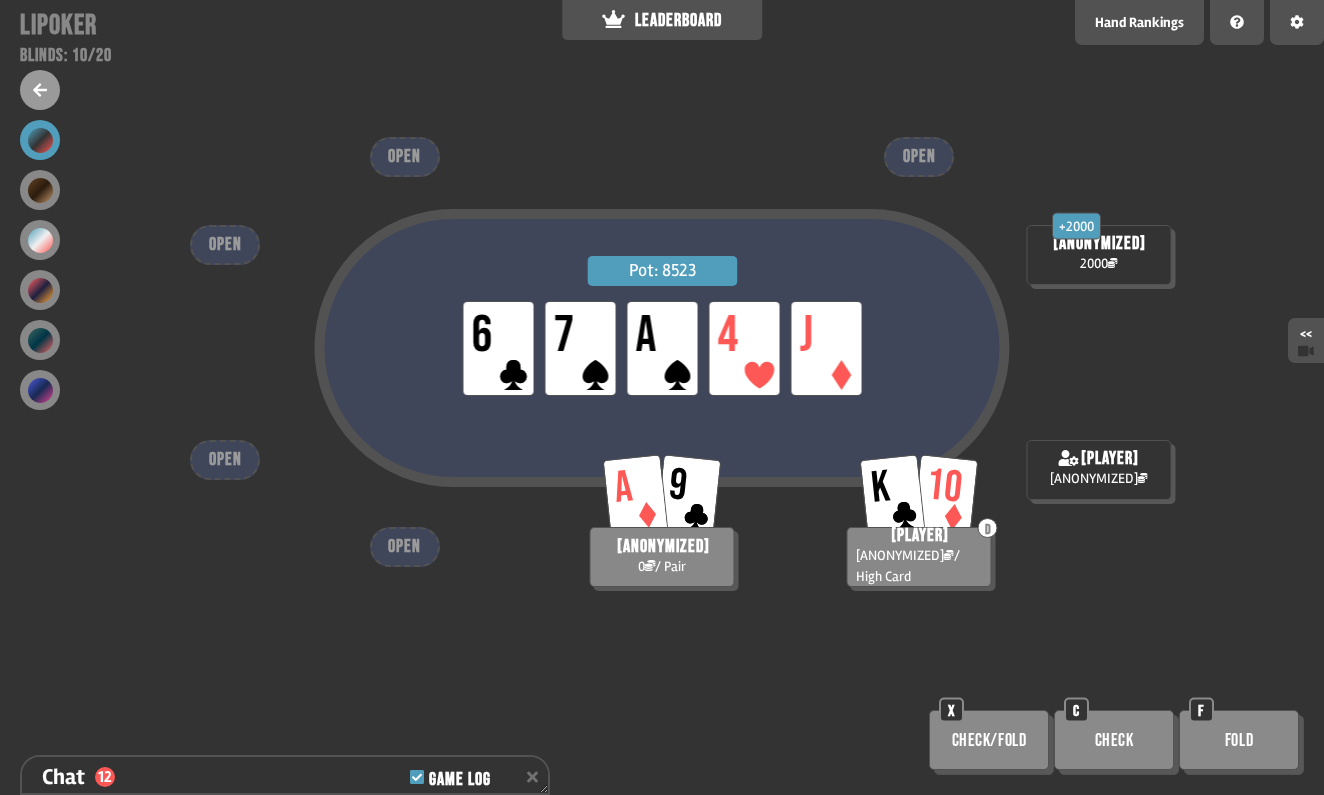 scroll, scrollTop: 2913, scrollLeft: 0, axis: vertical 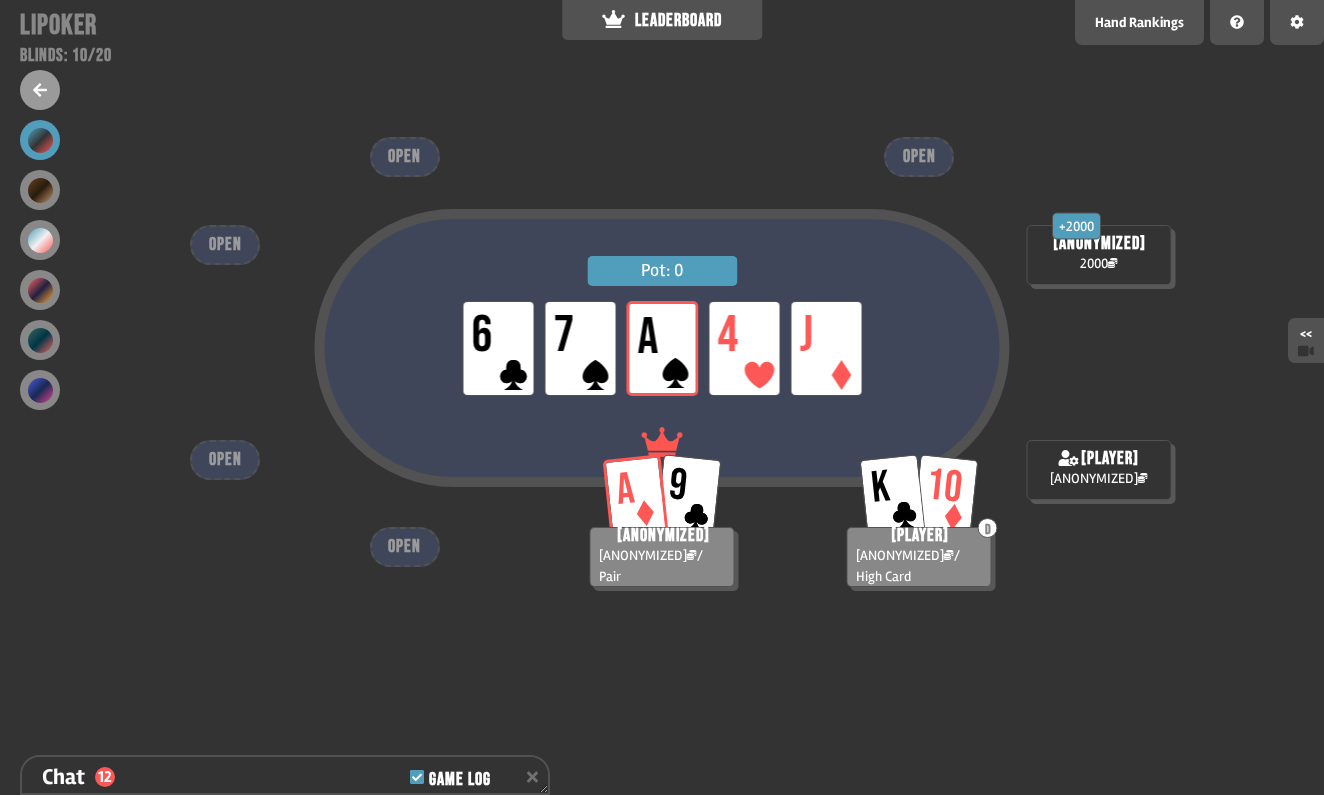 click 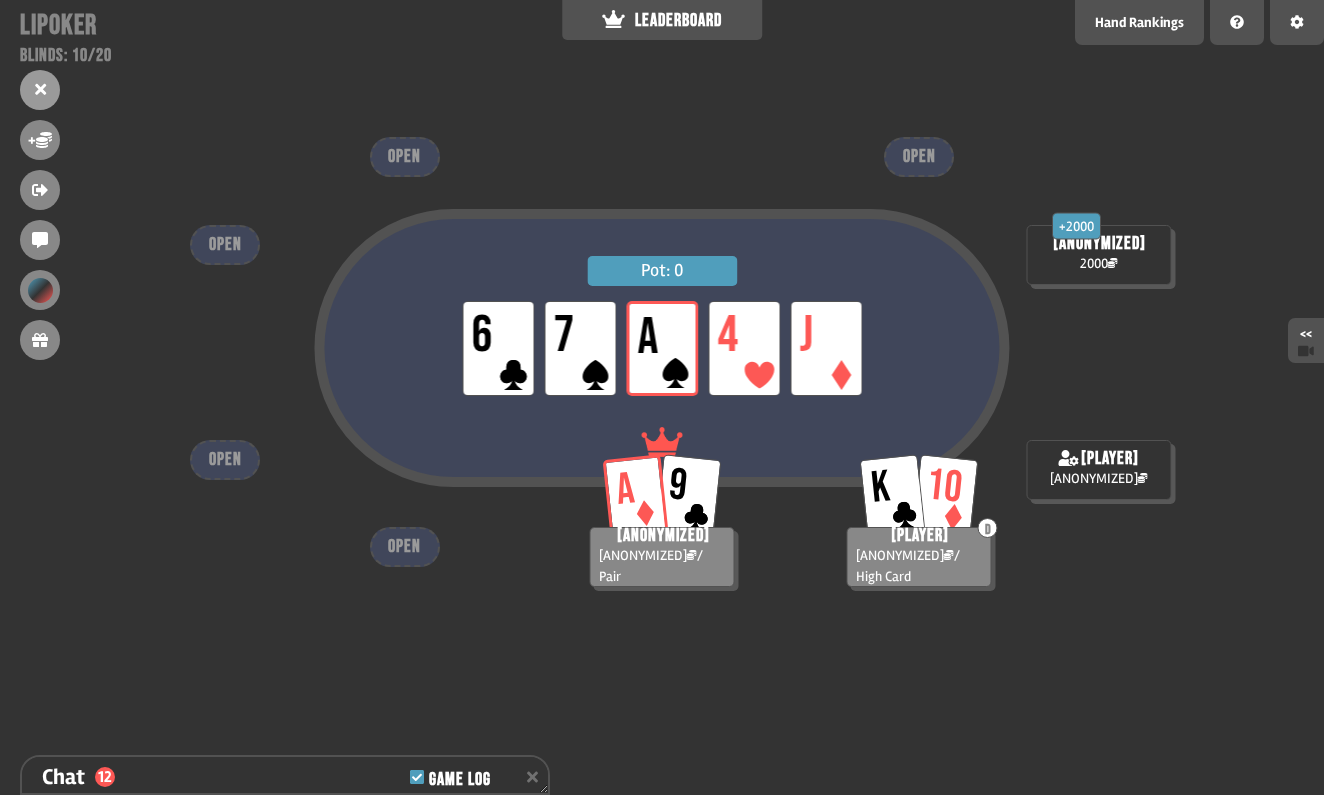 click on "A" at bounding box center (662, 348) 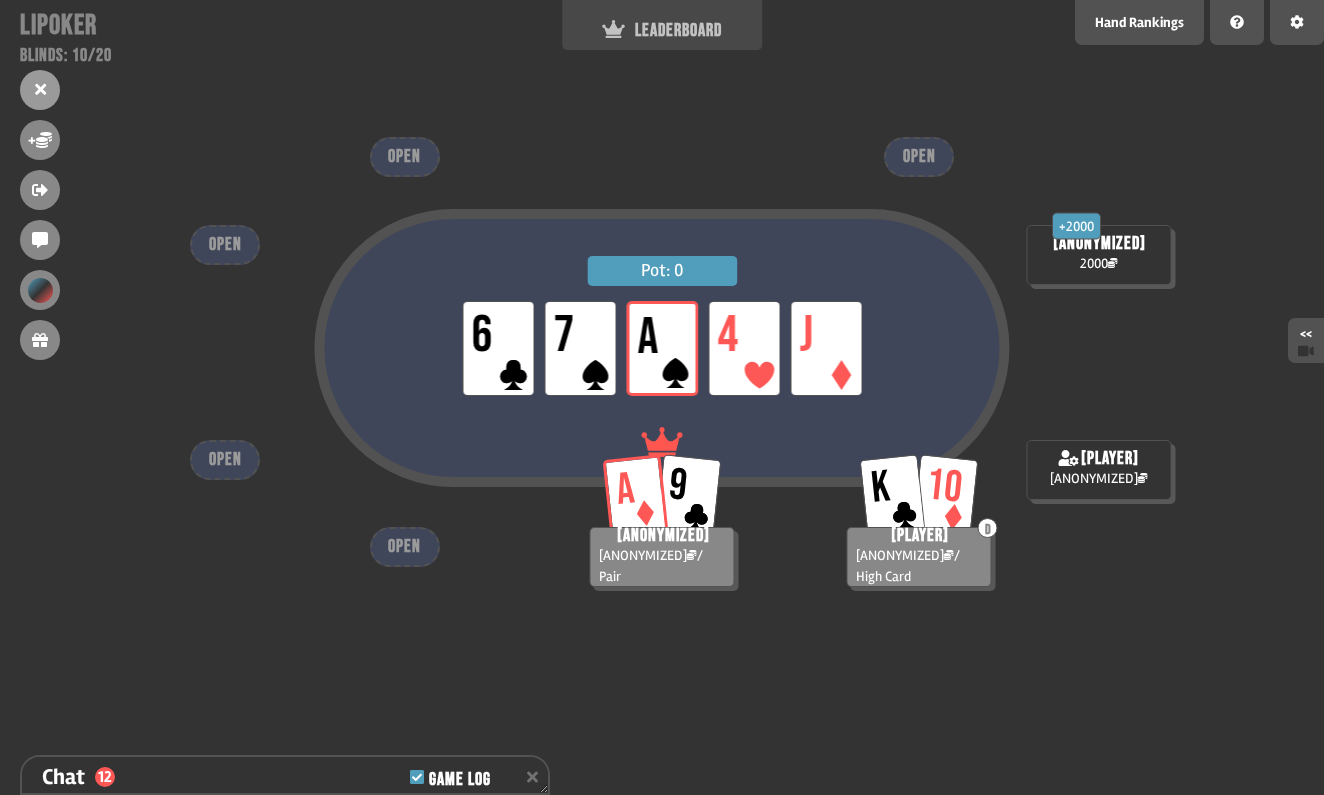 scroll, scrollTop: 2942, scrollLeft: 0, axis: vertical 